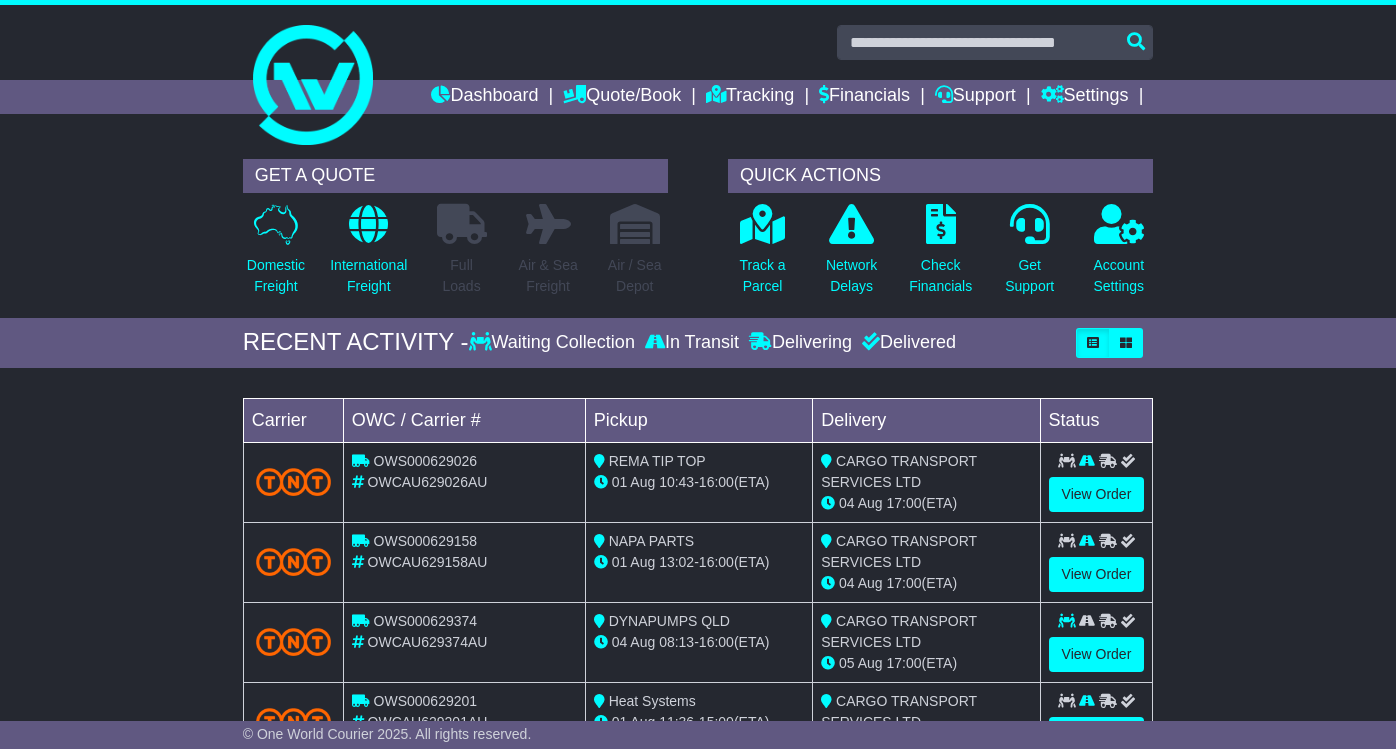 scroll, scrollTop: 0, scrollLeft: 0, axis: both 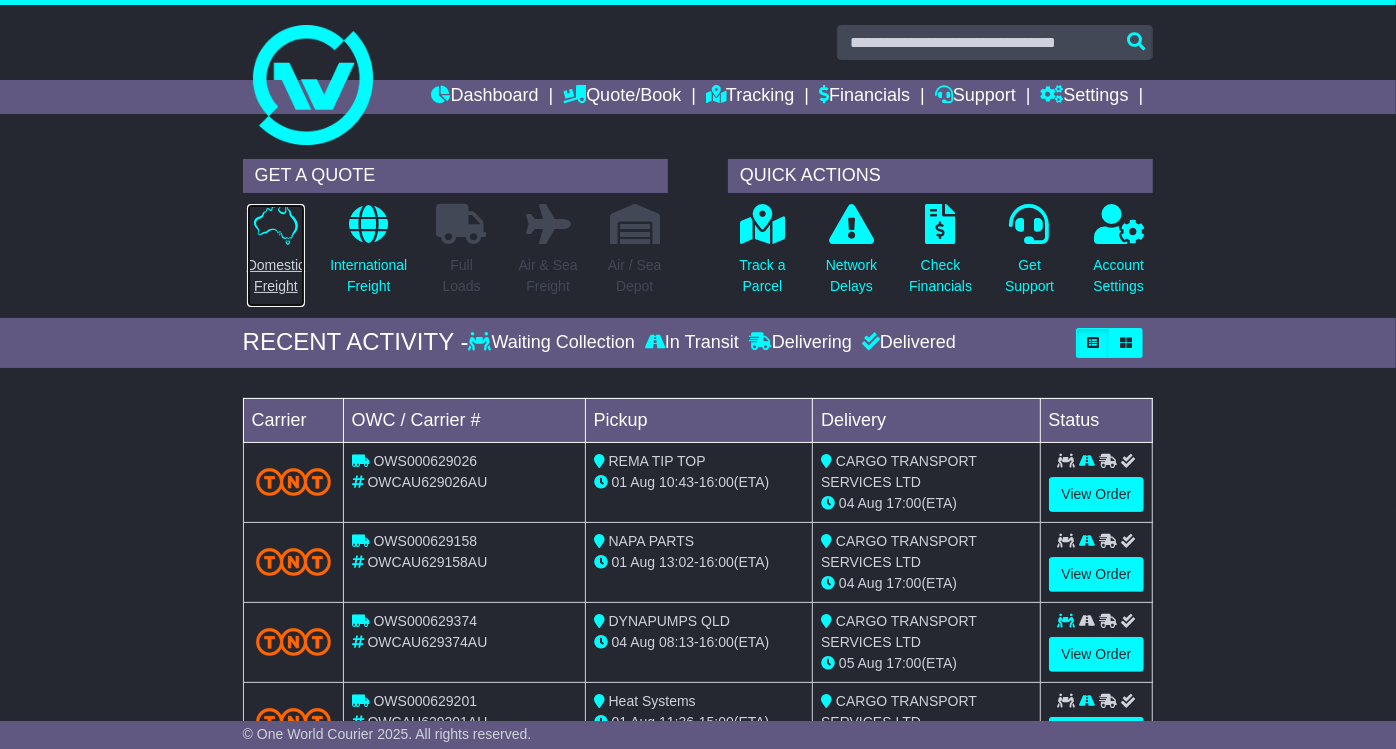 click at bounding box center [276, 224] 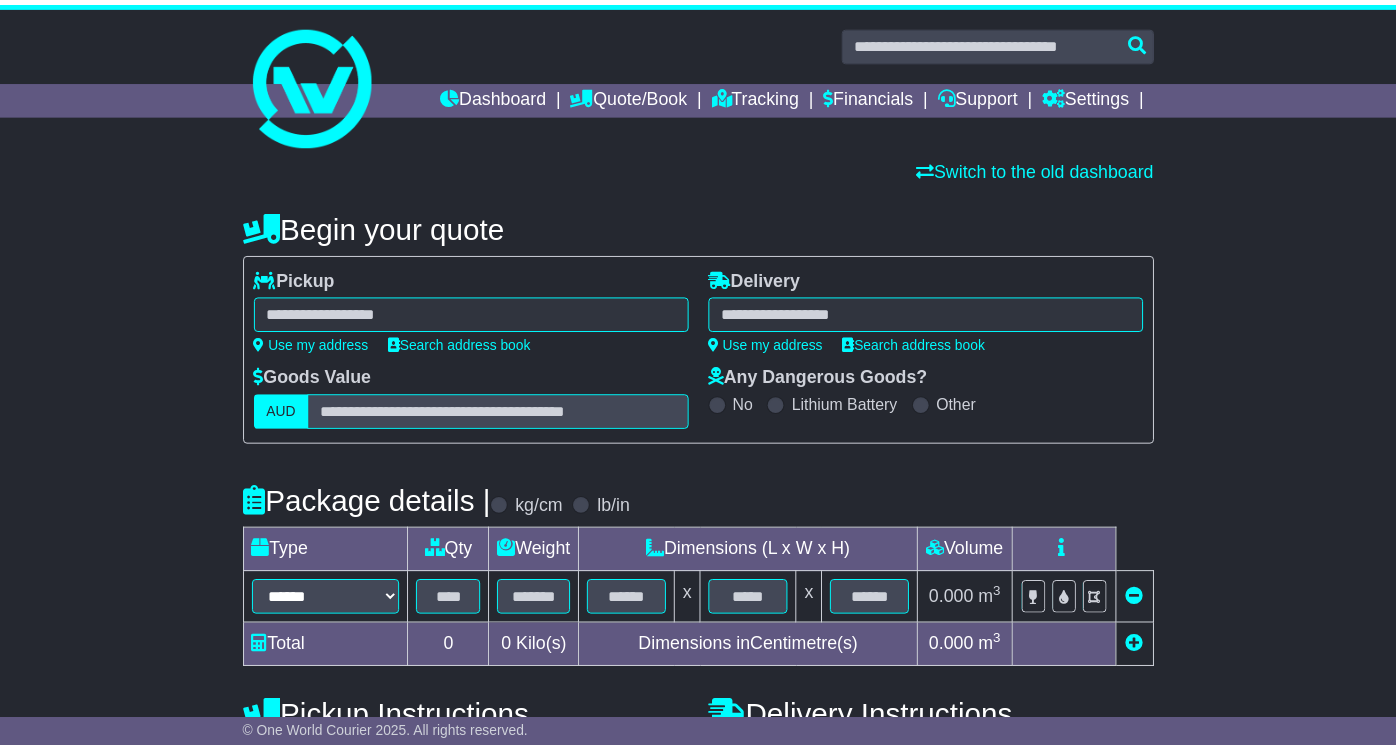 scroll, scrollTop: 0, scrollLeft: 0, axis: both 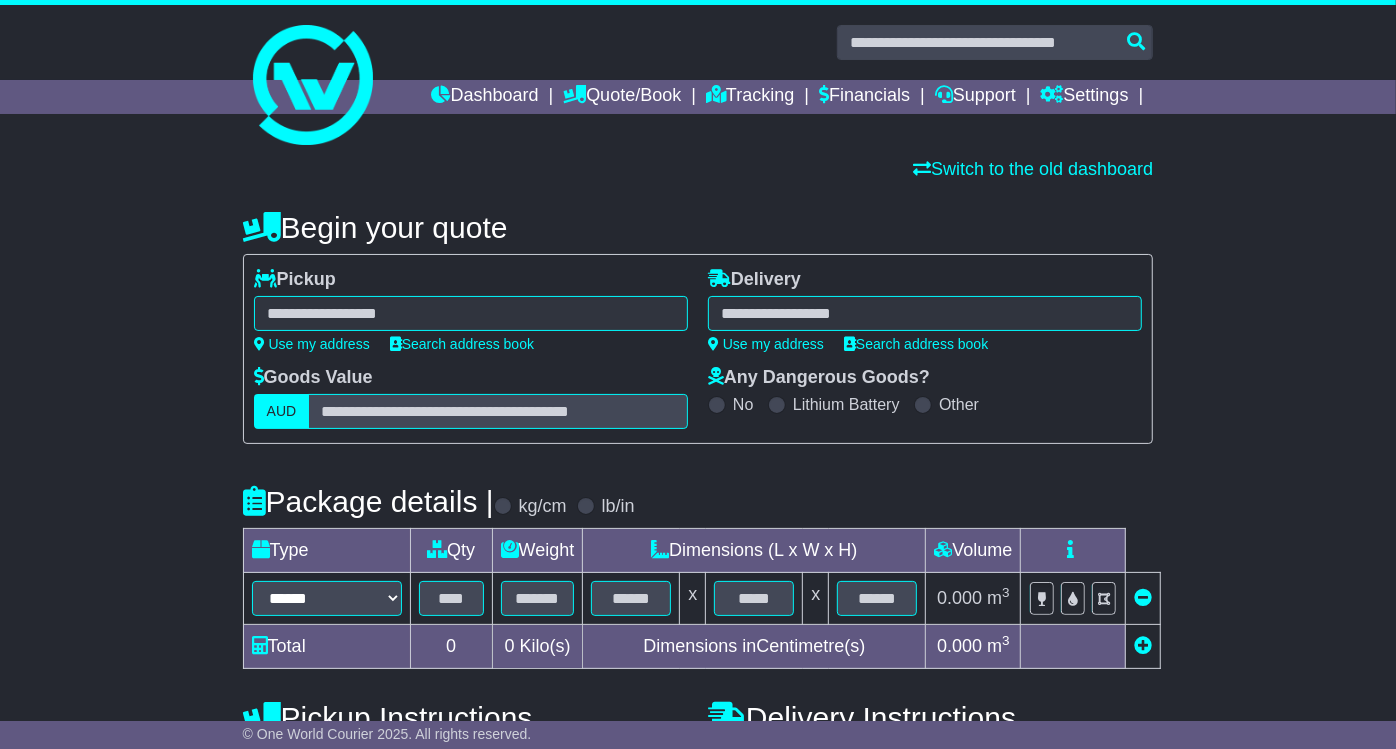 click at bounding box center (471, 313) 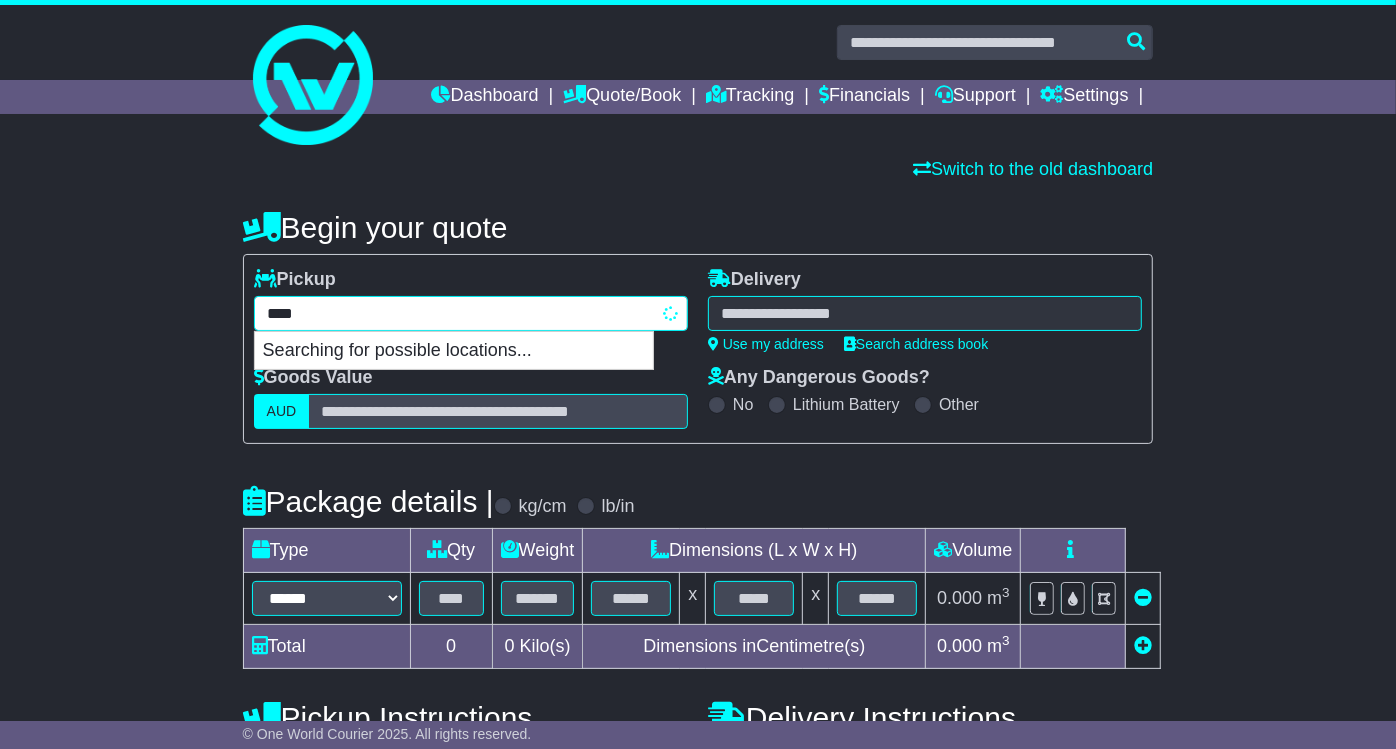 type on "*****" 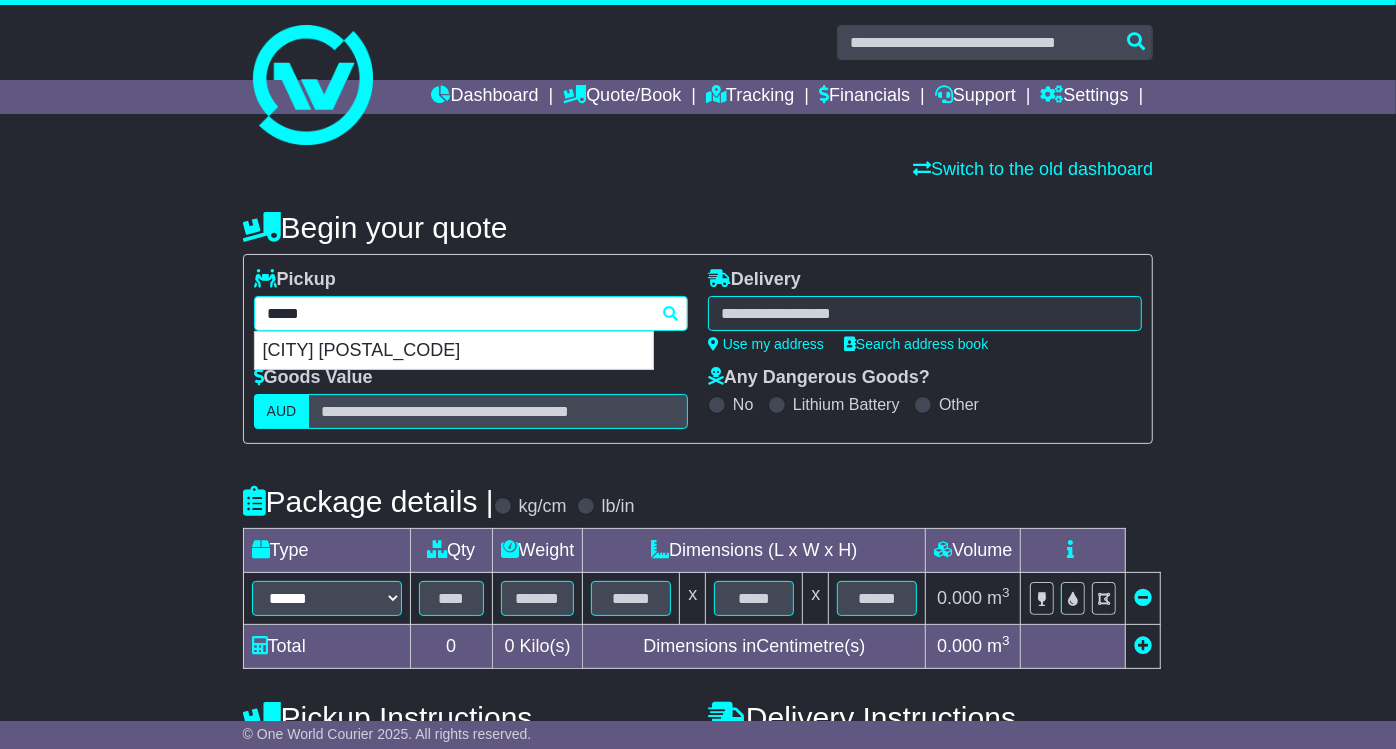 click on "[CITY] [POSTAL_CODE]" at bounding box center (454, 351) 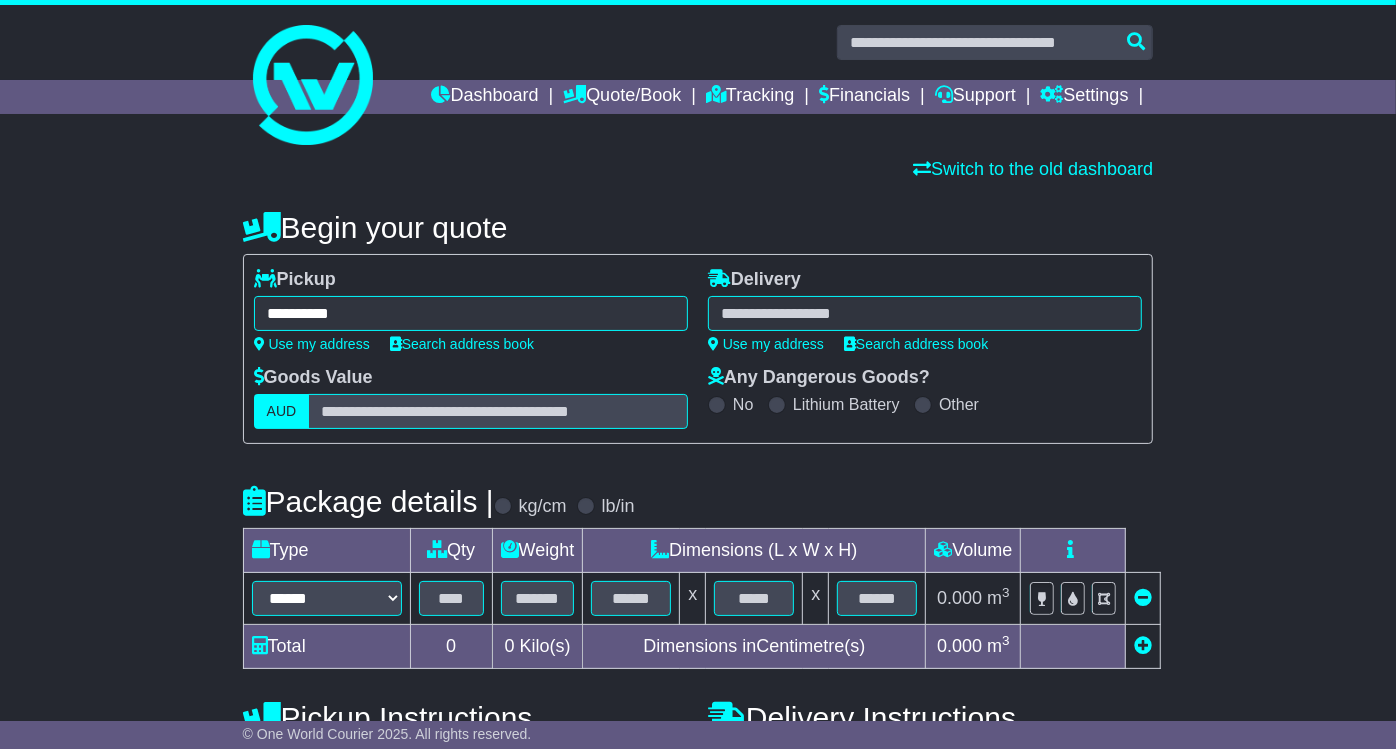 type on "**********" 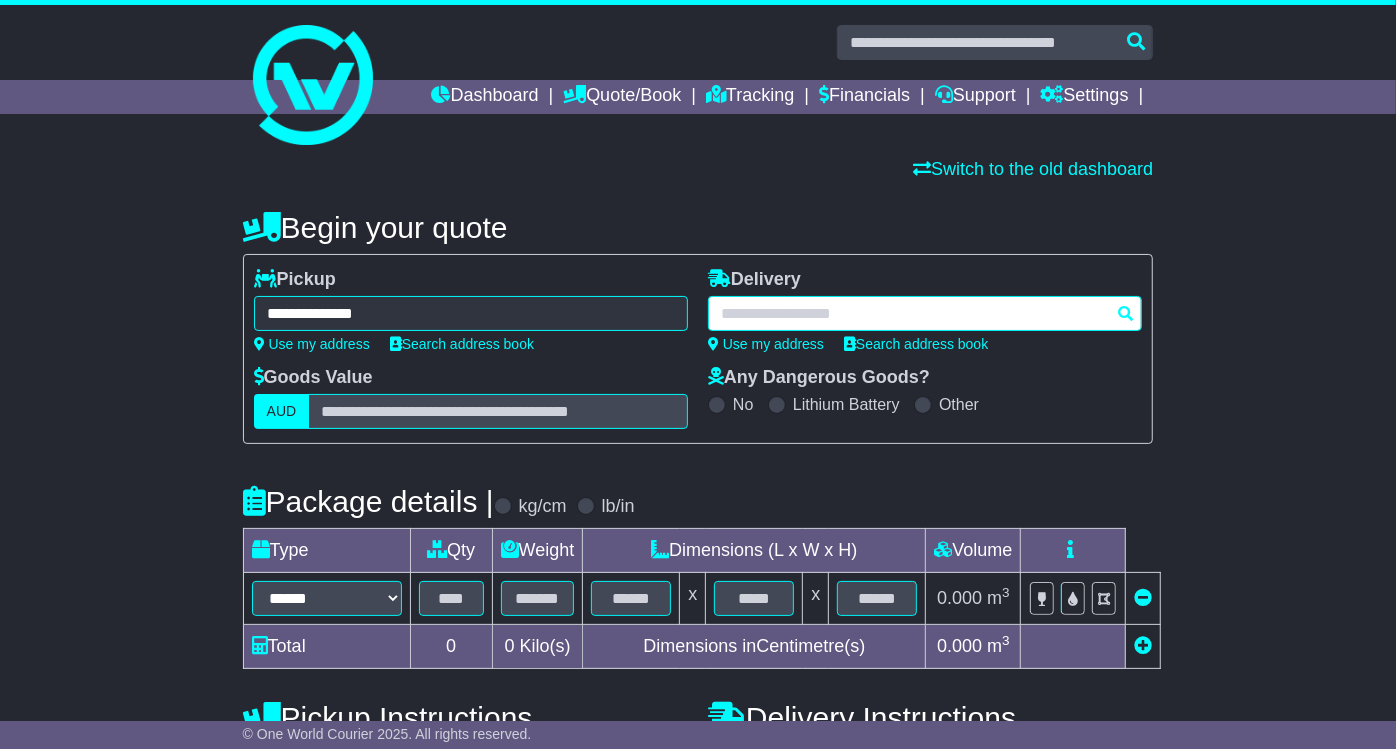 click at bounding box center [925, 313] 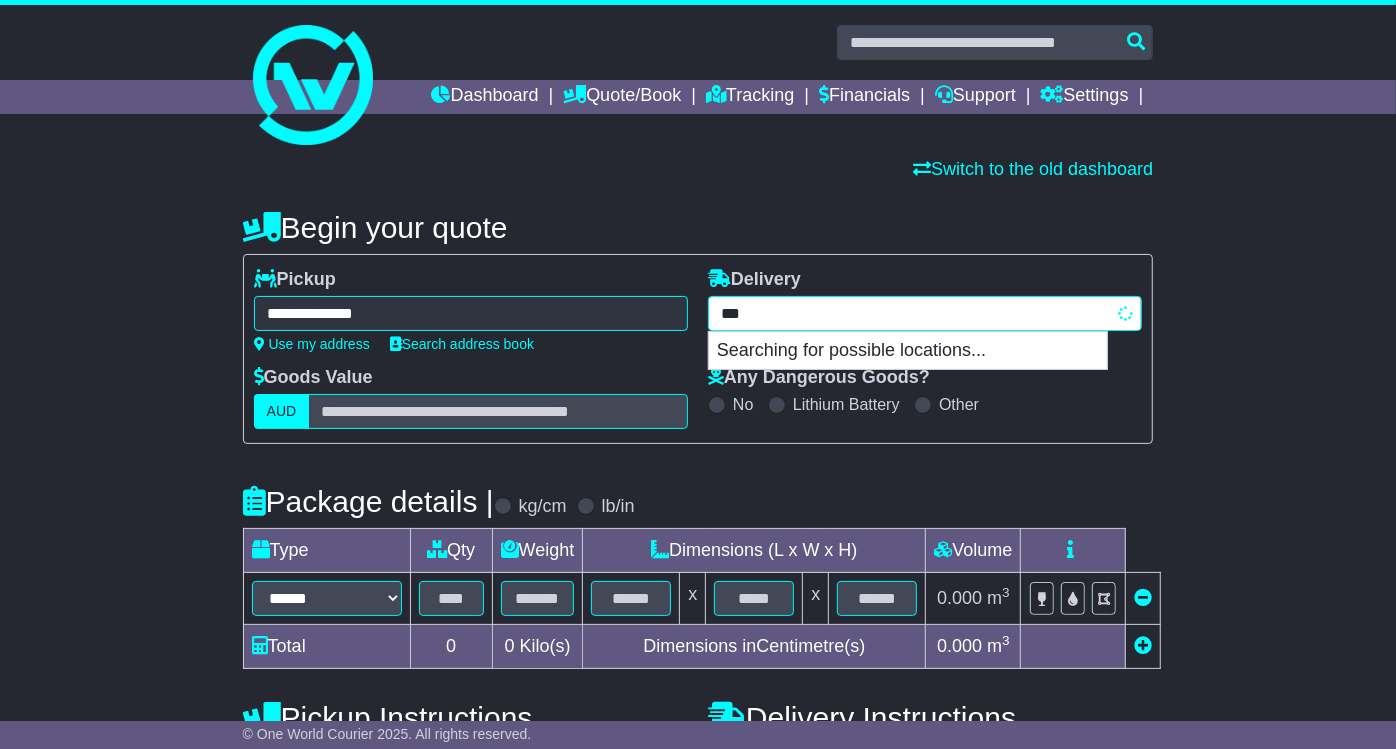 type on "****" 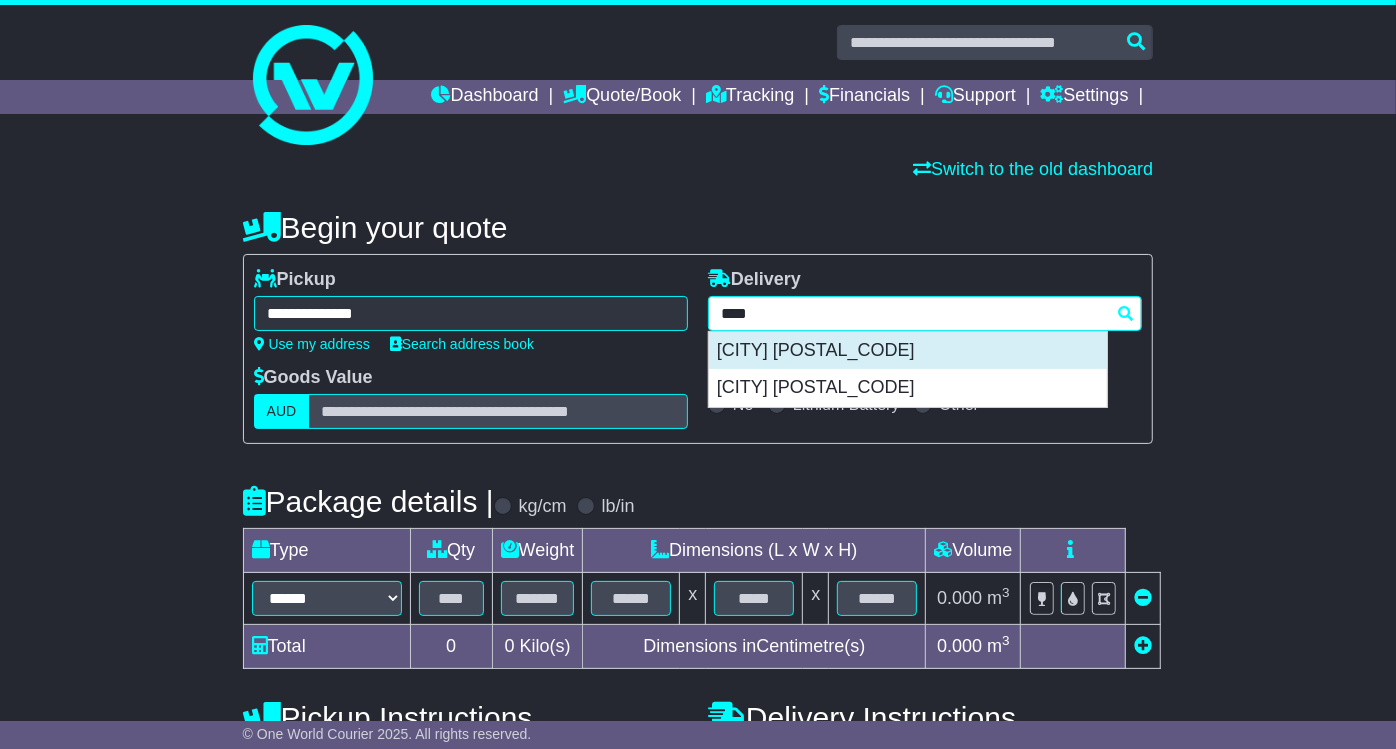 click on "BRISBANE AIRPORT 4008" at bounding box center [908, 351] 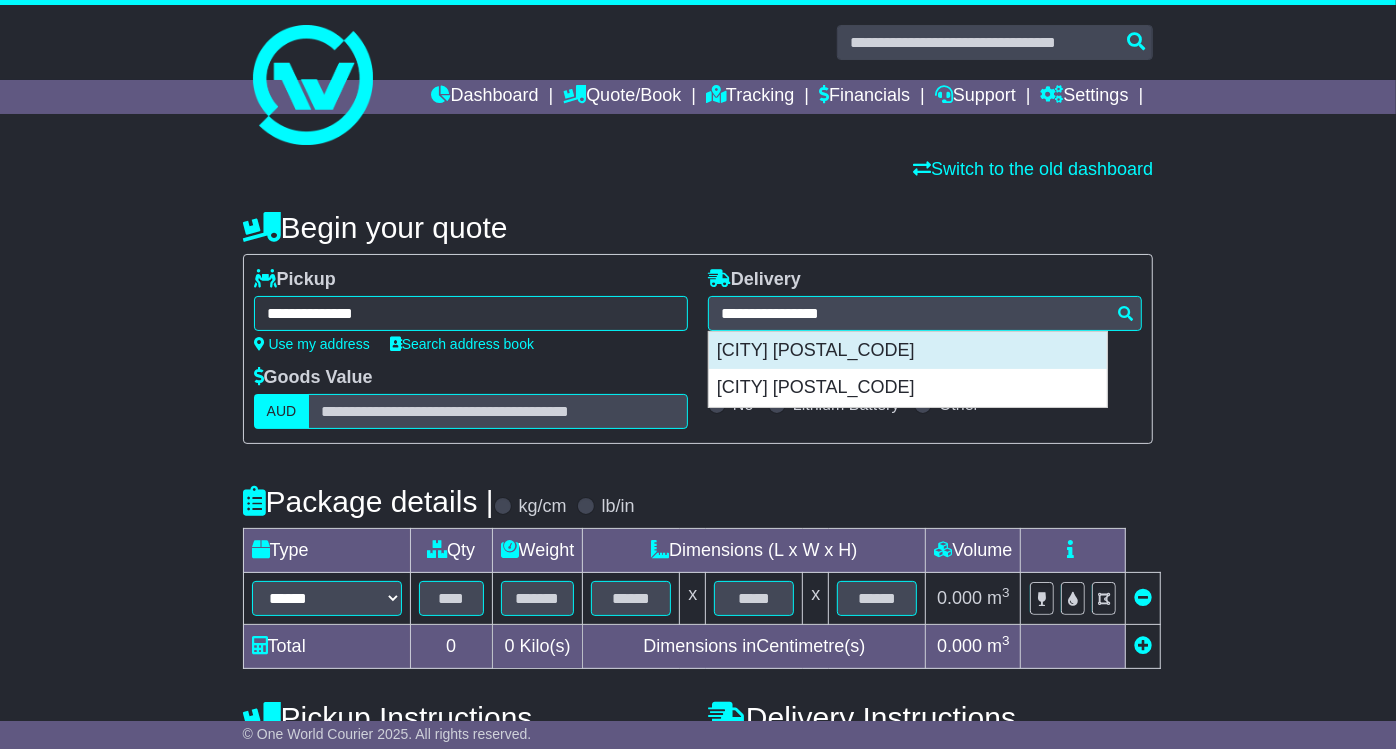 type on "**********" 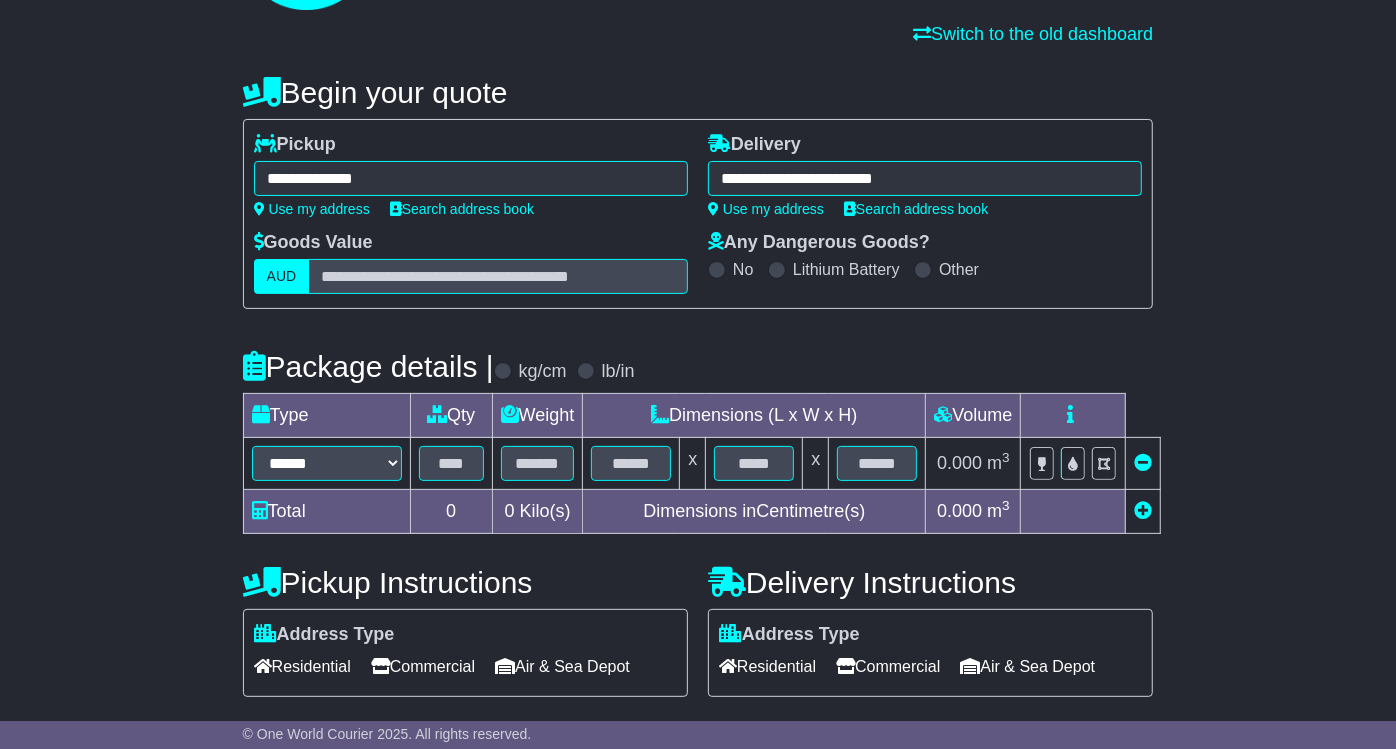 scroll, scrollTop: 304, scrollLeft: 0, axis: vertical 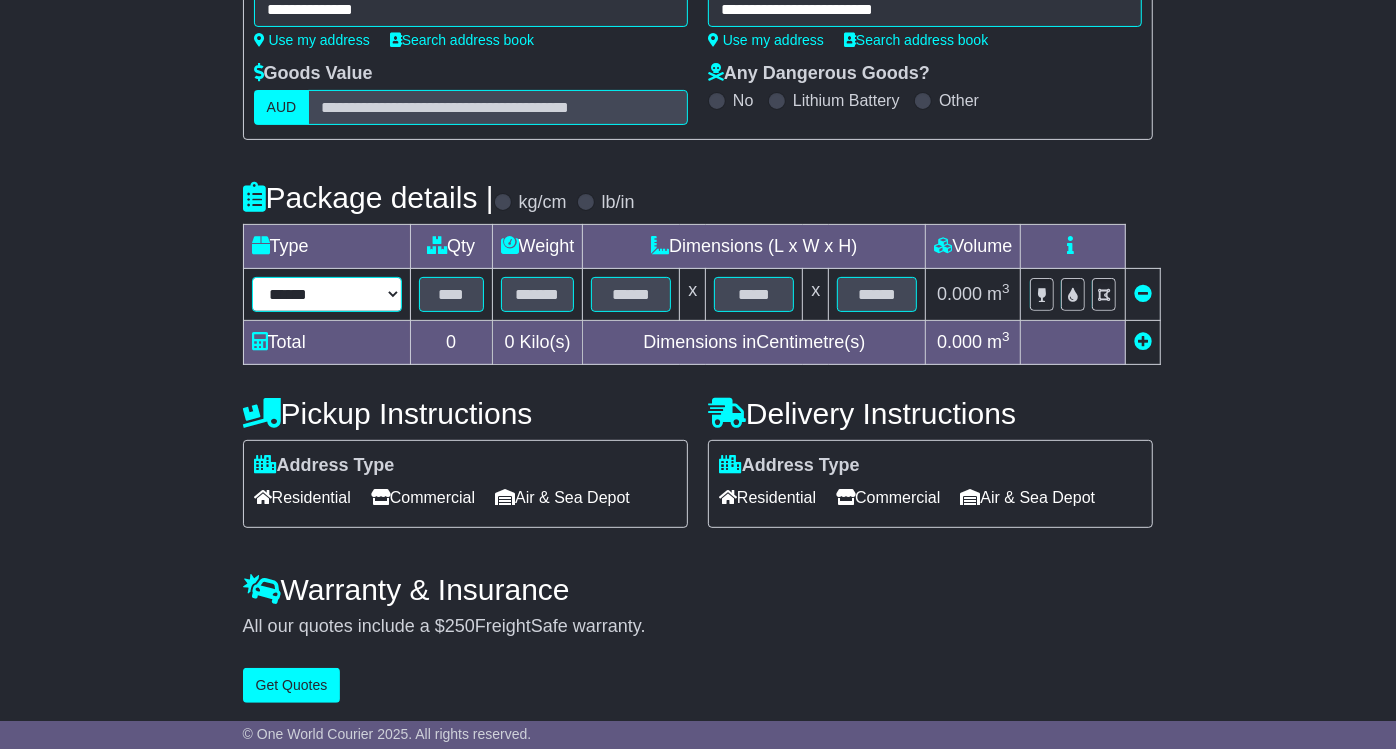 click on "****** ****** *** ******** ***** **** **** ****** *** *******" at bounding box center (327, 294) 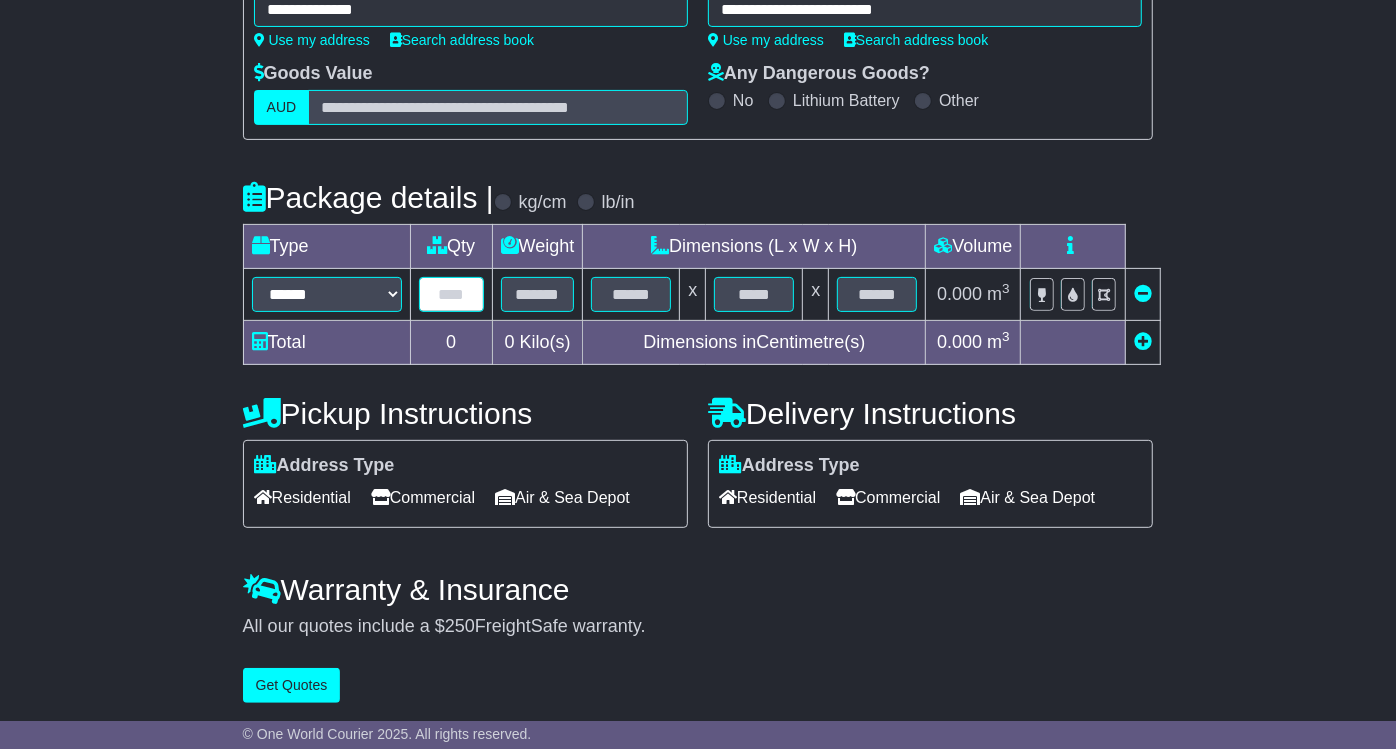 click at bounding box center [451, 294] 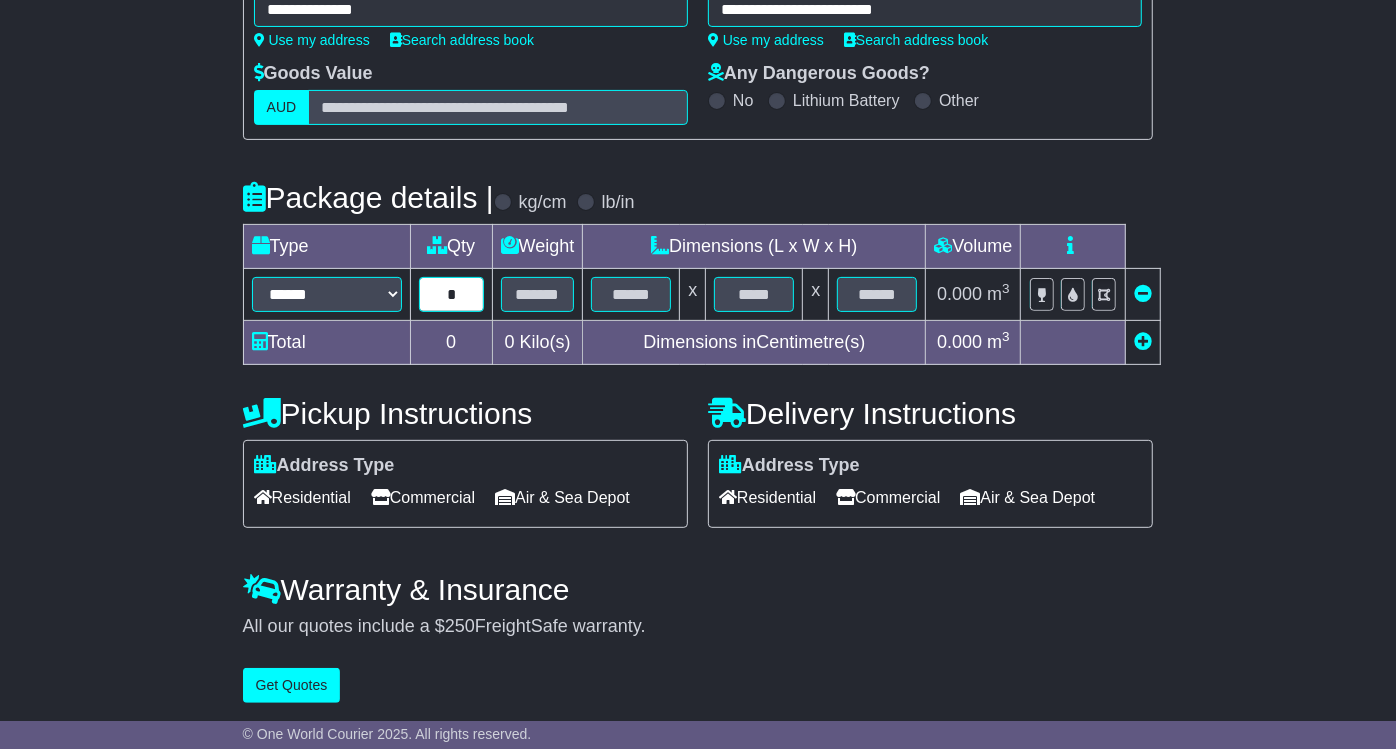 type on "*" 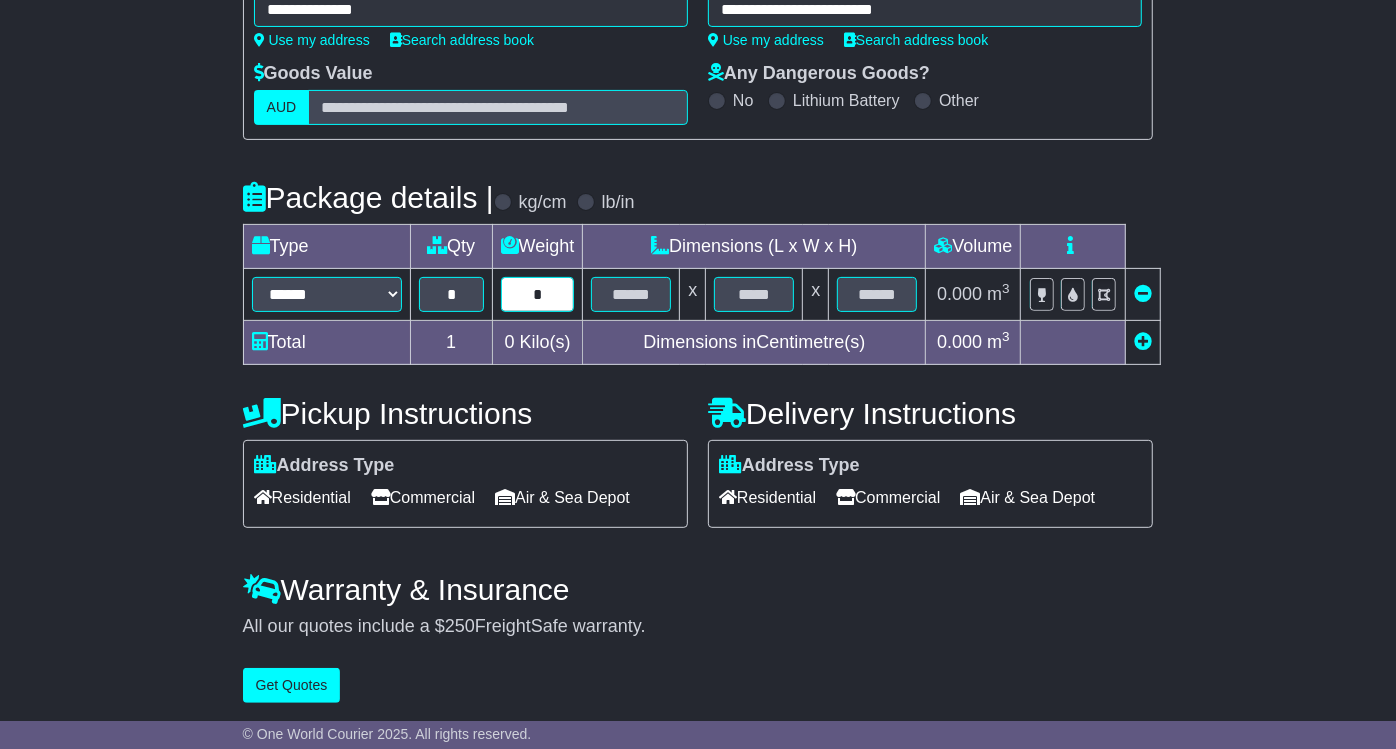 type on "*" 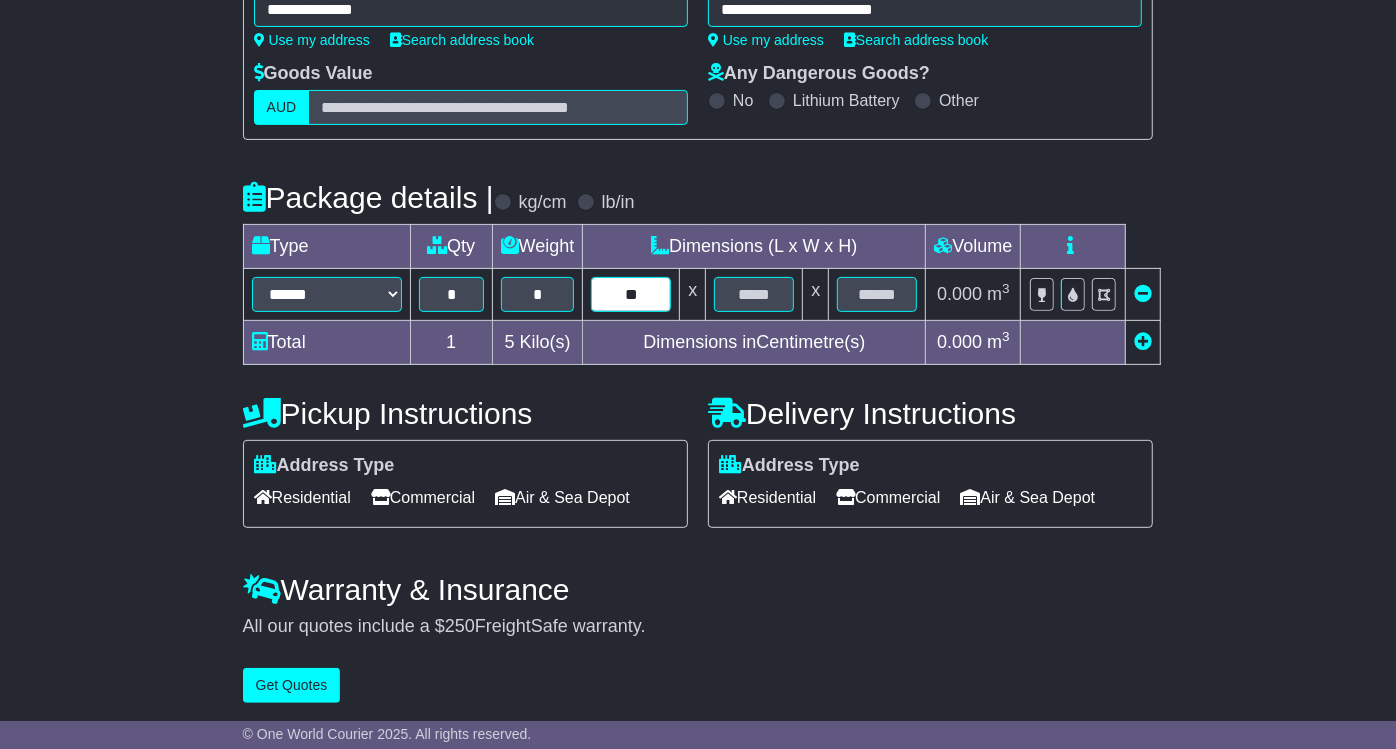 type on "**" 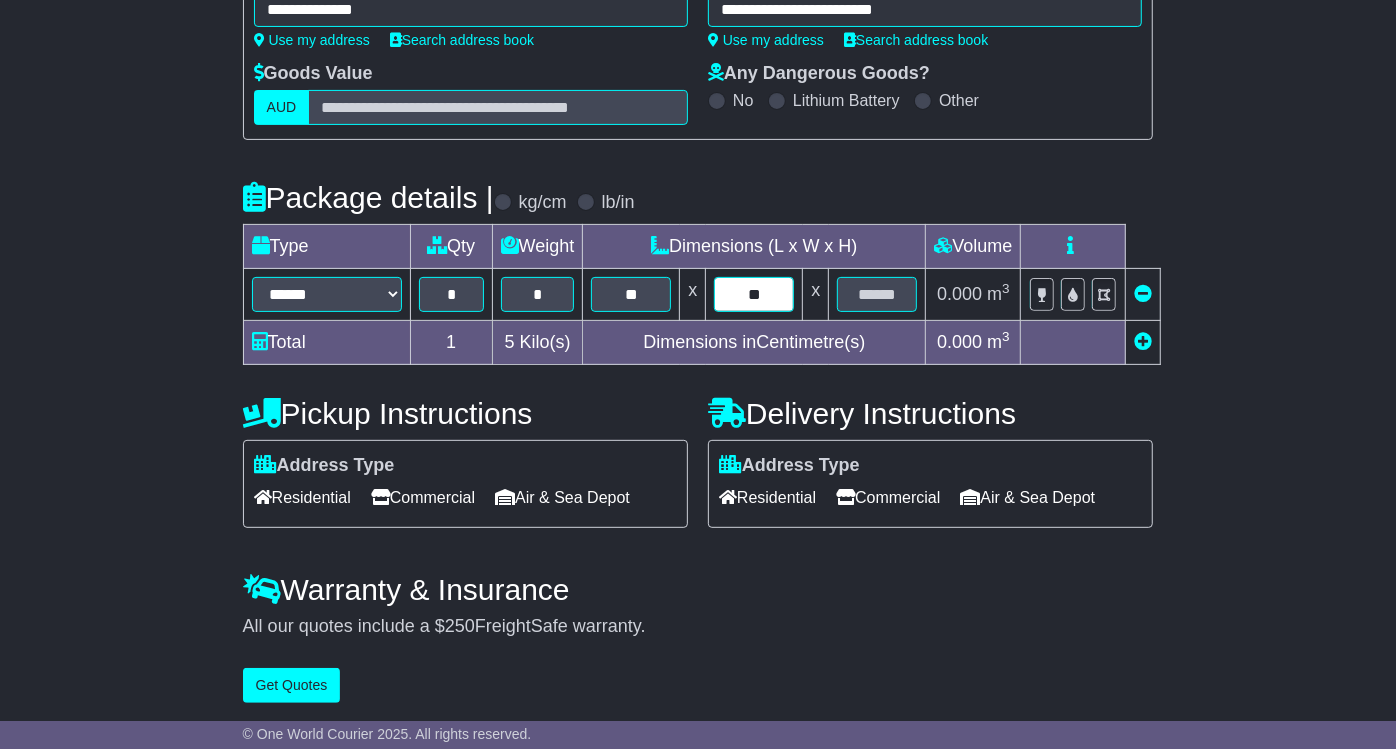type on "**" 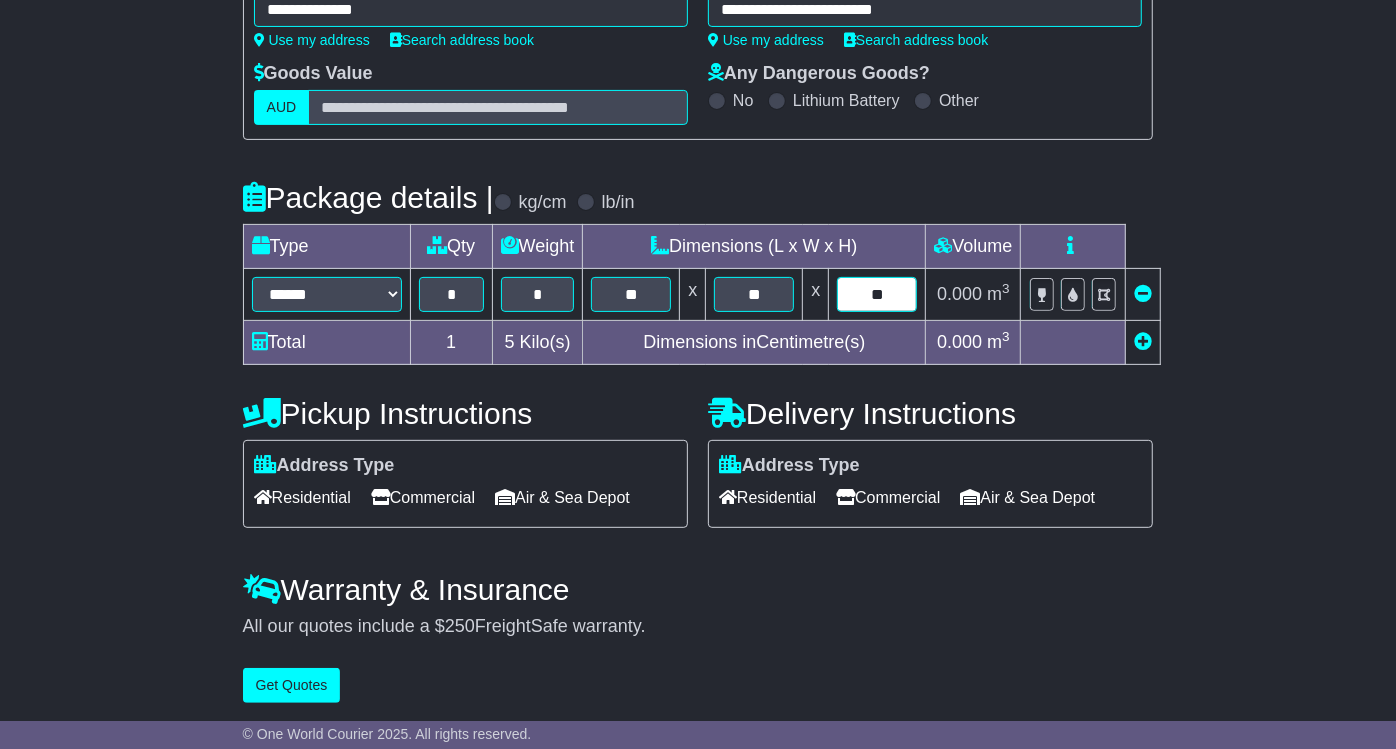 type on "**" 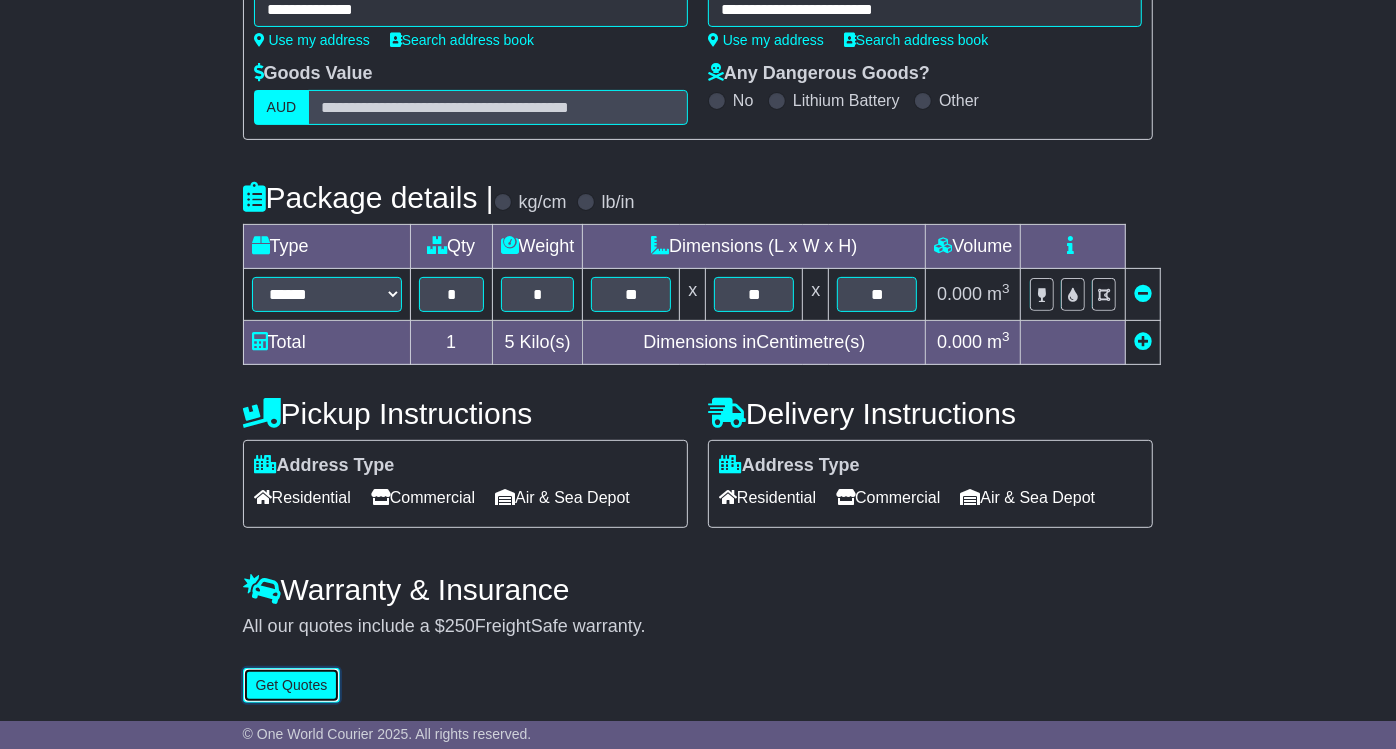type 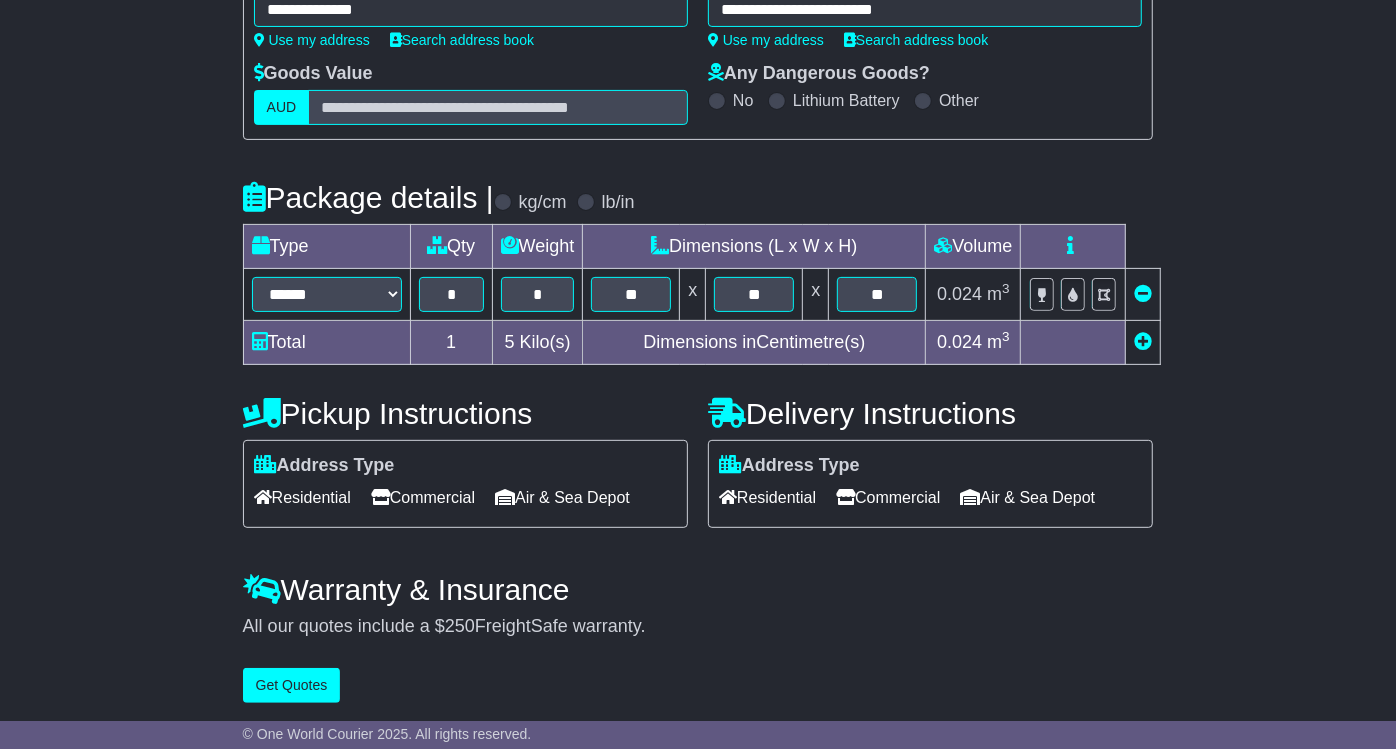 drag, startPoint x: 428, startPoint y: 488, endPoint x: 486, endPoint y: 488, distance: 58 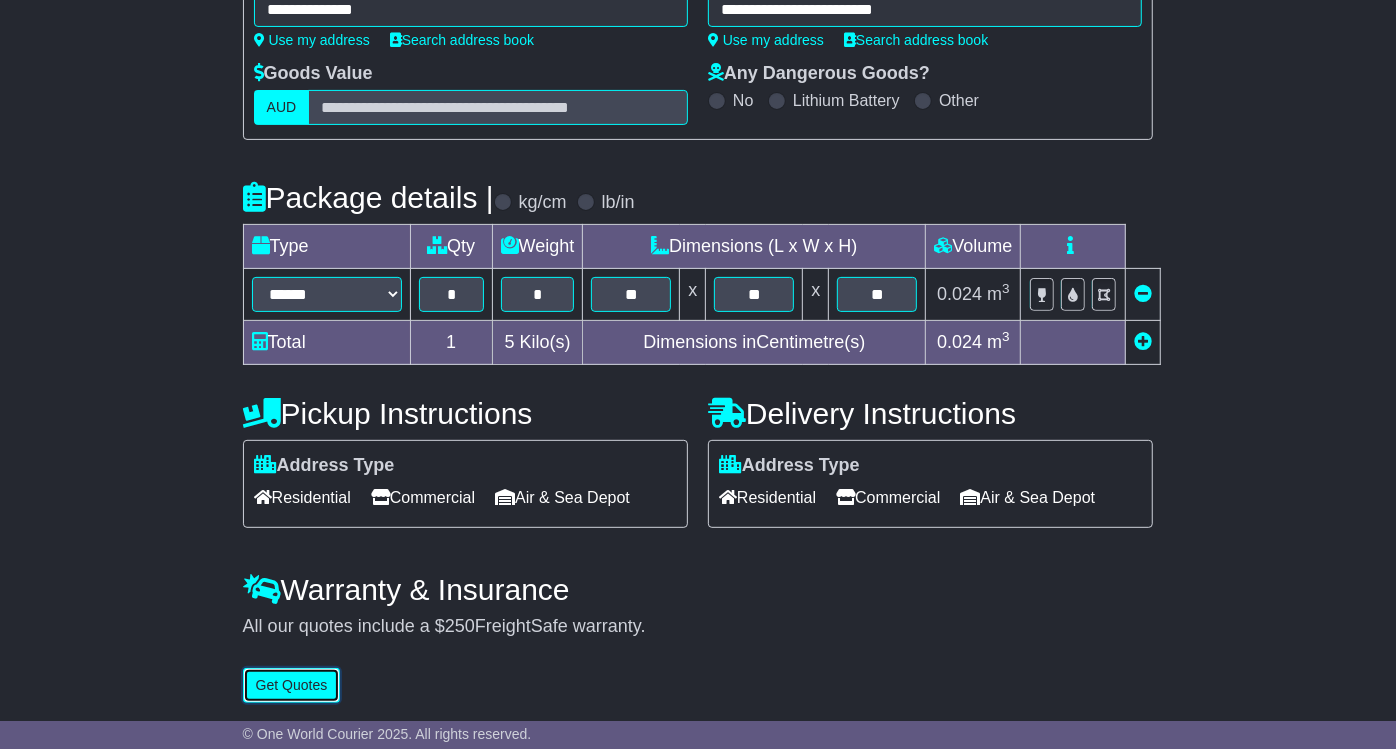 click on "Get Quotes" at bounding box center [292, 685] 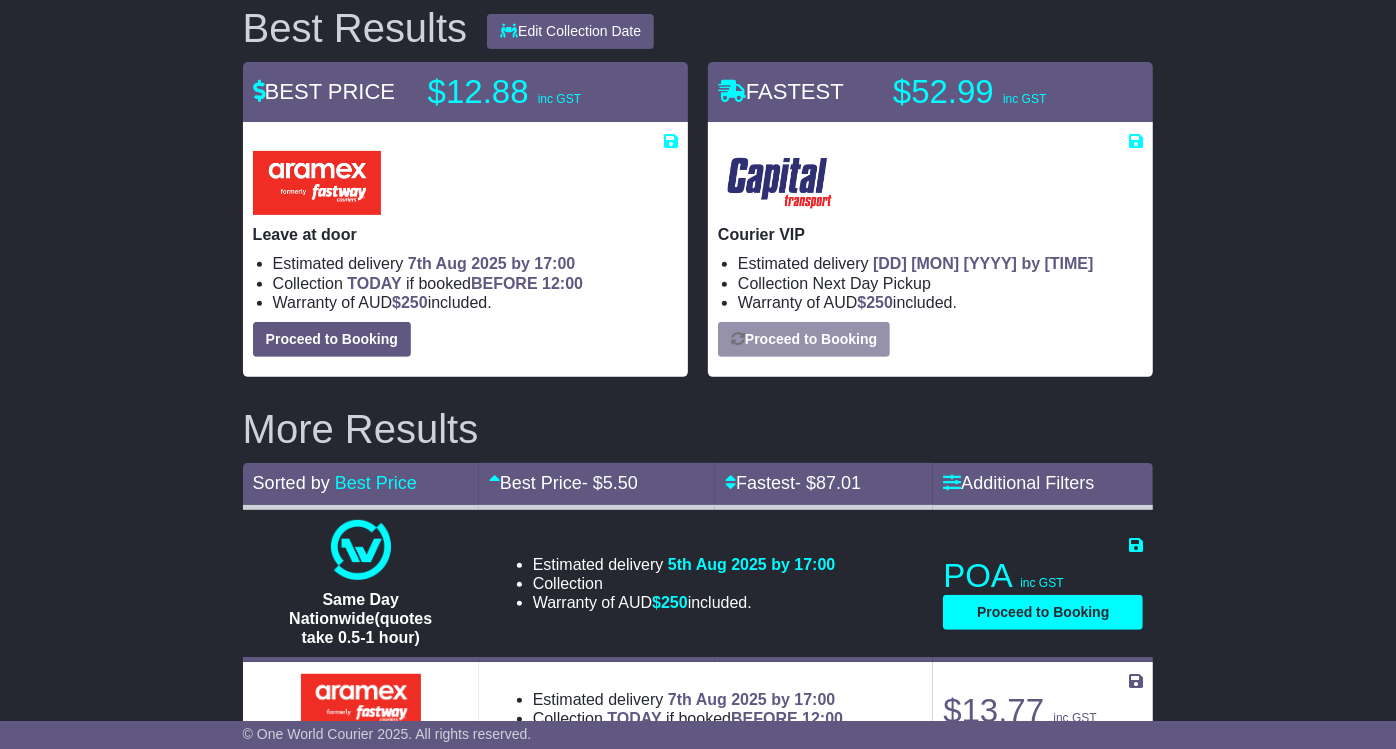 scroll, scrollTop: 111, scrollLeft: 0, axis: vertical 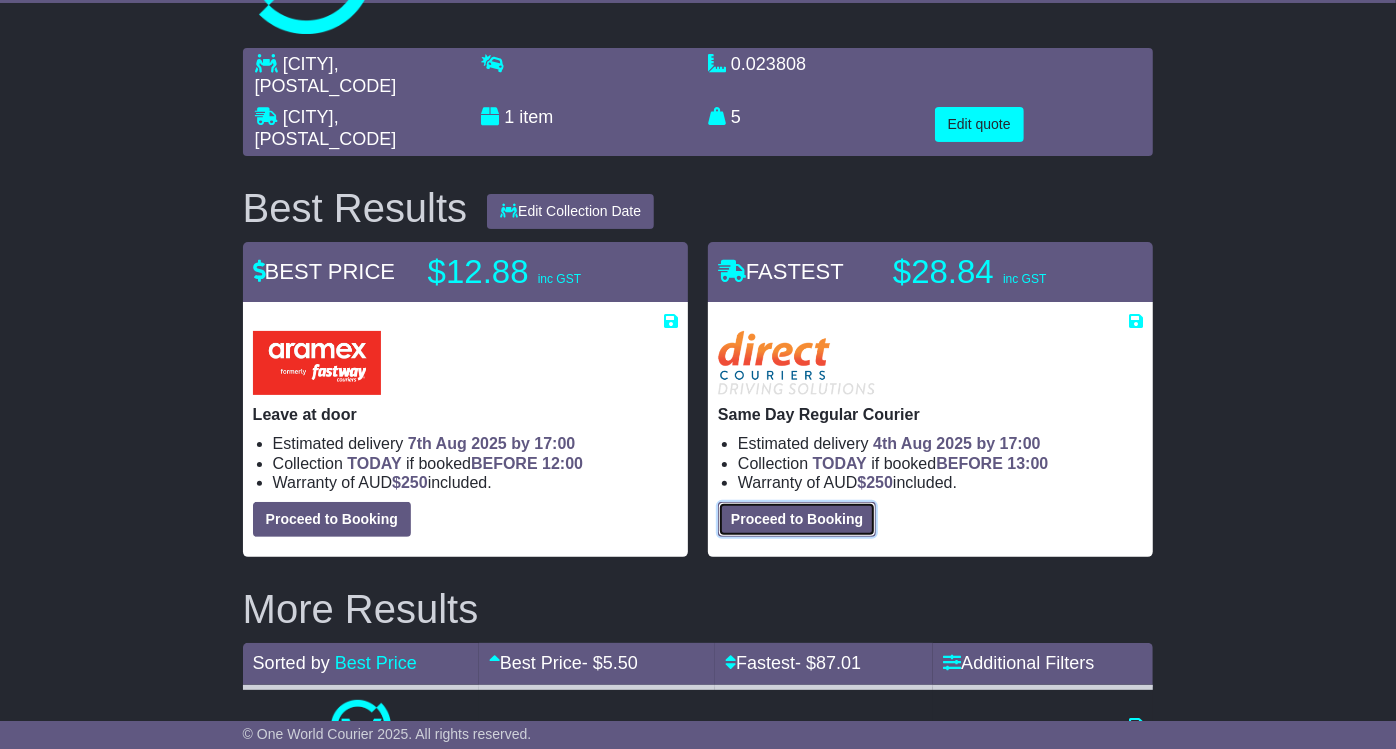 click on "Proceed to Booking" at bounding box center [797, 519] 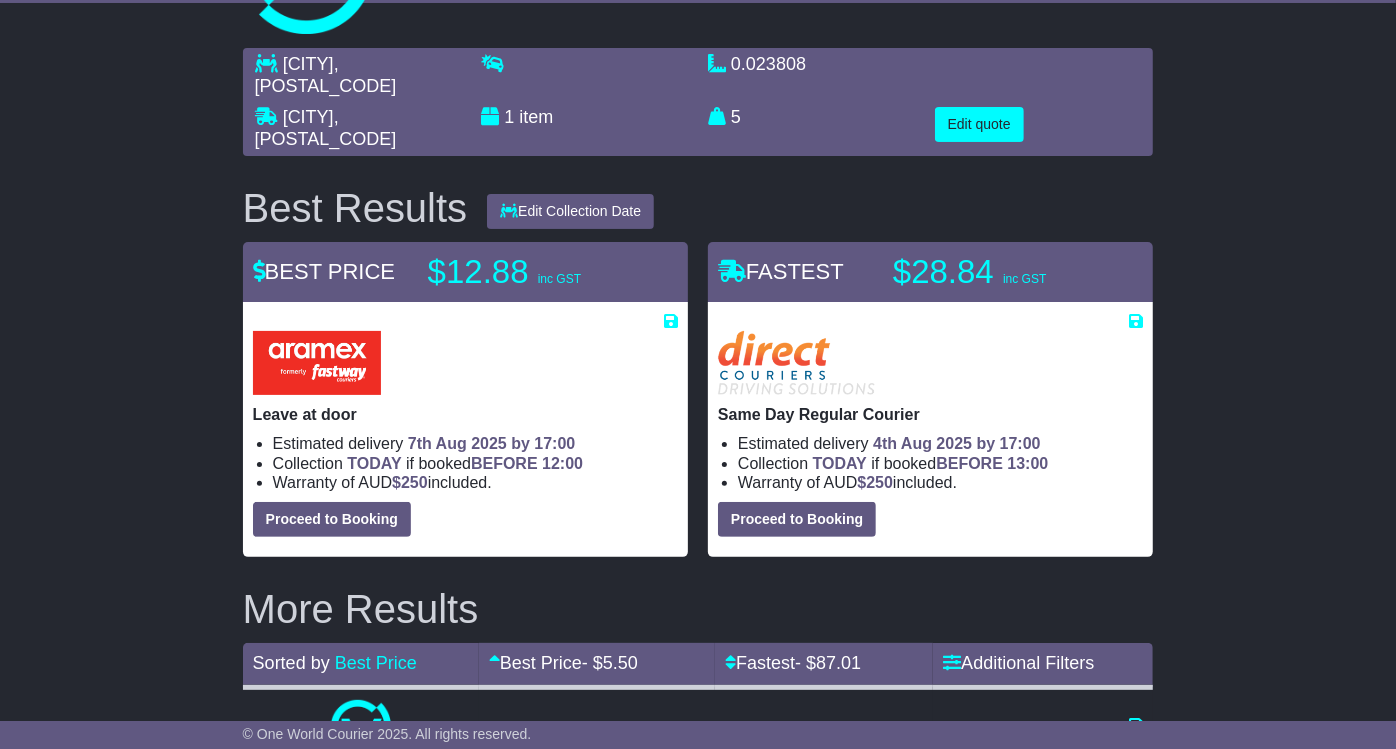 select on "*****" 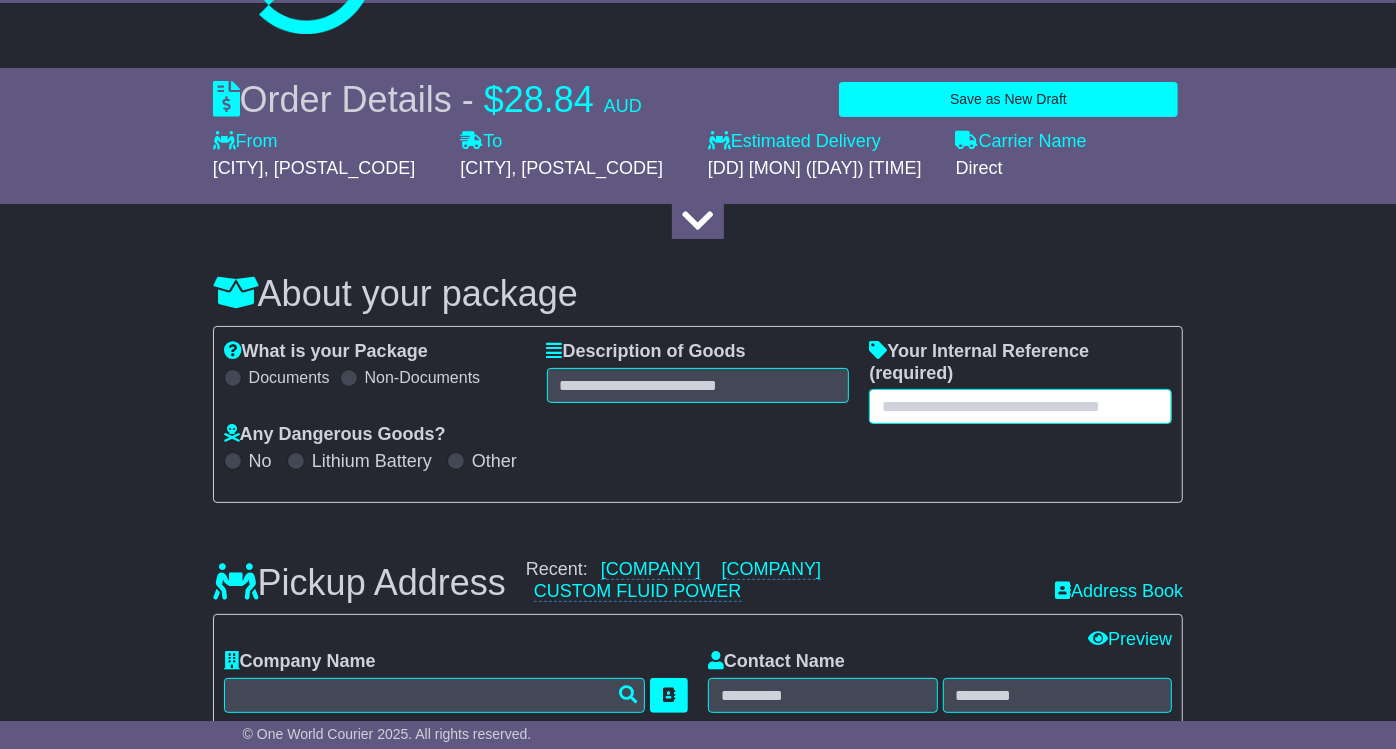 click at bounding box center [1020, 406] 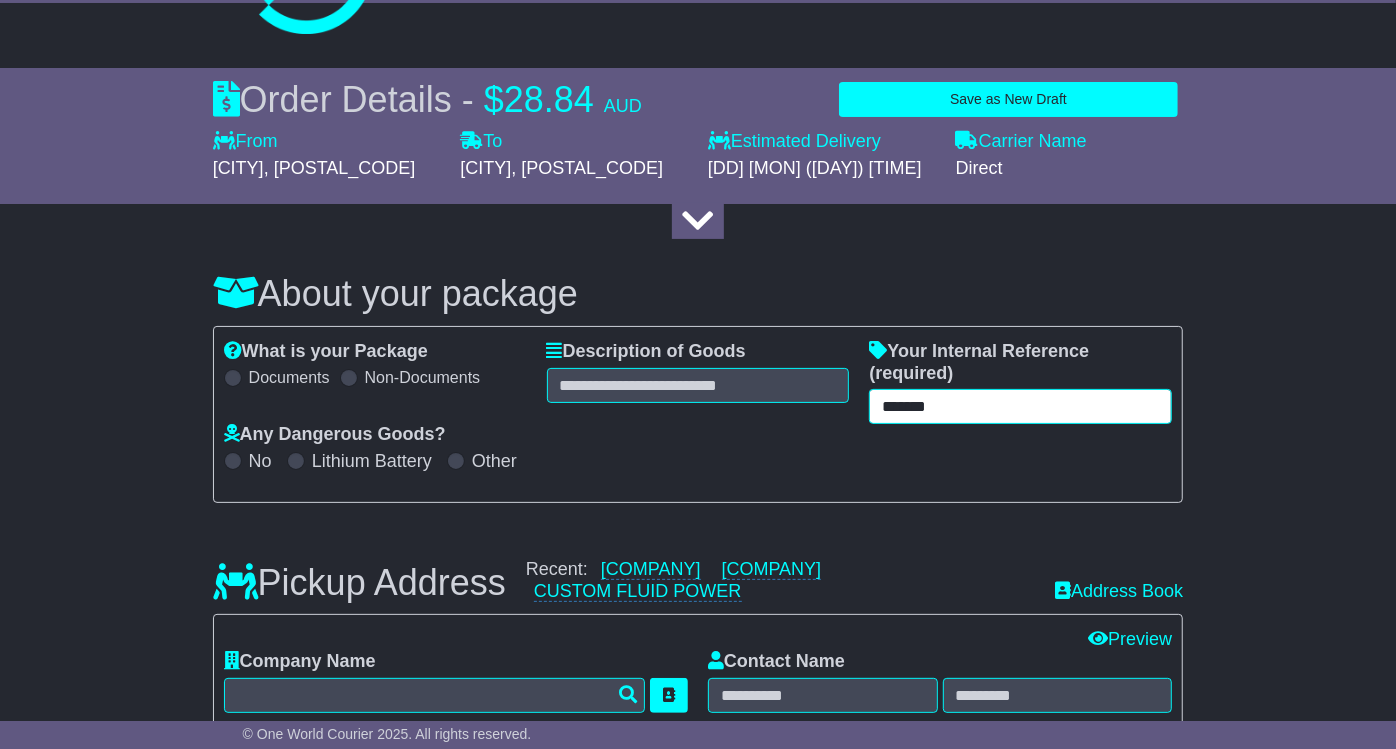 type on "*******" 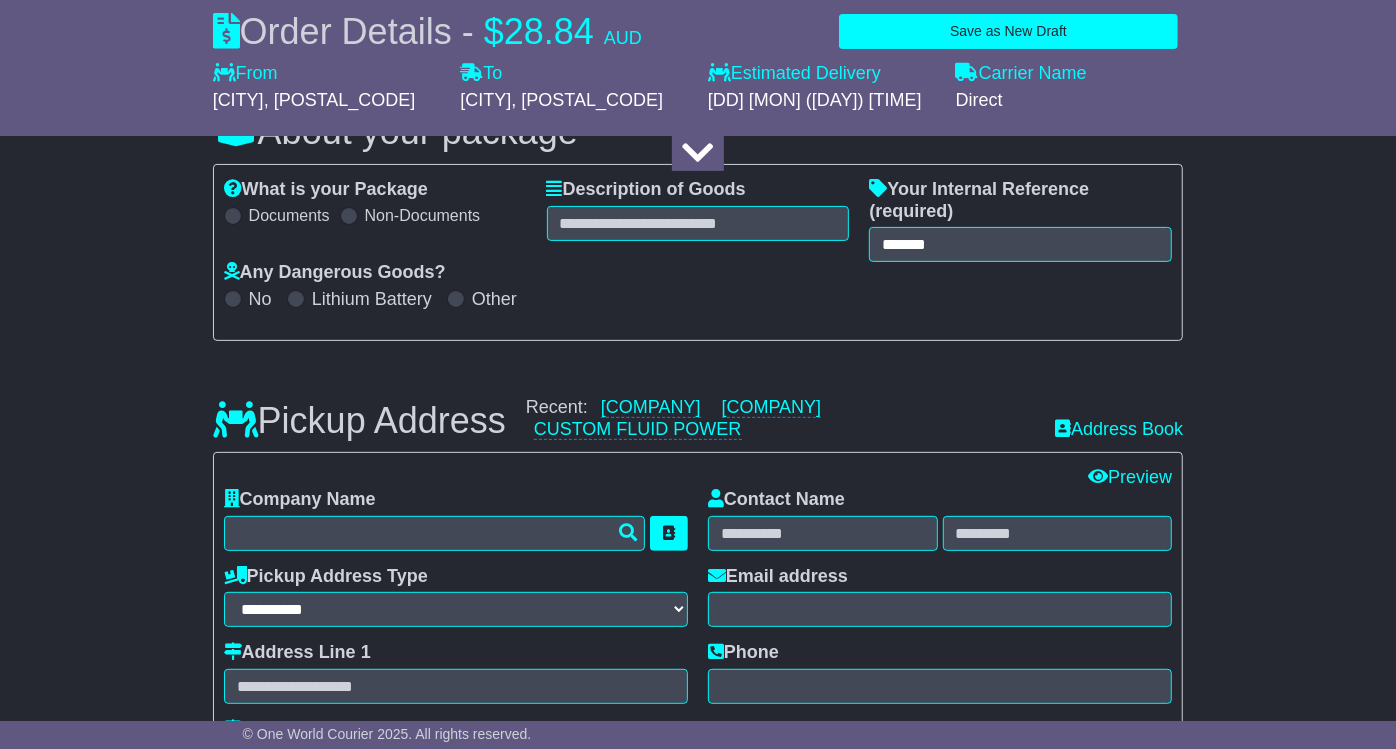 scroll, scrollTop: 333, scrollLeft: 0, axis: vertical 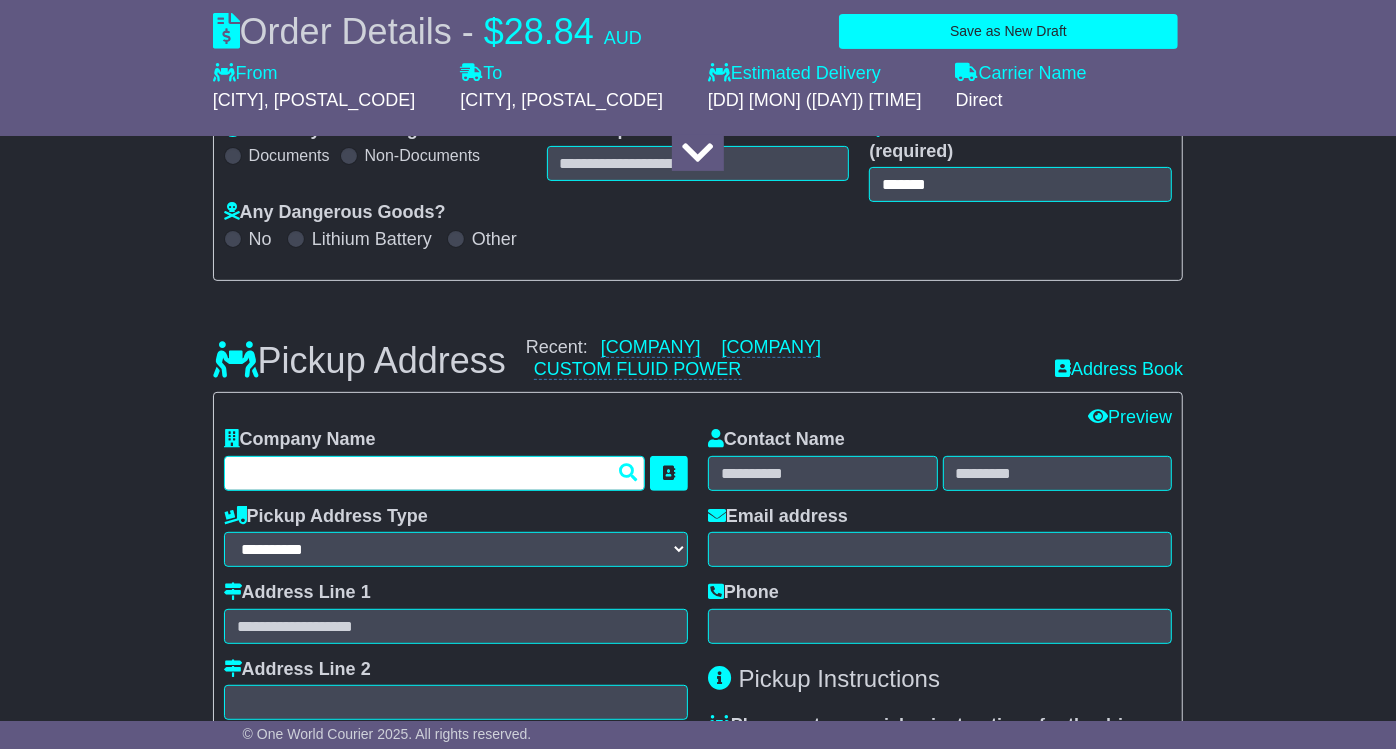 click at bounding box center [434, 473] 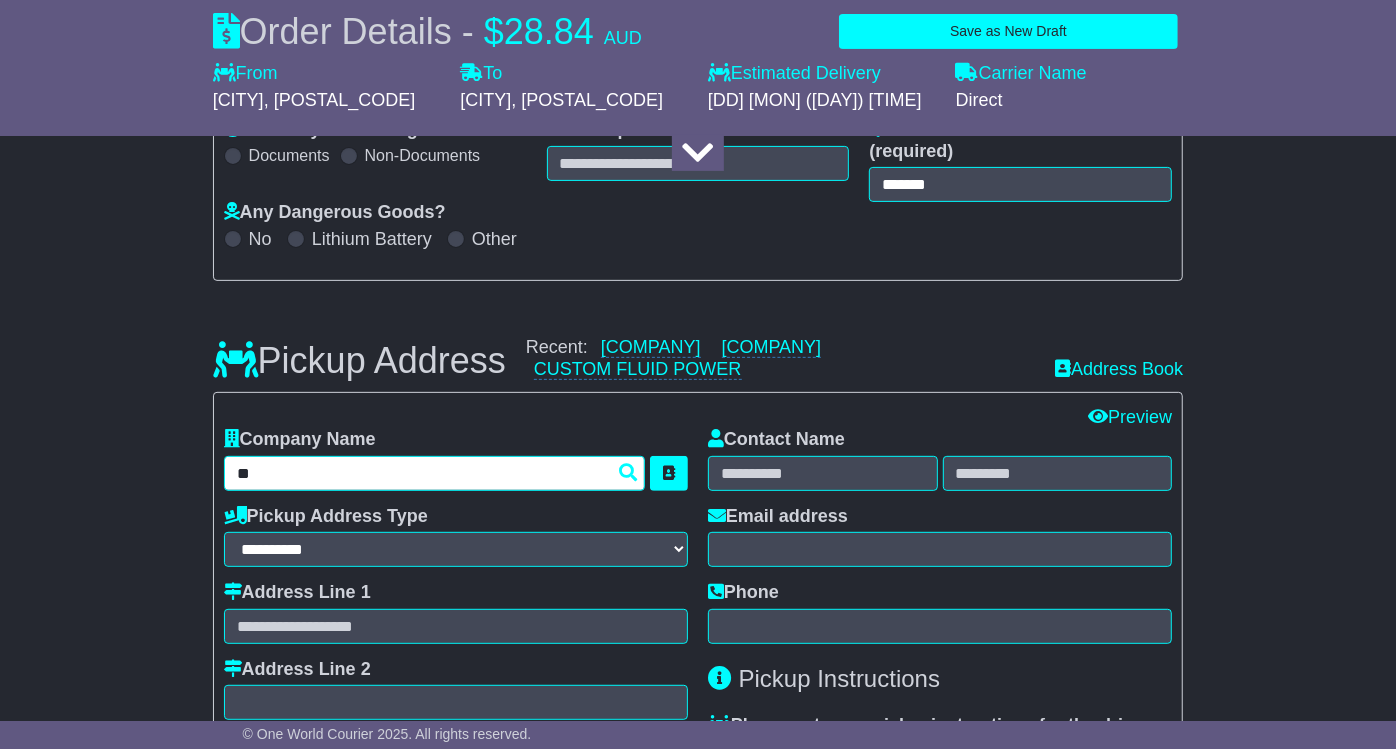 type on "***" 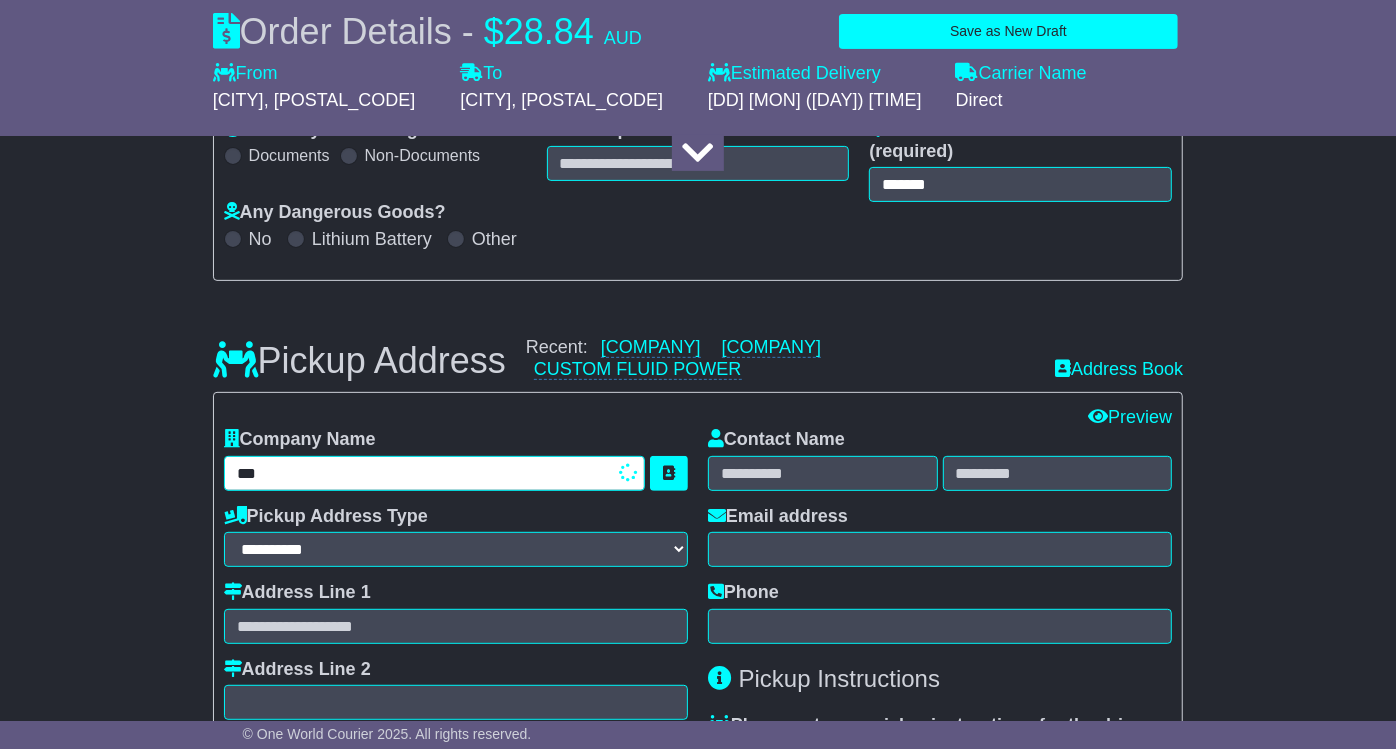 type on "********" 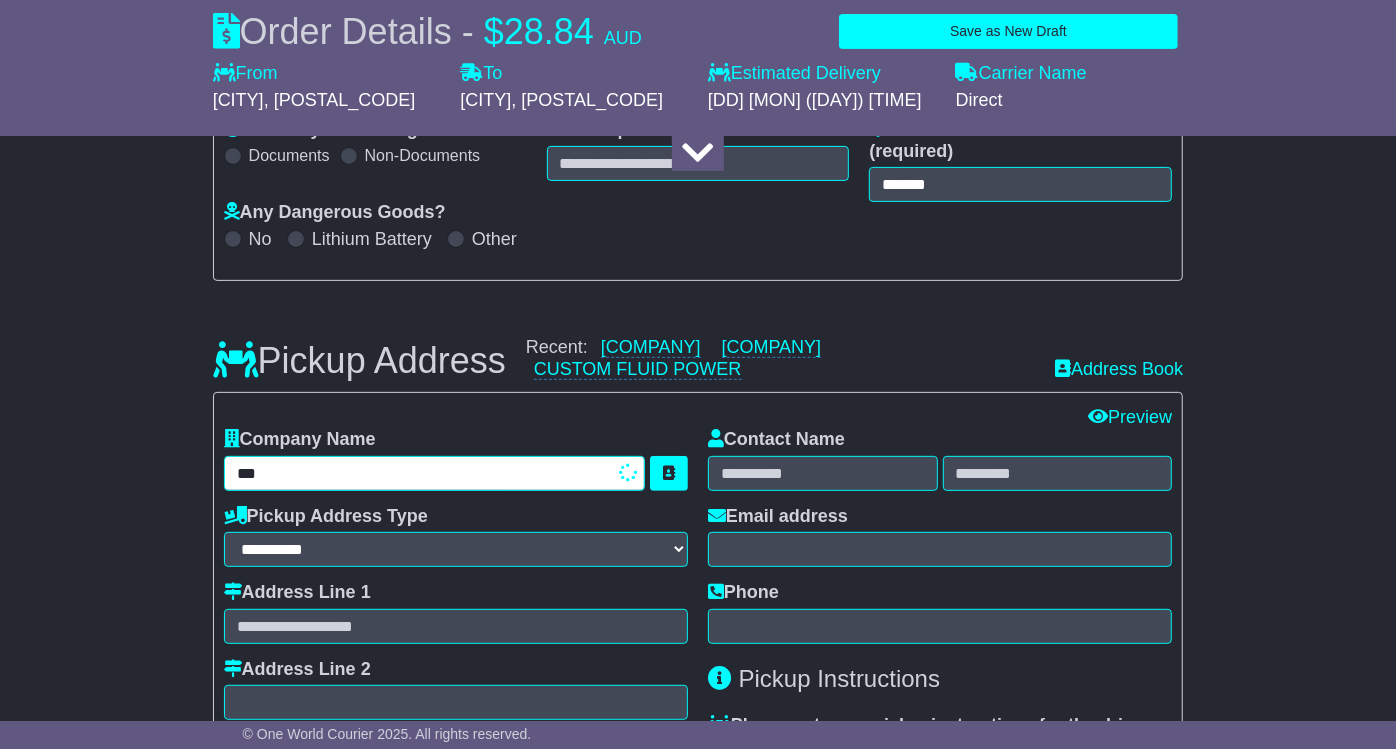 type 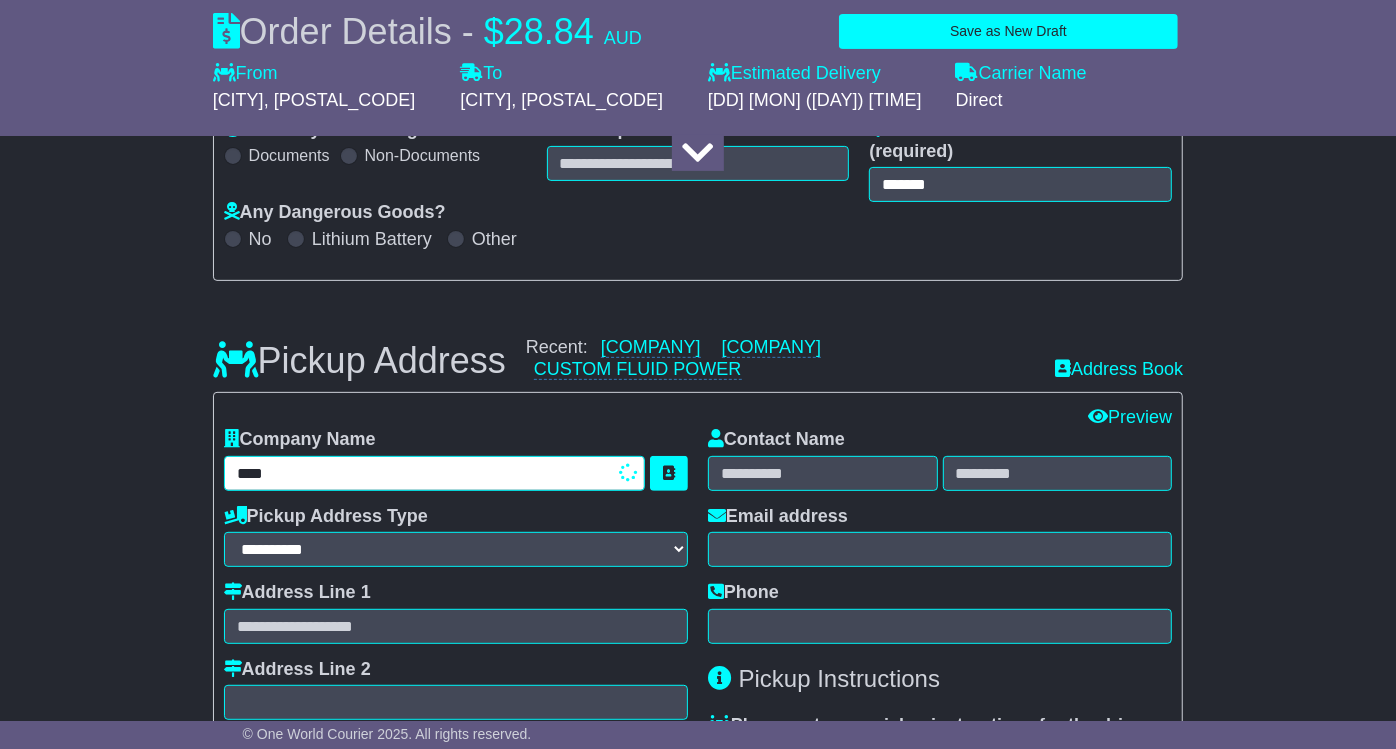 type on "*****" 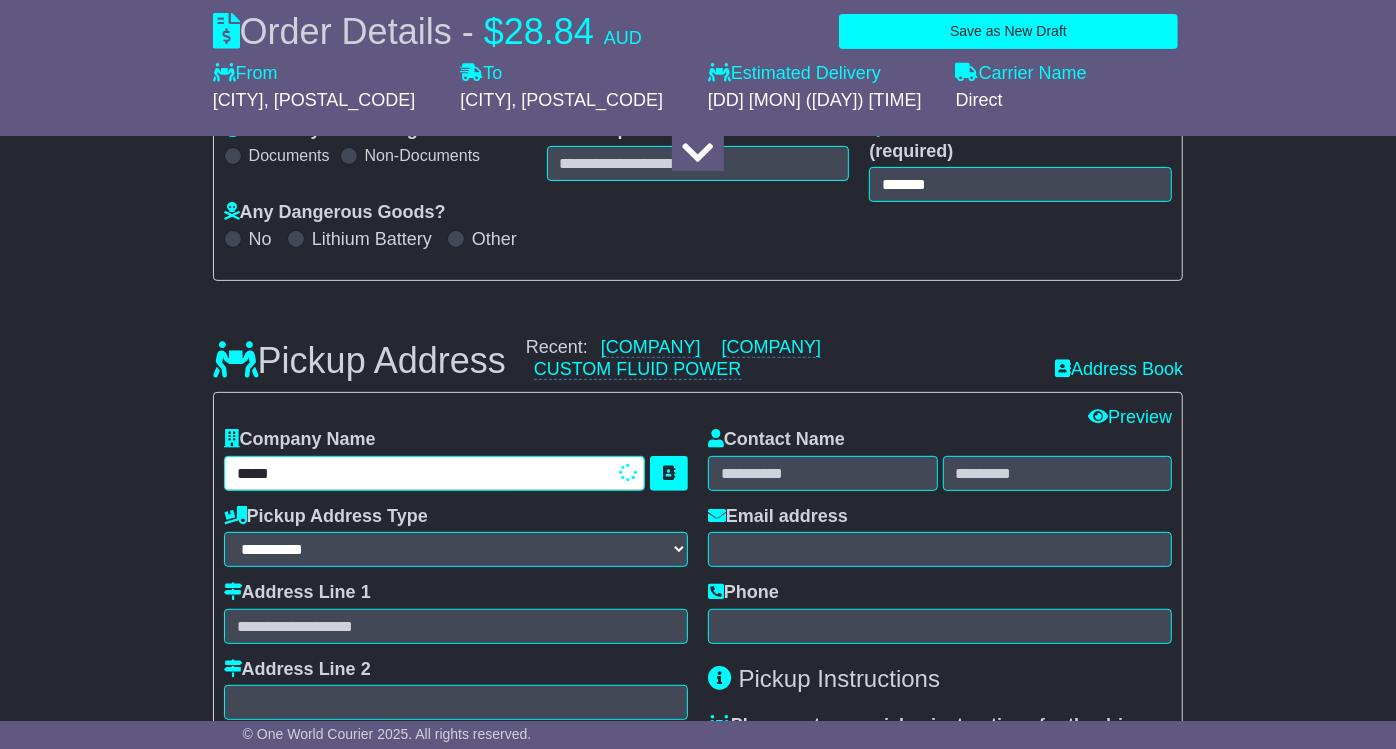 type on "********" 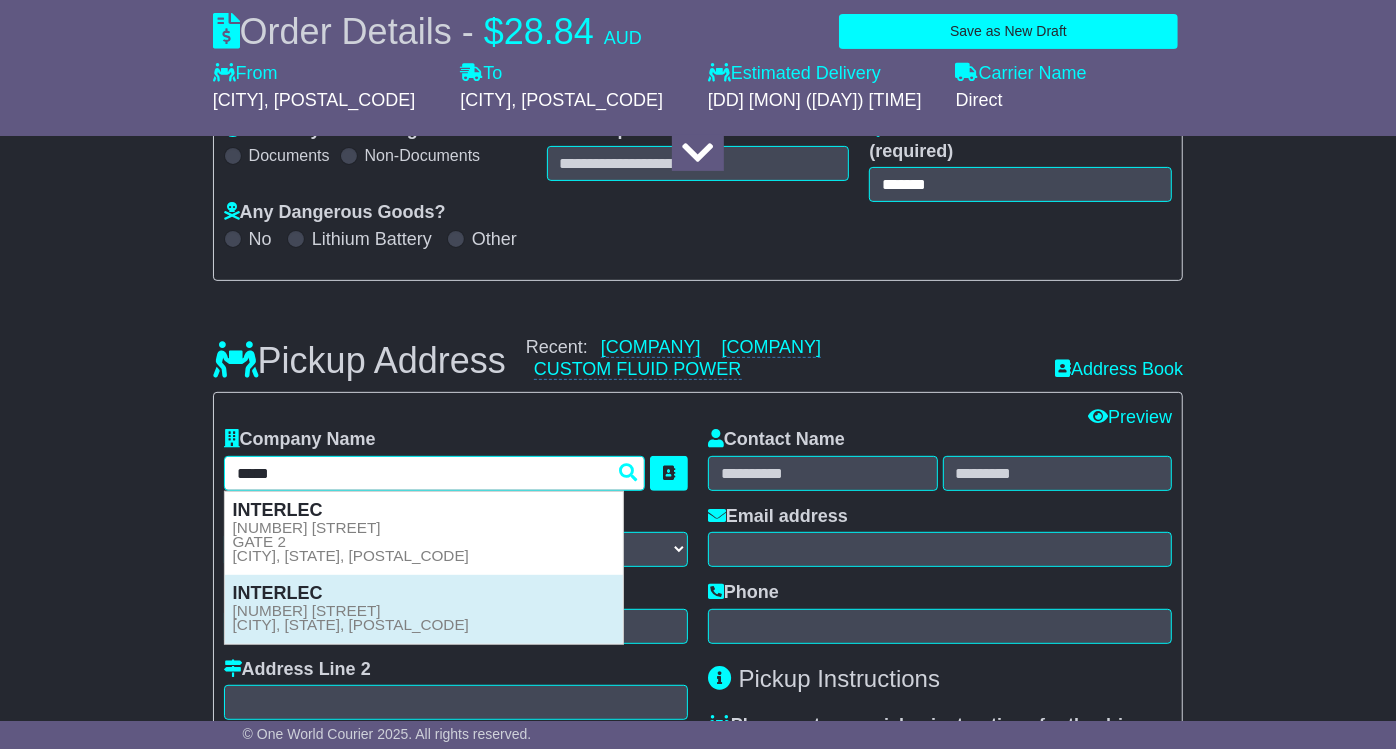 click on "INTERLEC 67 BUCHANAN ROAD   BANYO, QLD, 4014" at bounding box center [424, 609] 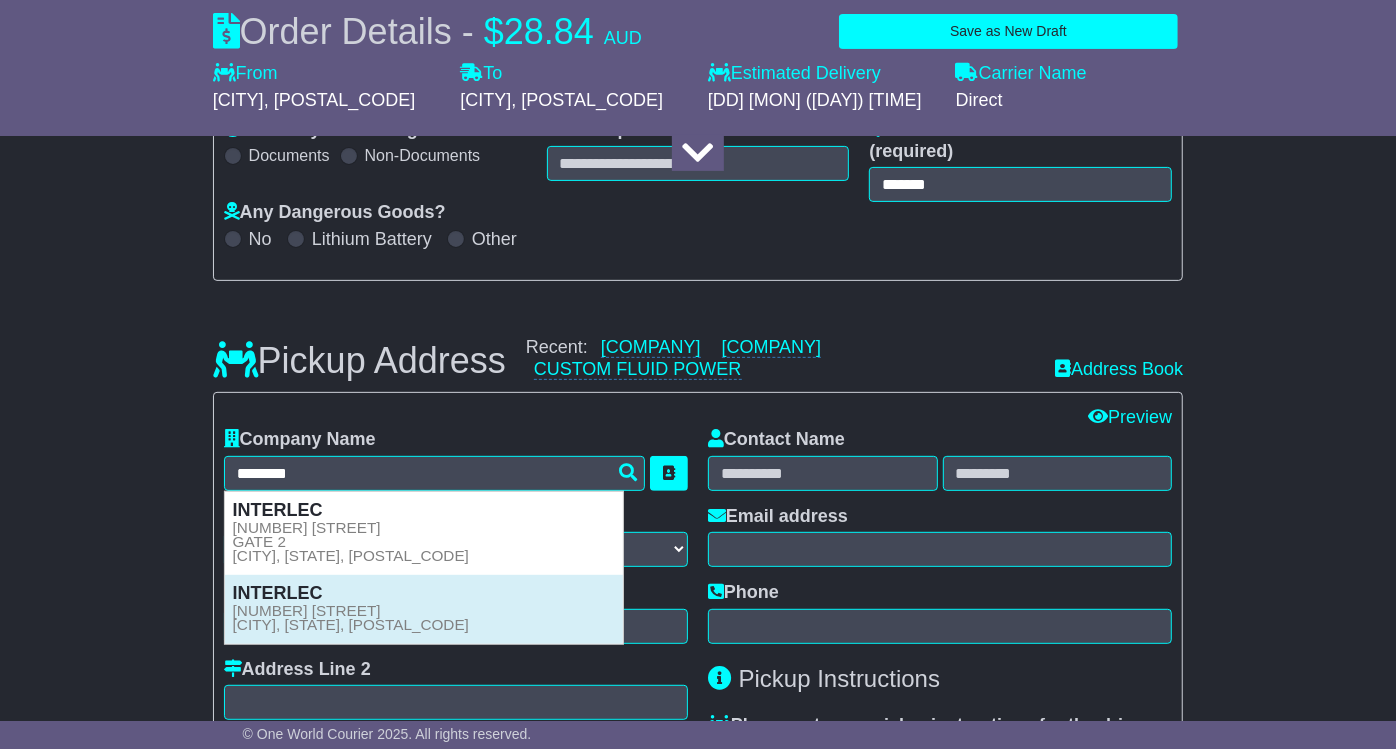 type 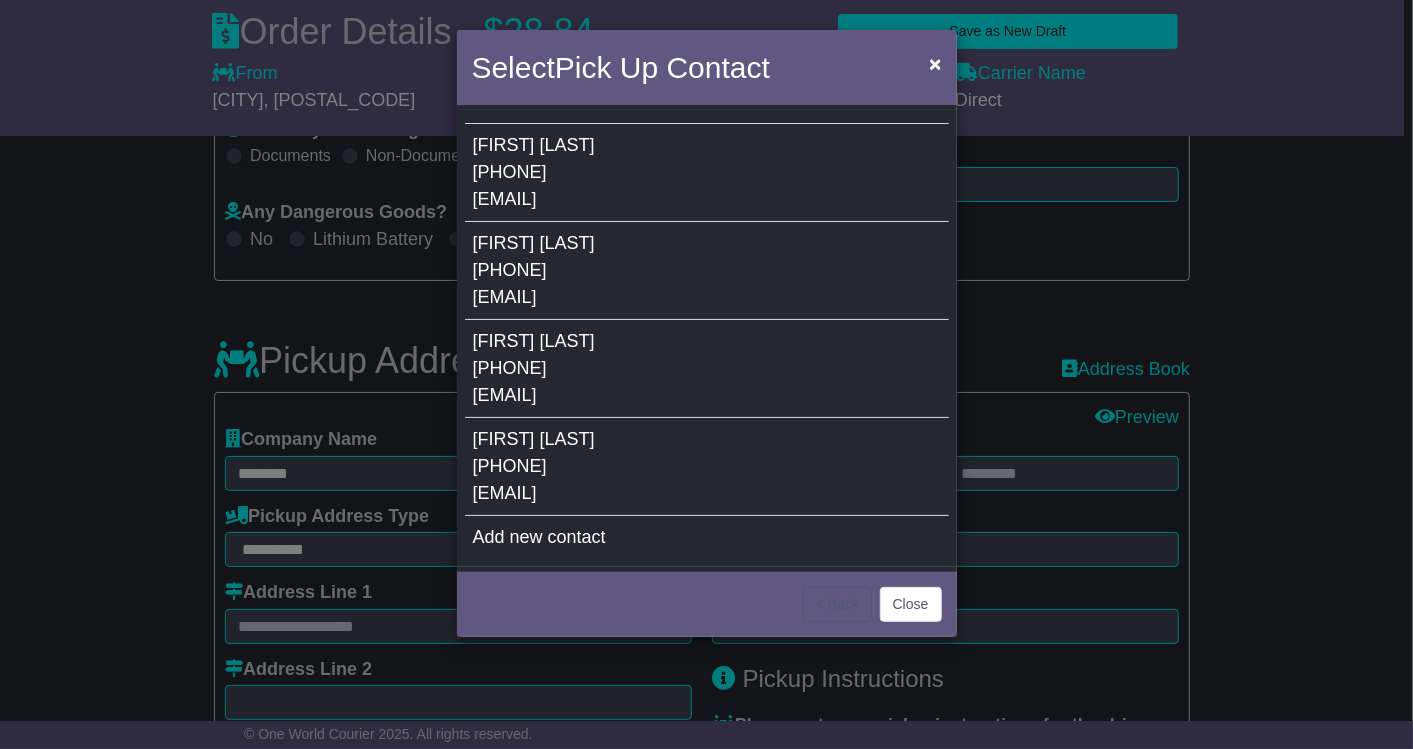 click on "ALFRED   BADE
0732568091
alfred@interlec.com.au" at bounding box center [707, 369] 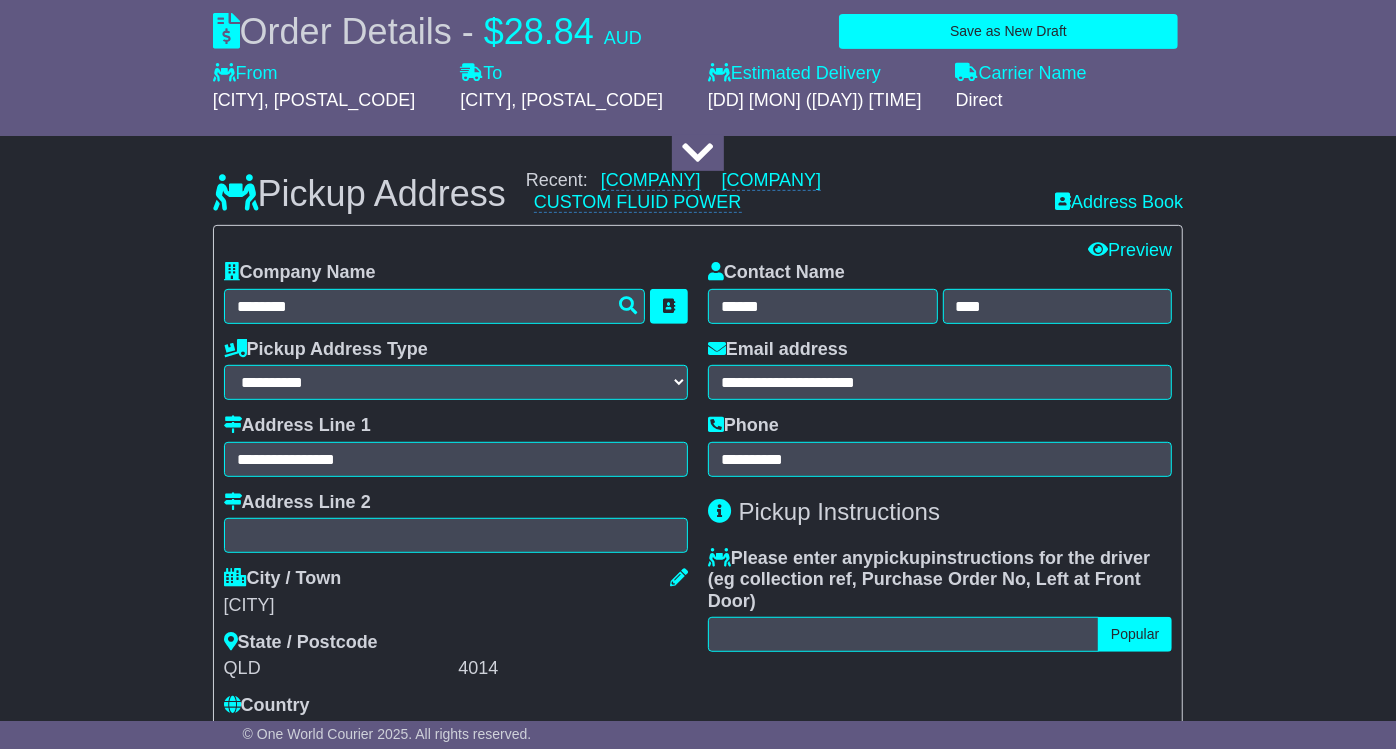 scroll, scrollTop: 777, scrollLeft: 0, axis: vertical 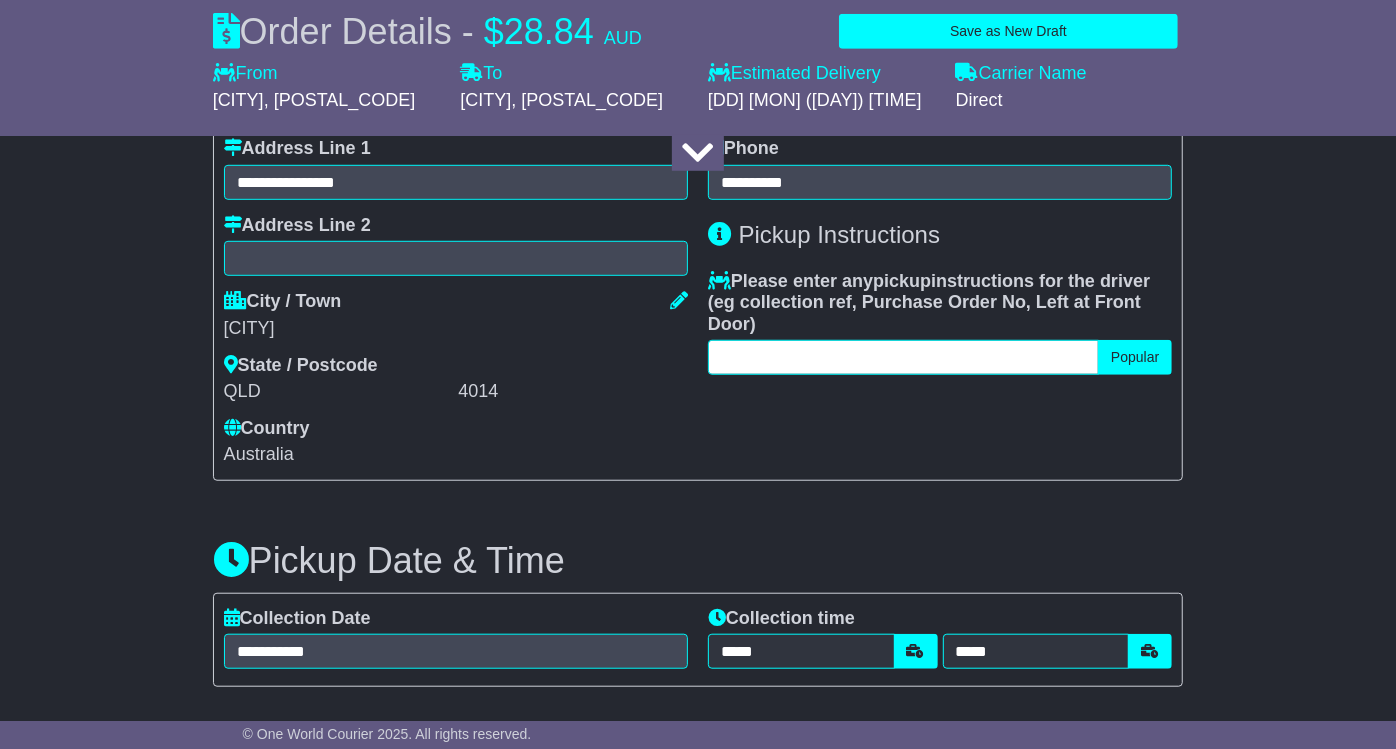 click at bounding box center [903, 357] 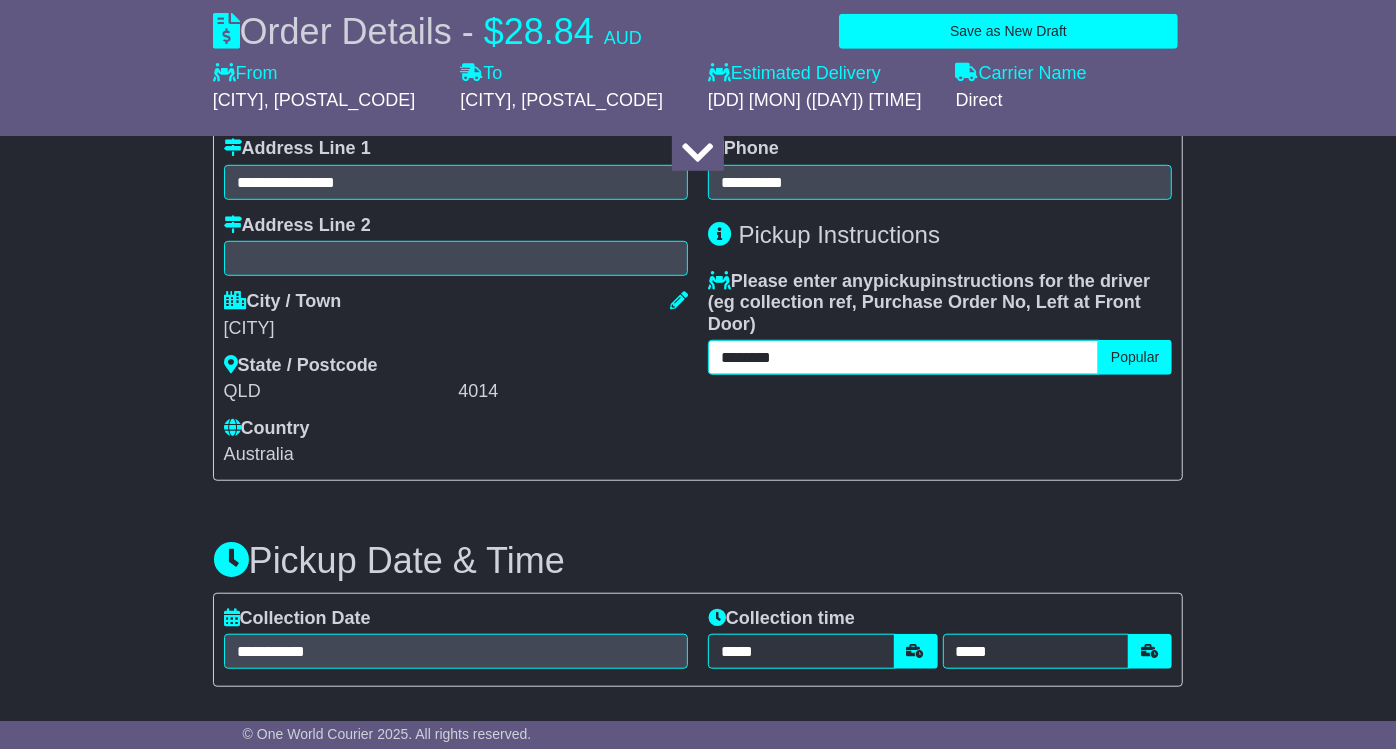 type on "********" 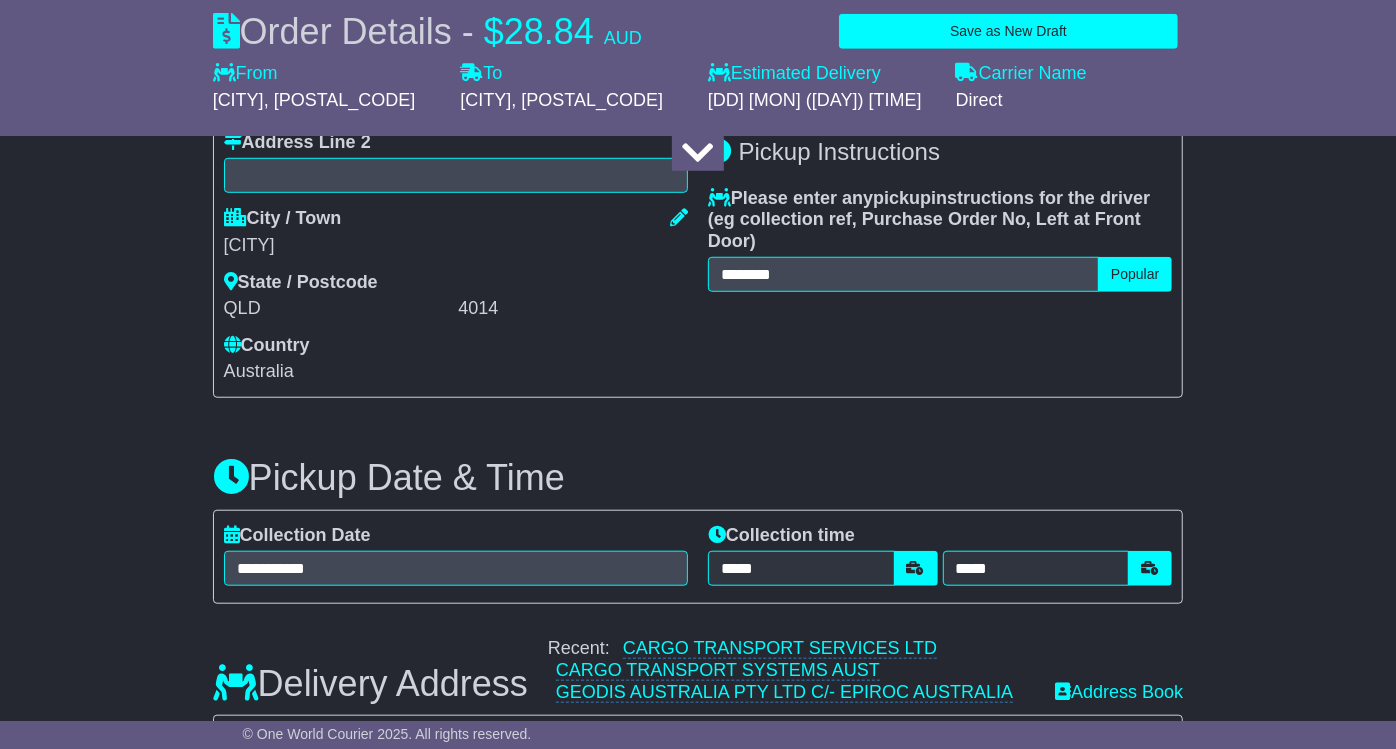scroll, scrollTop: 888, scrollLeft: 0, axis: vertical 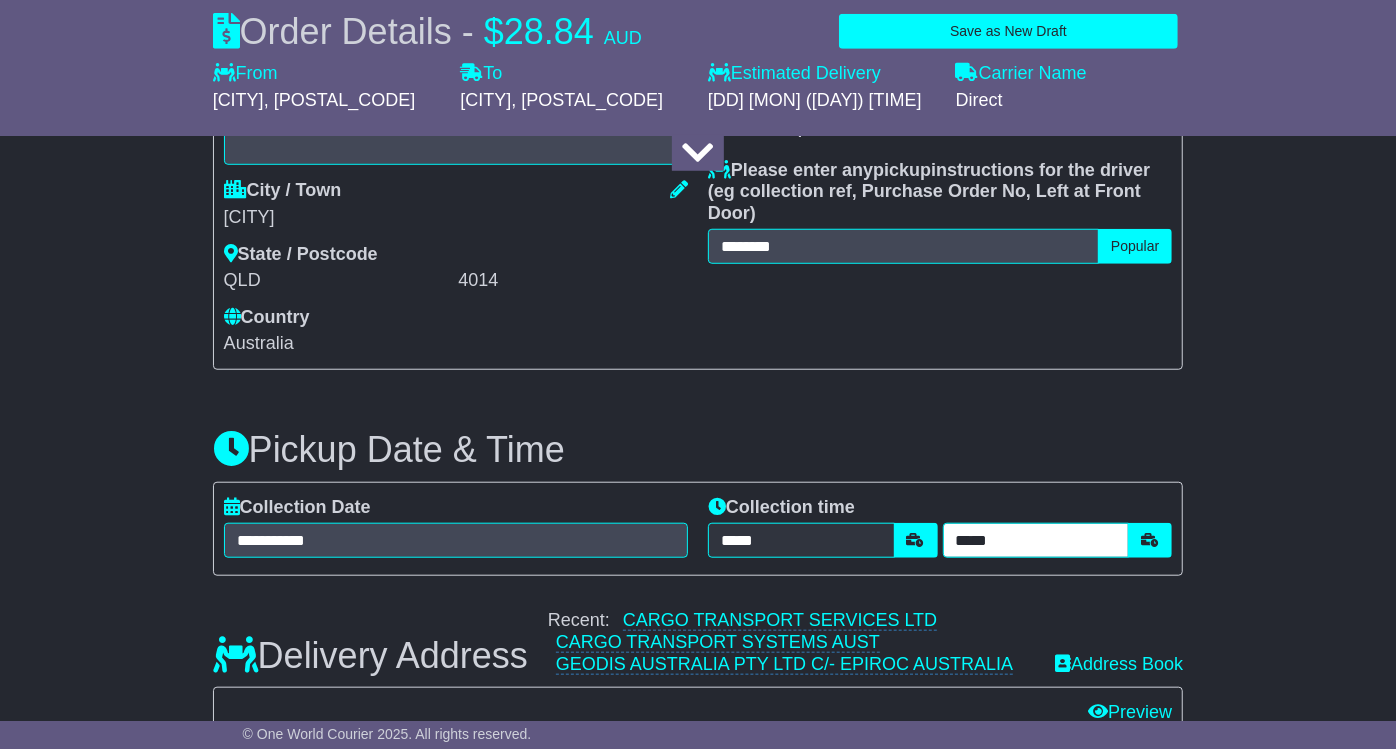 click on "*****" at bounding box center (1036, 540) 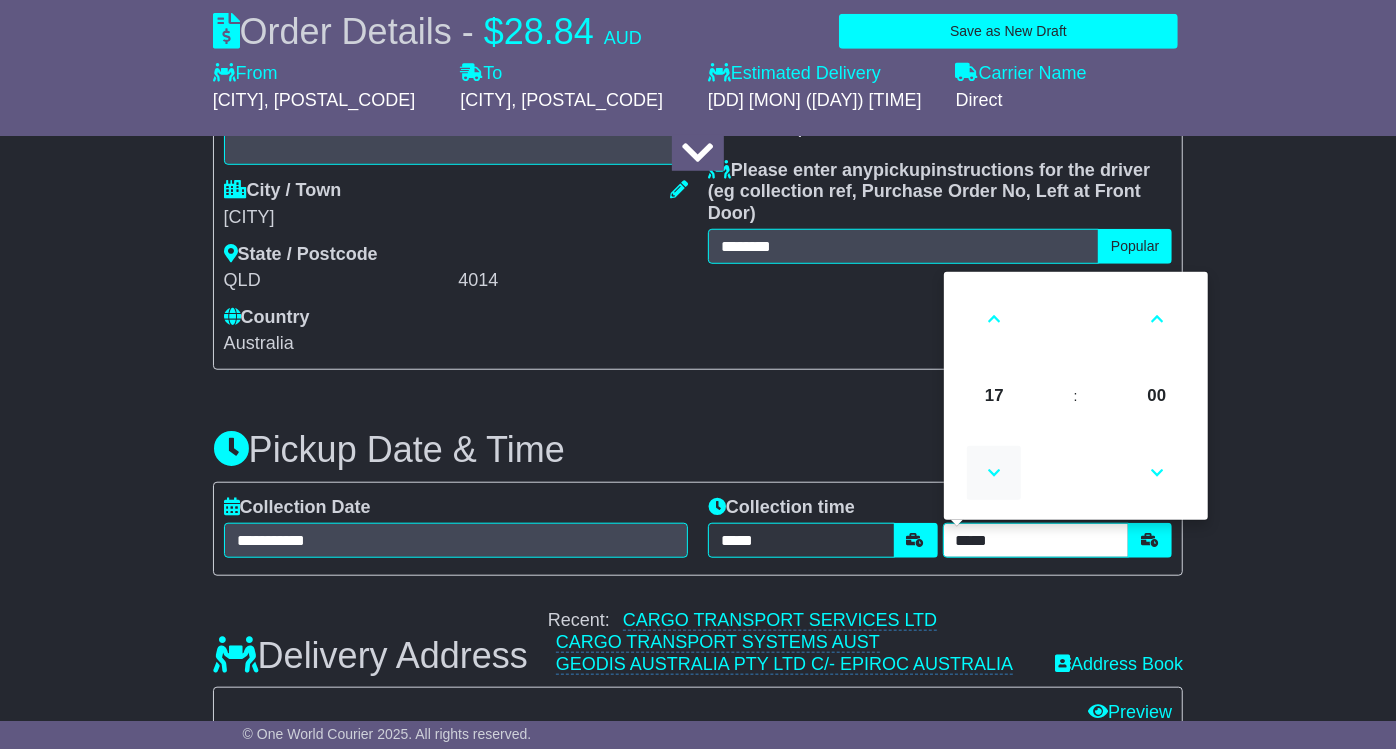 drag, startPoint x: 1002, startPoint y: 454, endPoint x: 1008, endPoint y: 466, distance: 13.416408 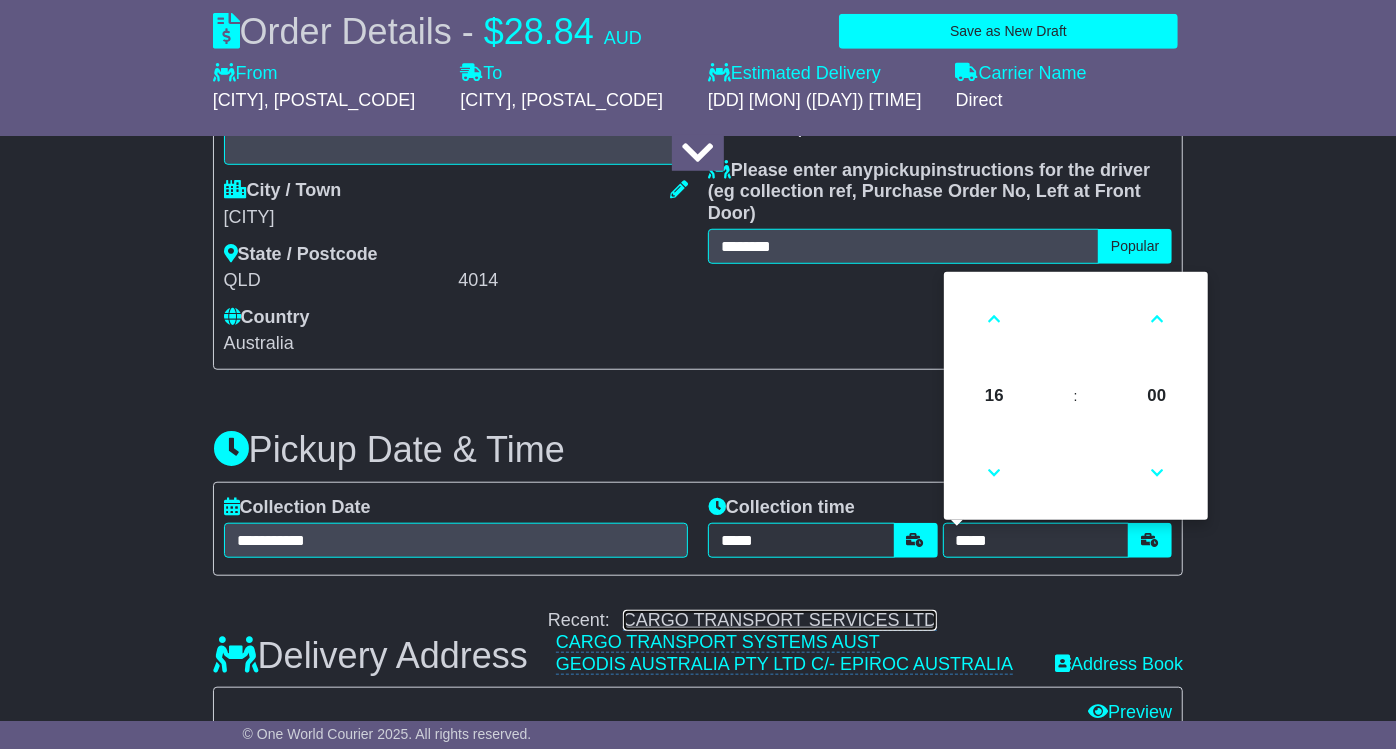 click on "CARGO TRANSPORT SERVICES LTD" at bounding box center (780, 620) 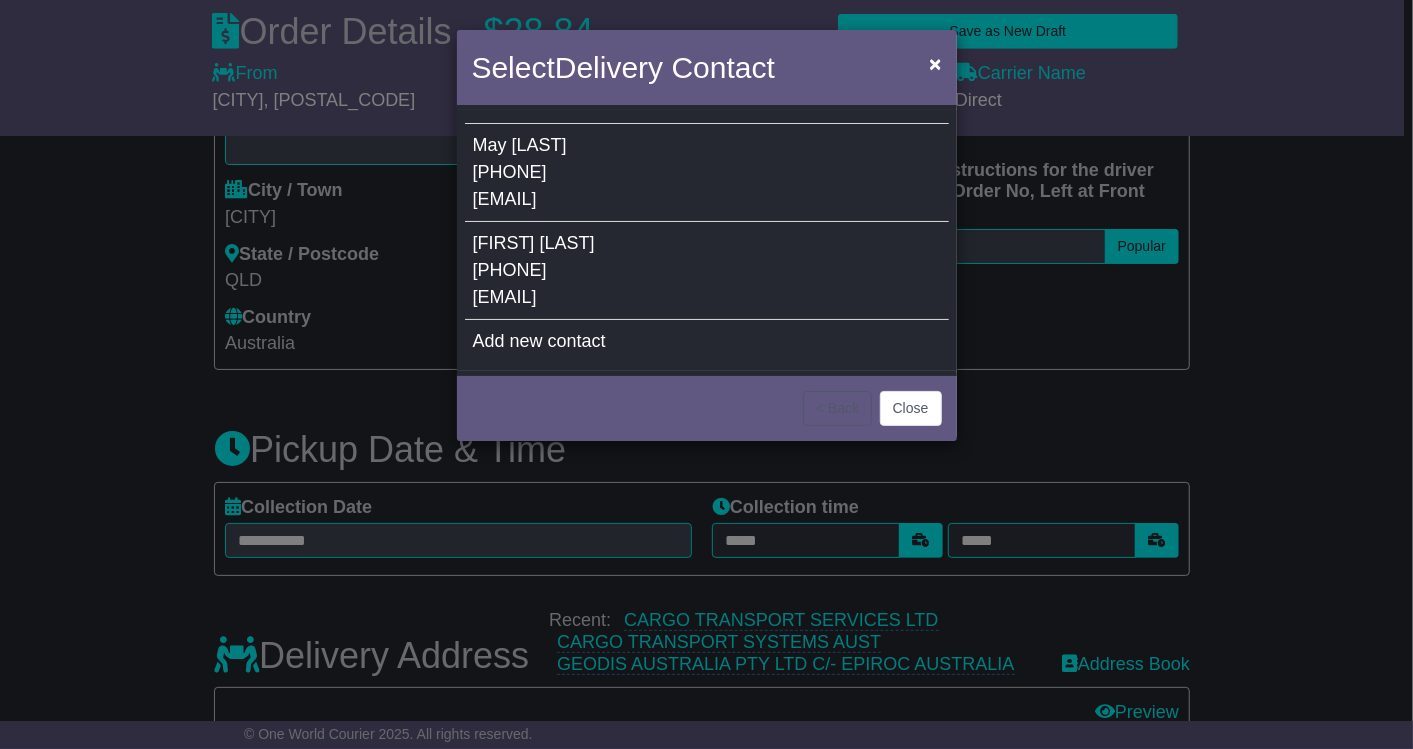 drag, startPoint x: 610, startPoint y: 254, endPoint x: 680, endPoint y: 342, distance: 112.44554 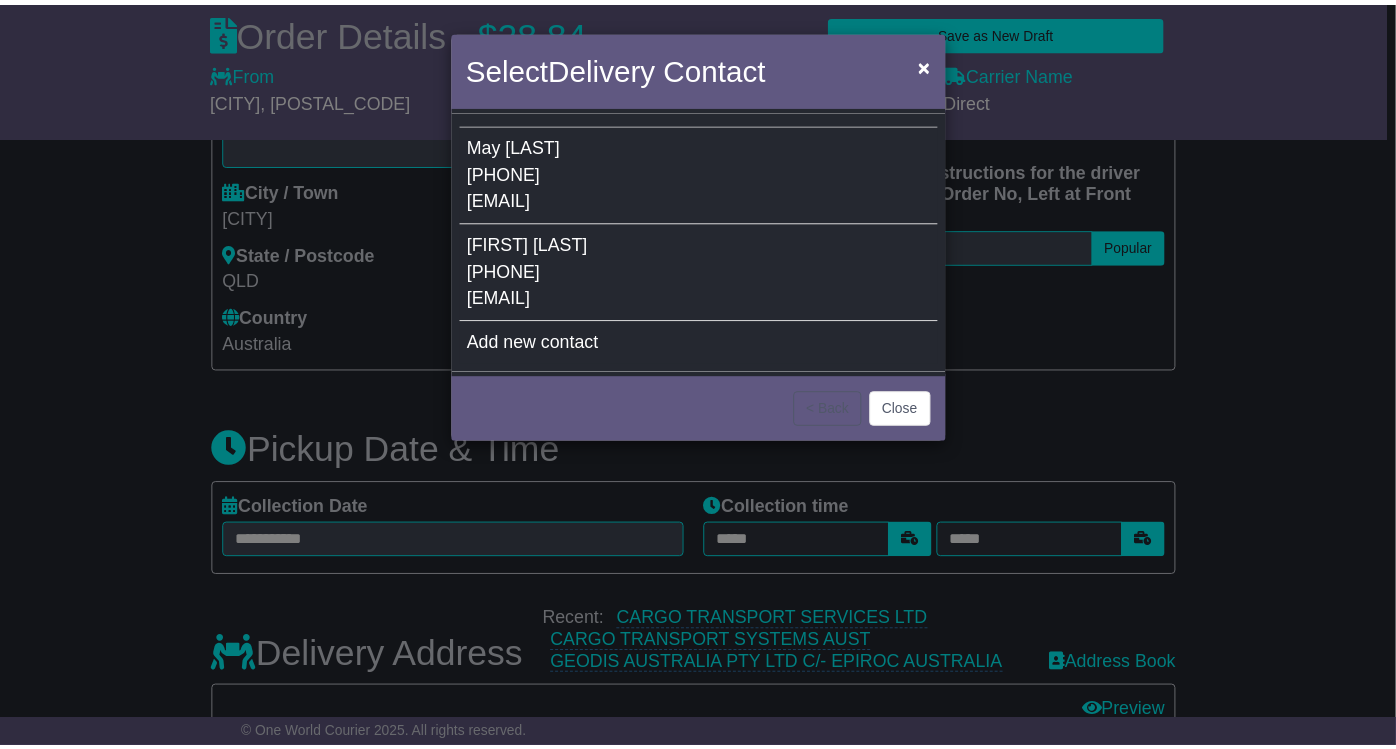 type on "**********" 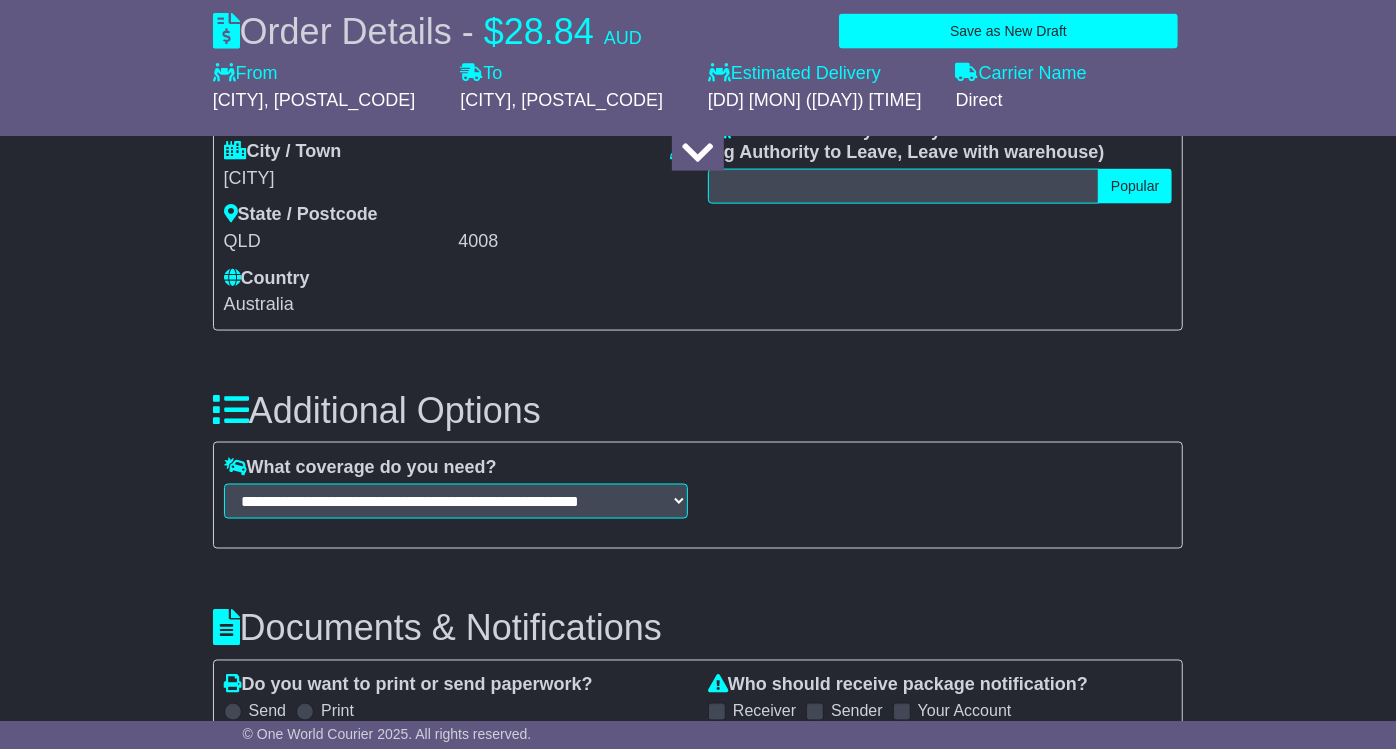 click on "**********" at bounding box center (940, 75) 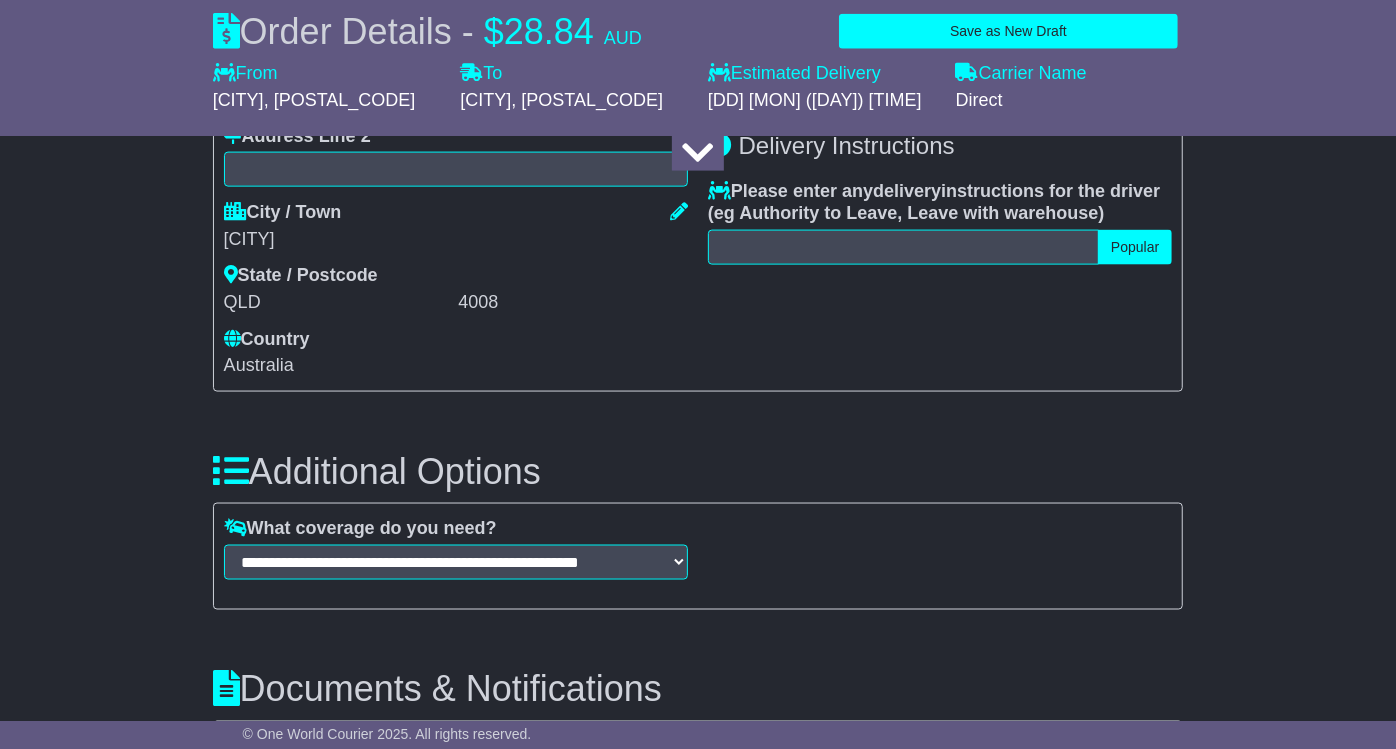 scroll, scrollTop: 1666, scrollLeft: 0, axis: vertical 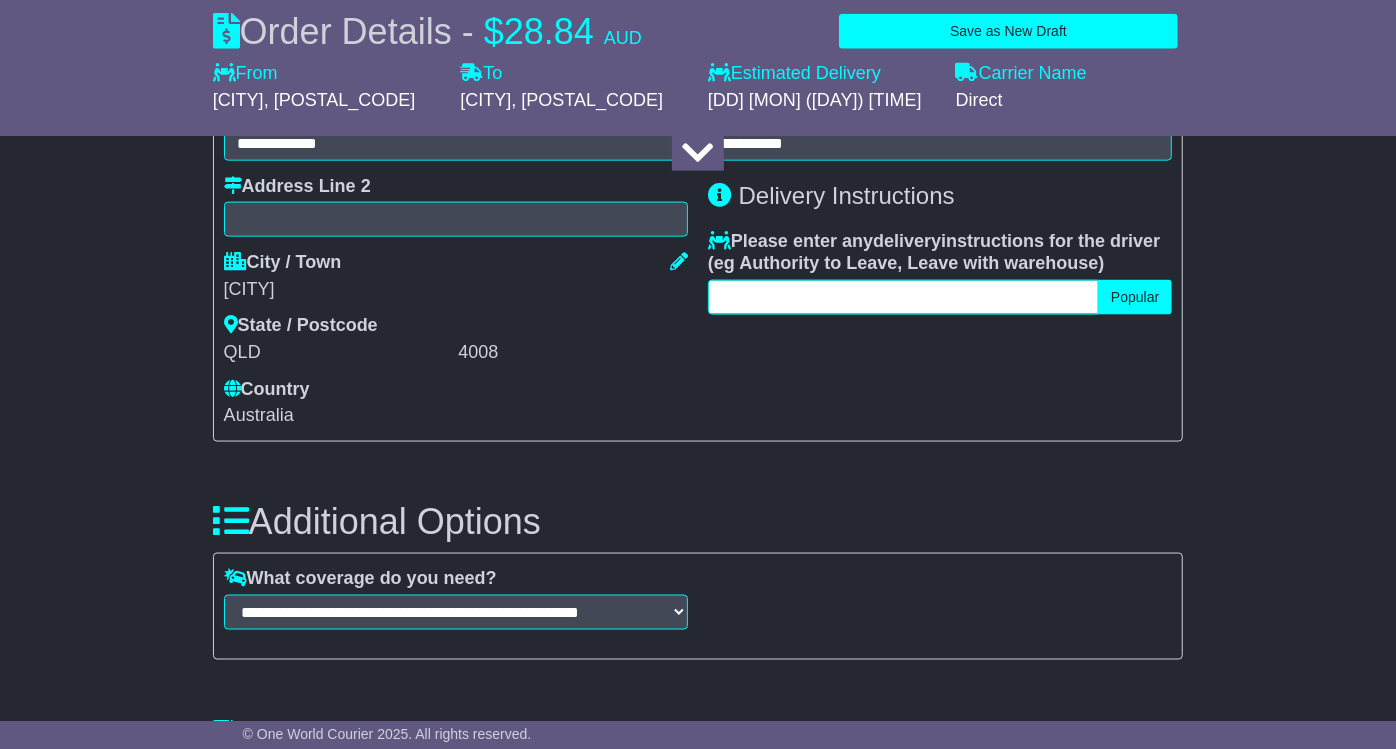click at bounding box center [903, 297] 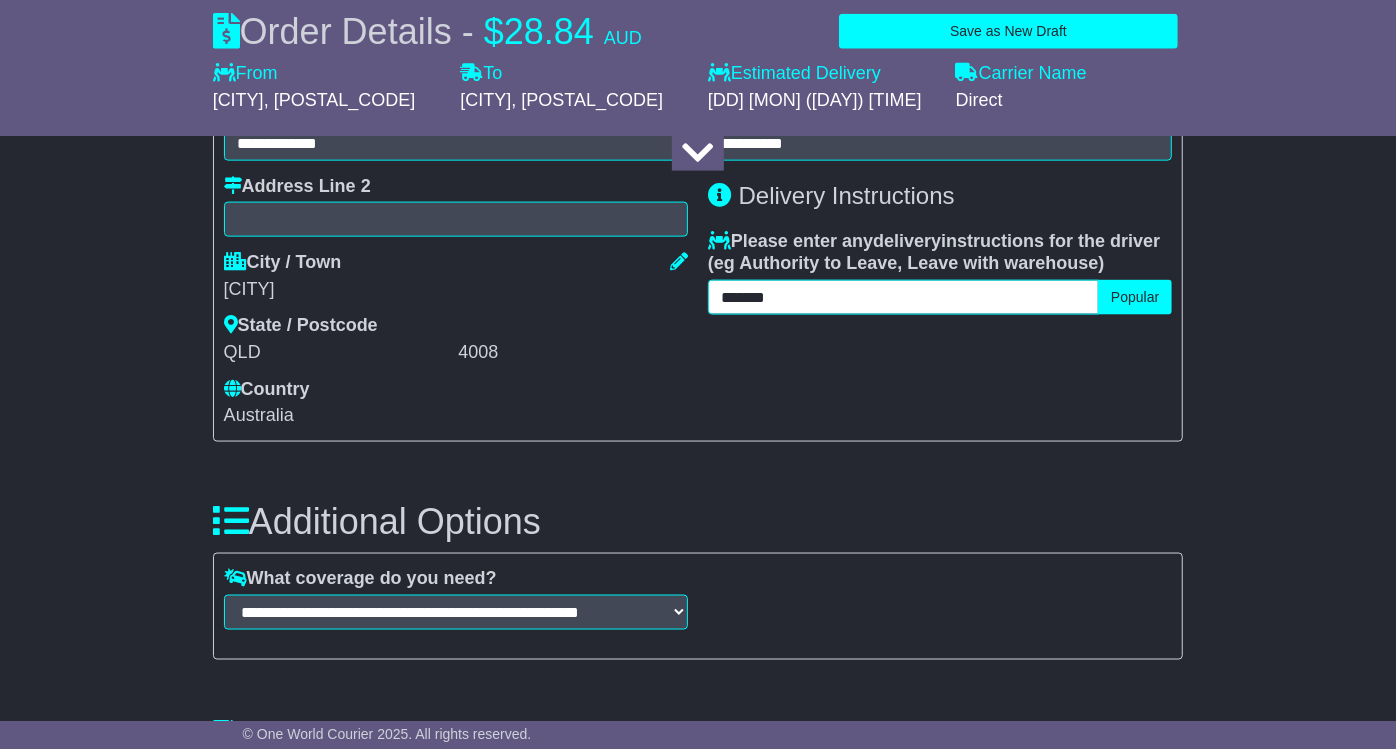 type on "*******" 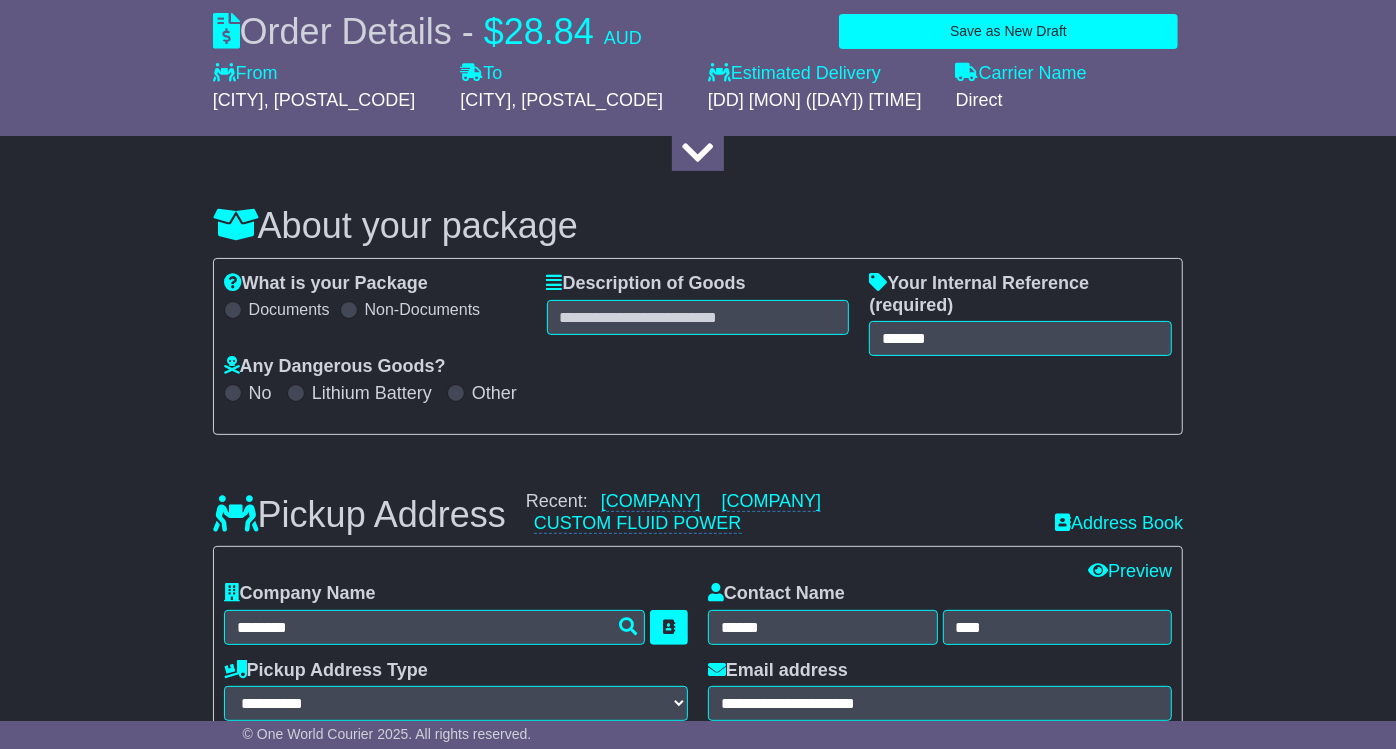 scroll, scrollTop: 111, scrollLeft: 0, axis: vertical 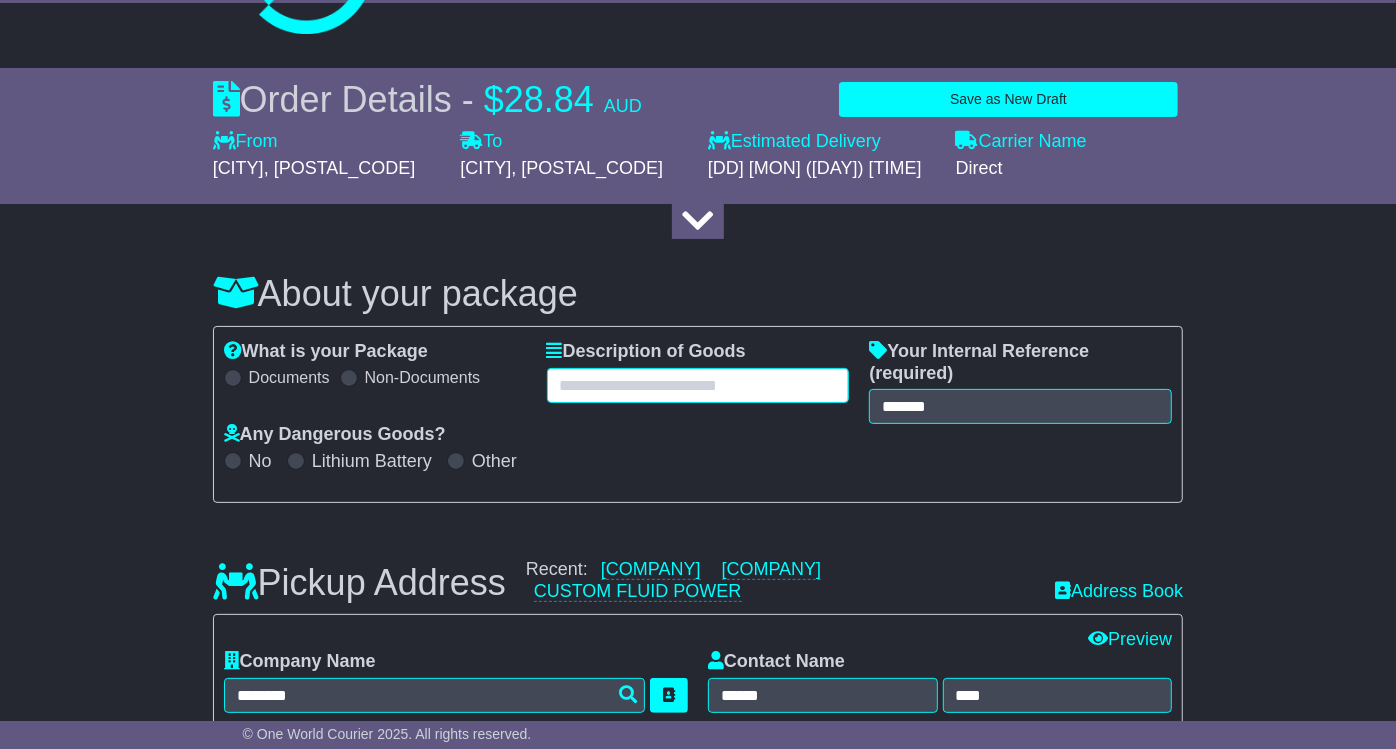 click at bounding box center [698, 385] 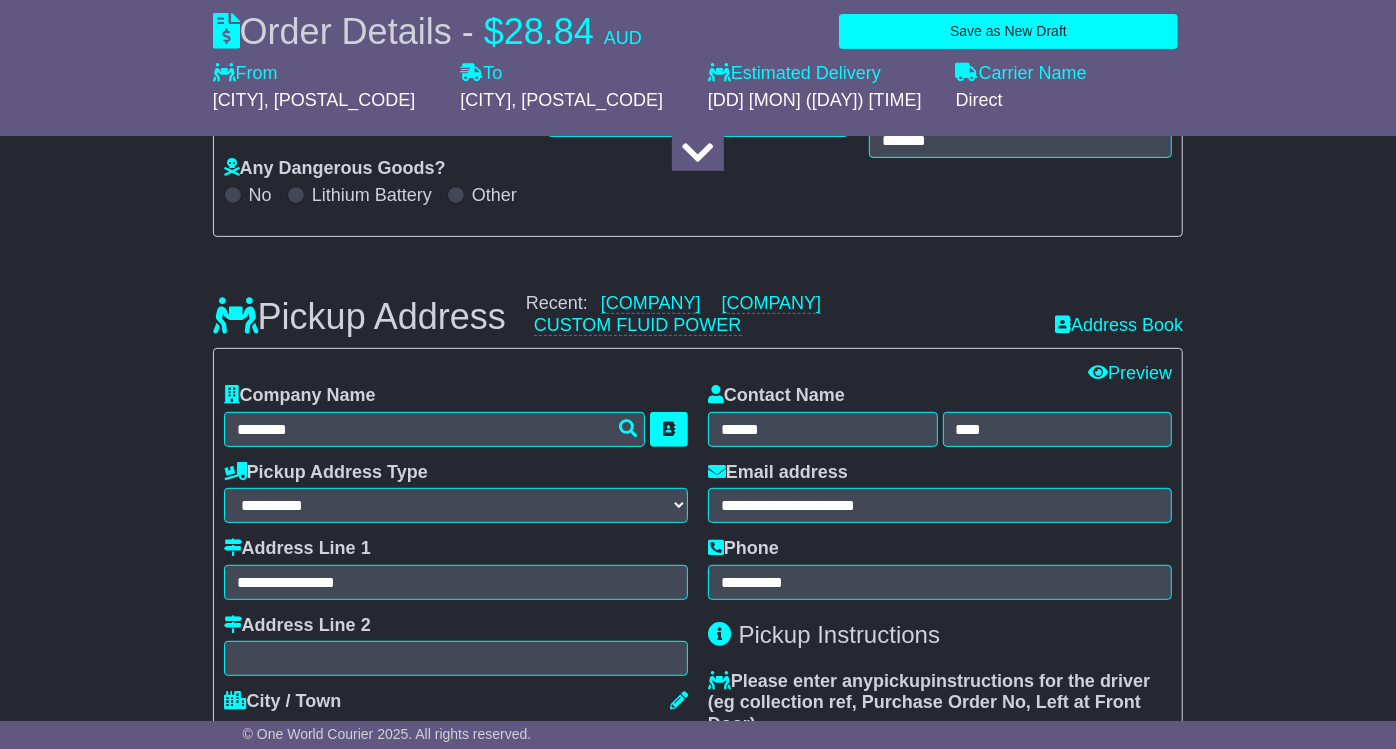 scroll, scrollTop: 444, scrollLeft: 0, axis: vertical 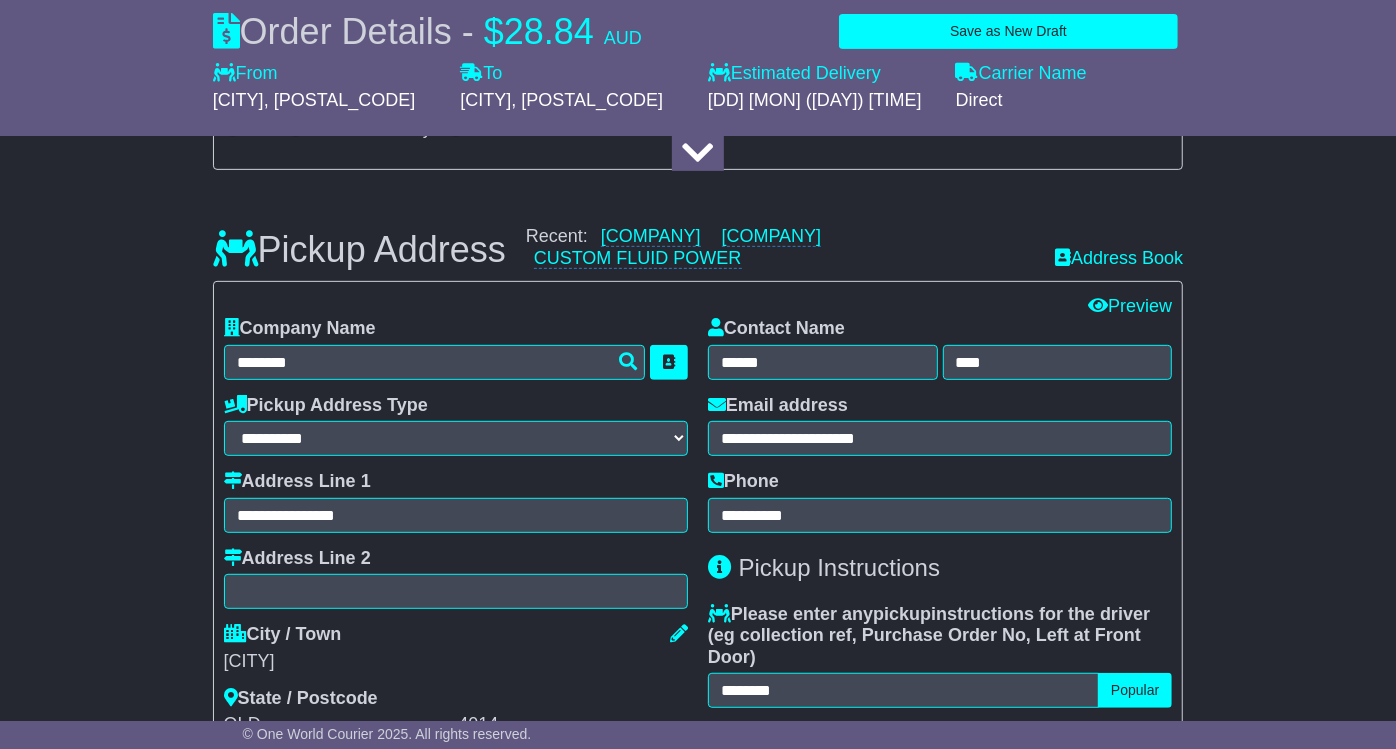 type on "**********" 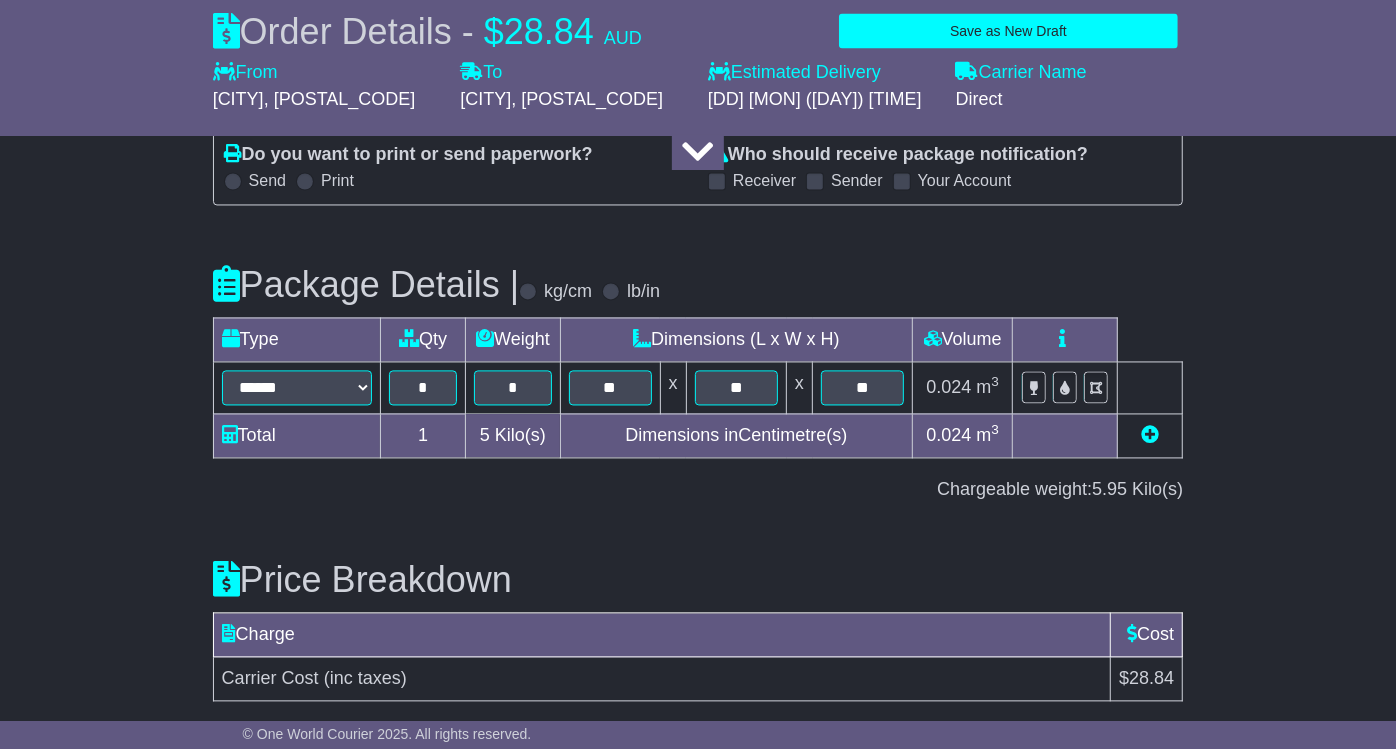 scroll, scrollTop: 2358, scrollLeft: 0, axis: vertical 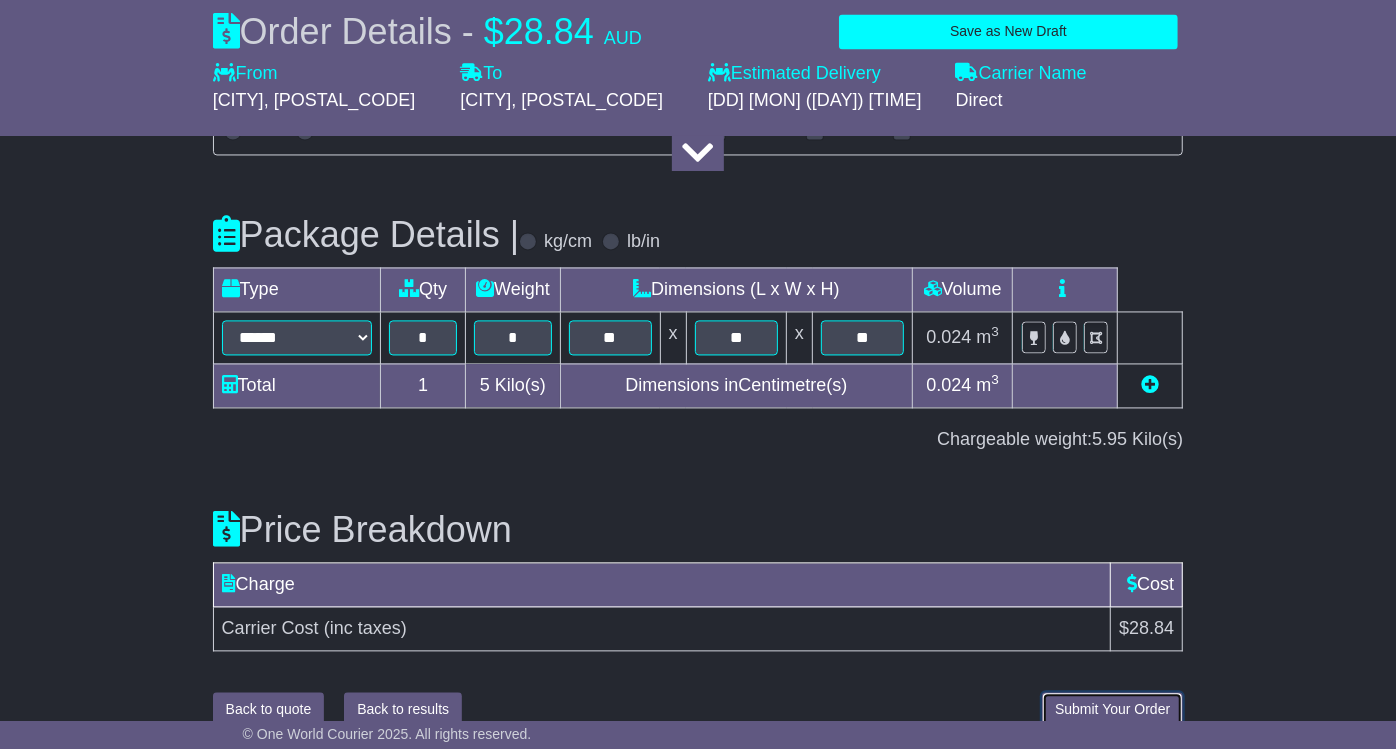 click on "Submit Your Order" at bounding box center (1112, 709) 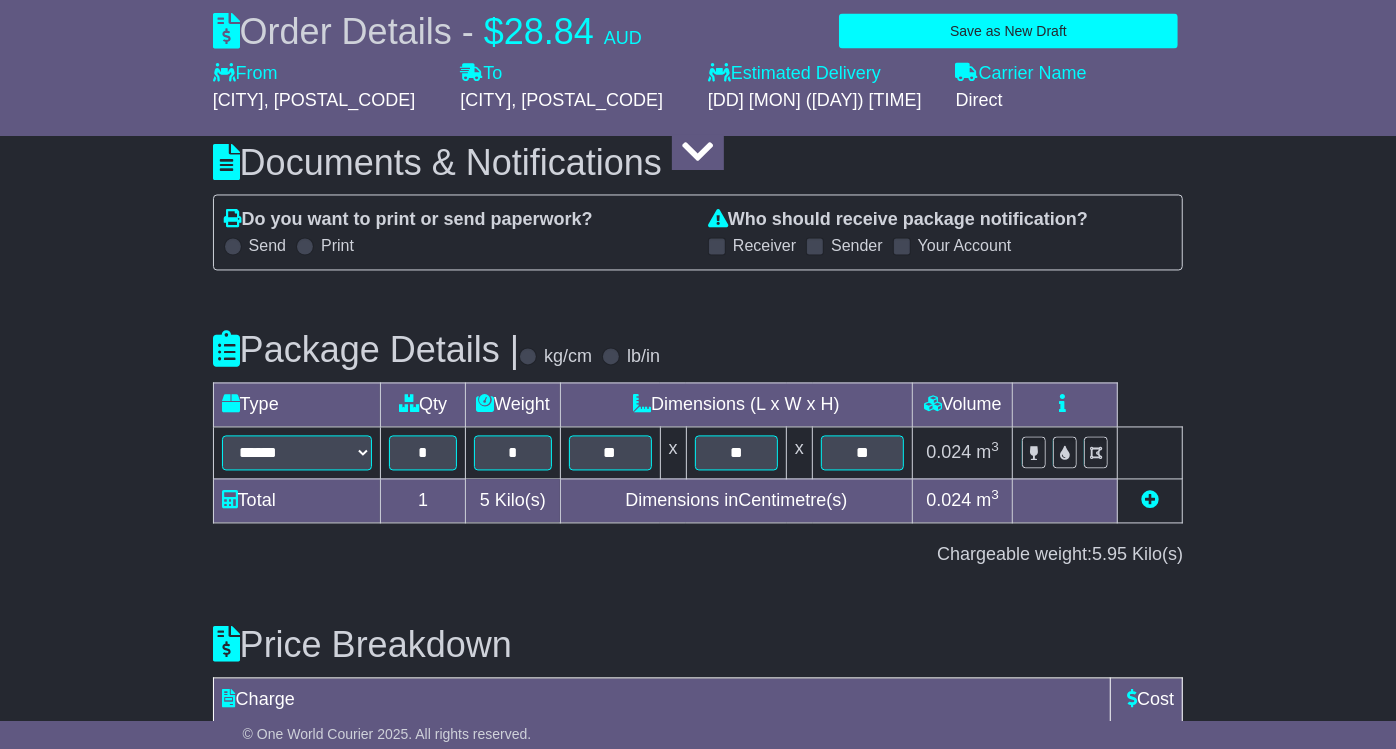 scroll, scrollTop: 2358, scrollLeft: 0, axis: vertical 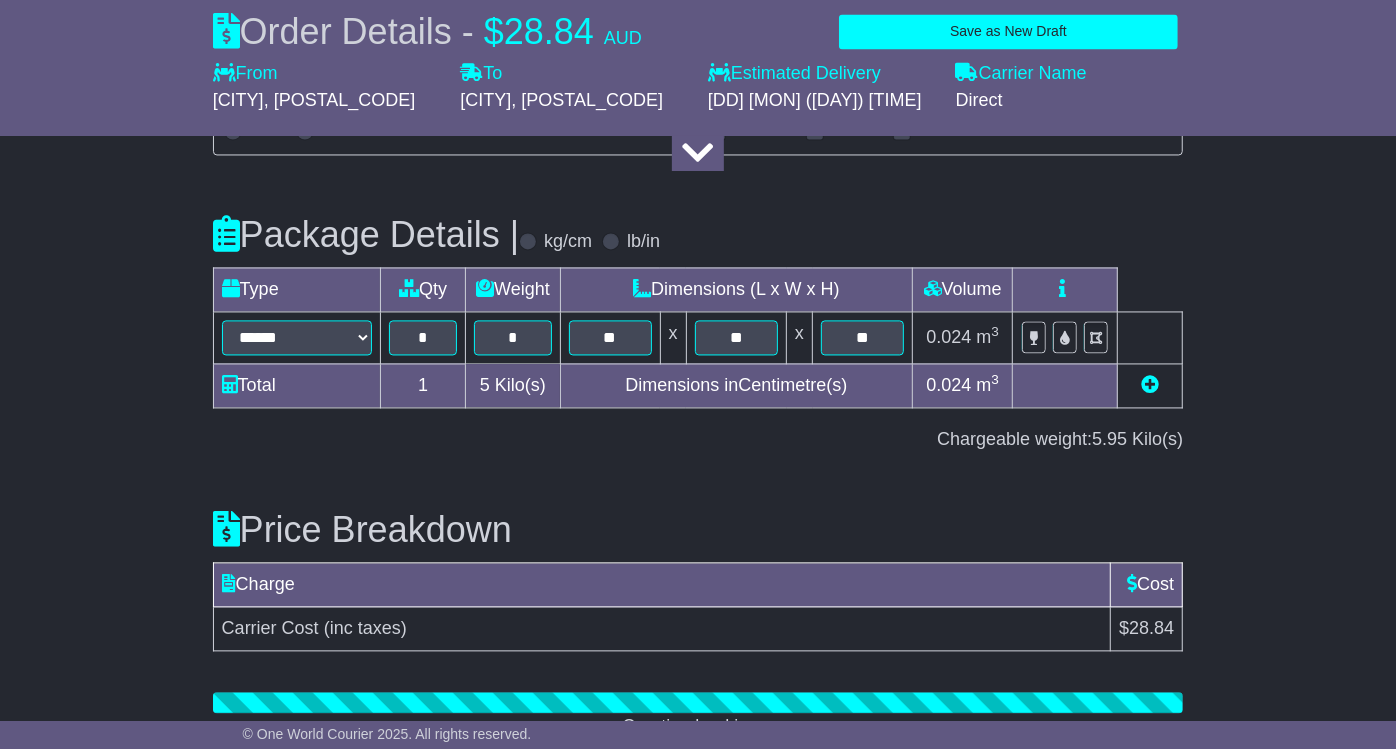 click on "**********" at bounding box center (698, -666) 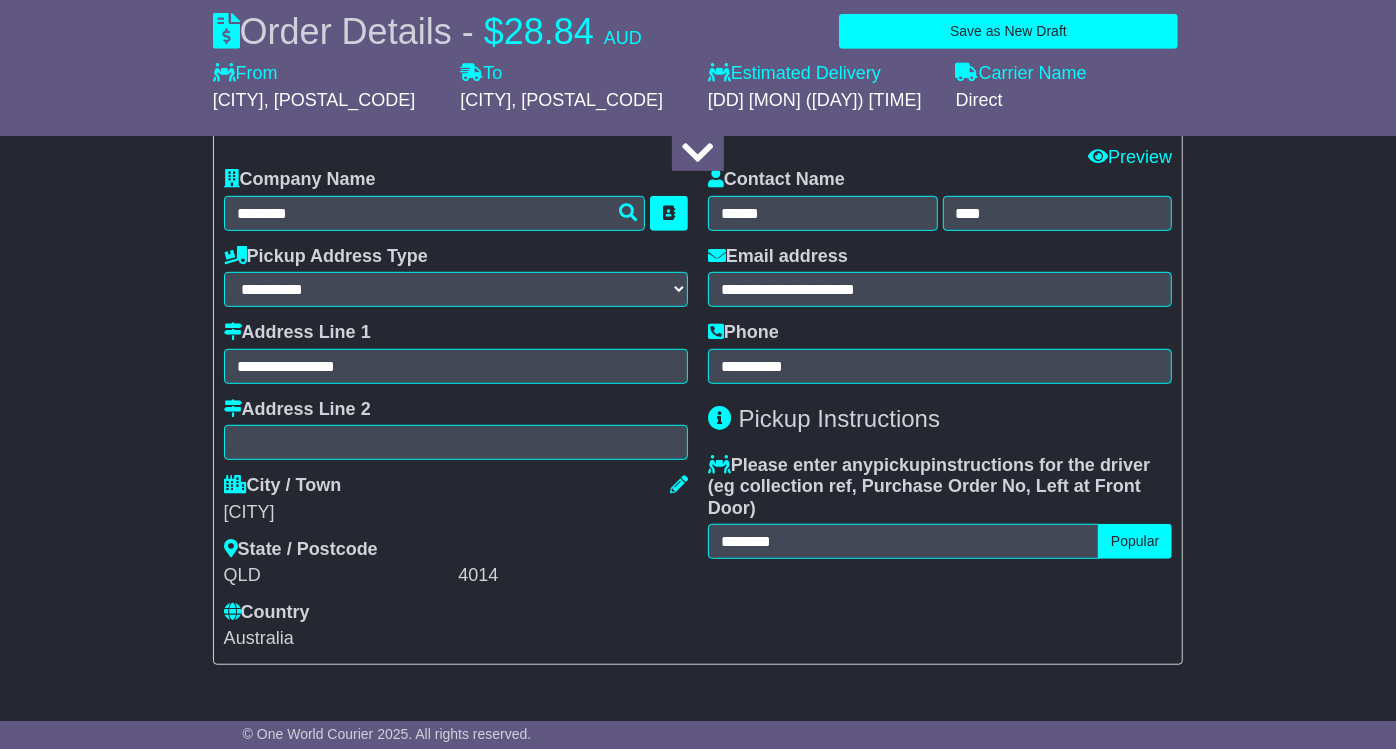 scroll, scrollTop: 580, scrollLeft: 0, axis: vertical 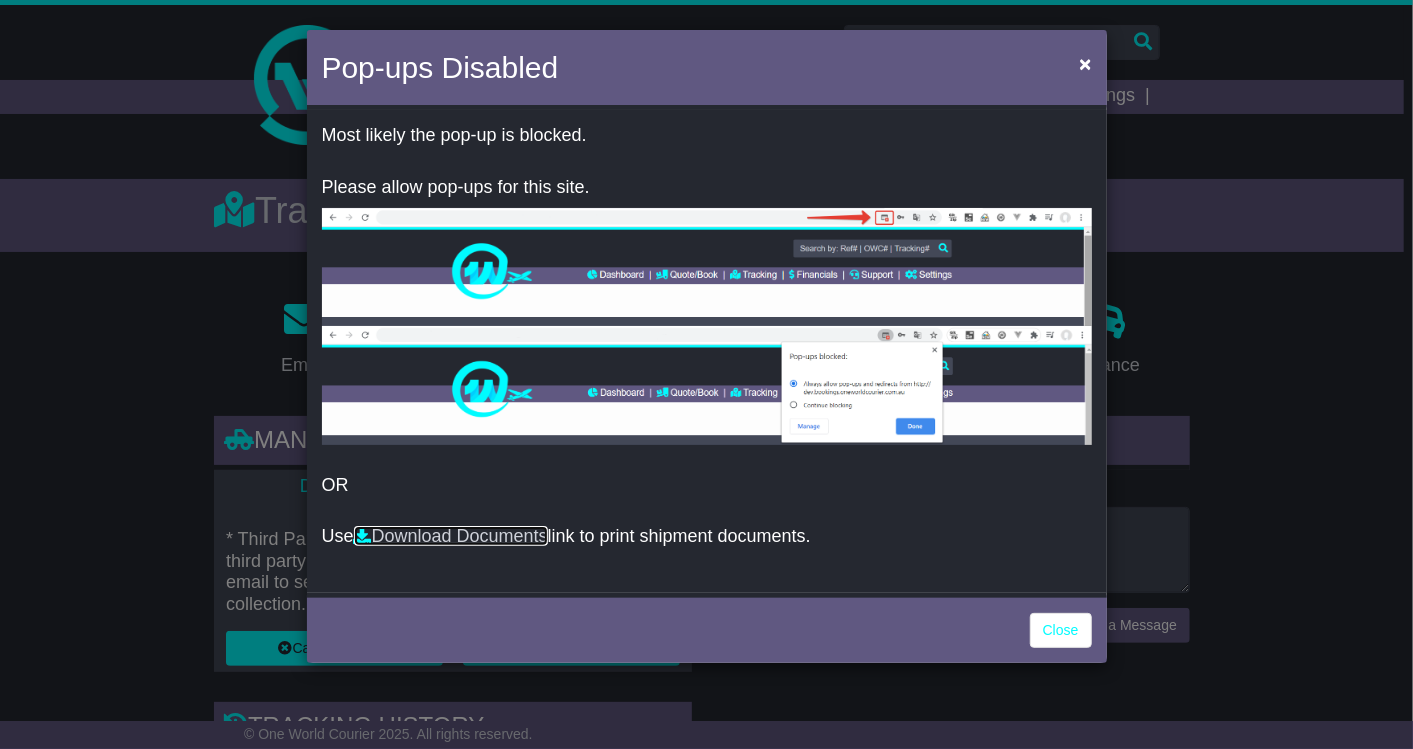 click on "Download Documents" at bounding box center [451, 536] 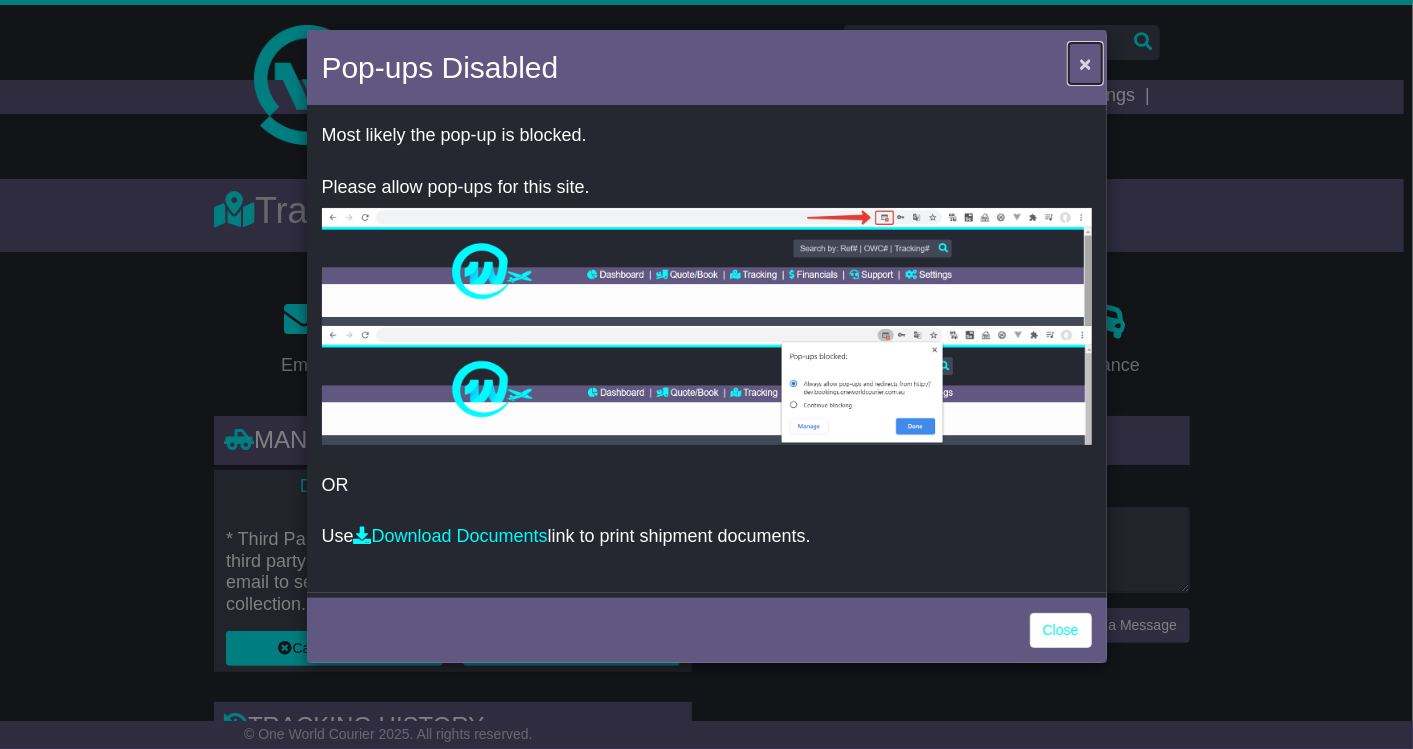 click on "×" at bounding box center [1085, 63] 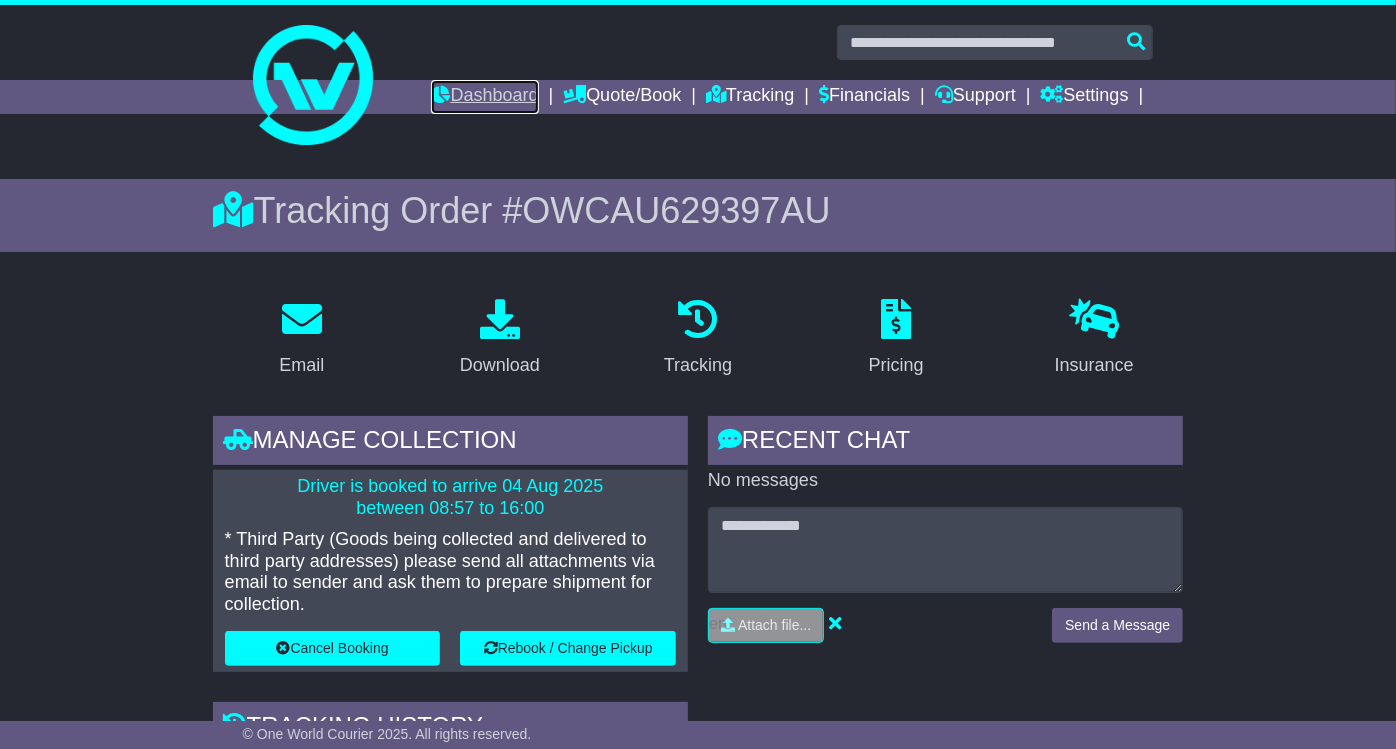 click on "Dashboard" at bounding box center [484, 97] 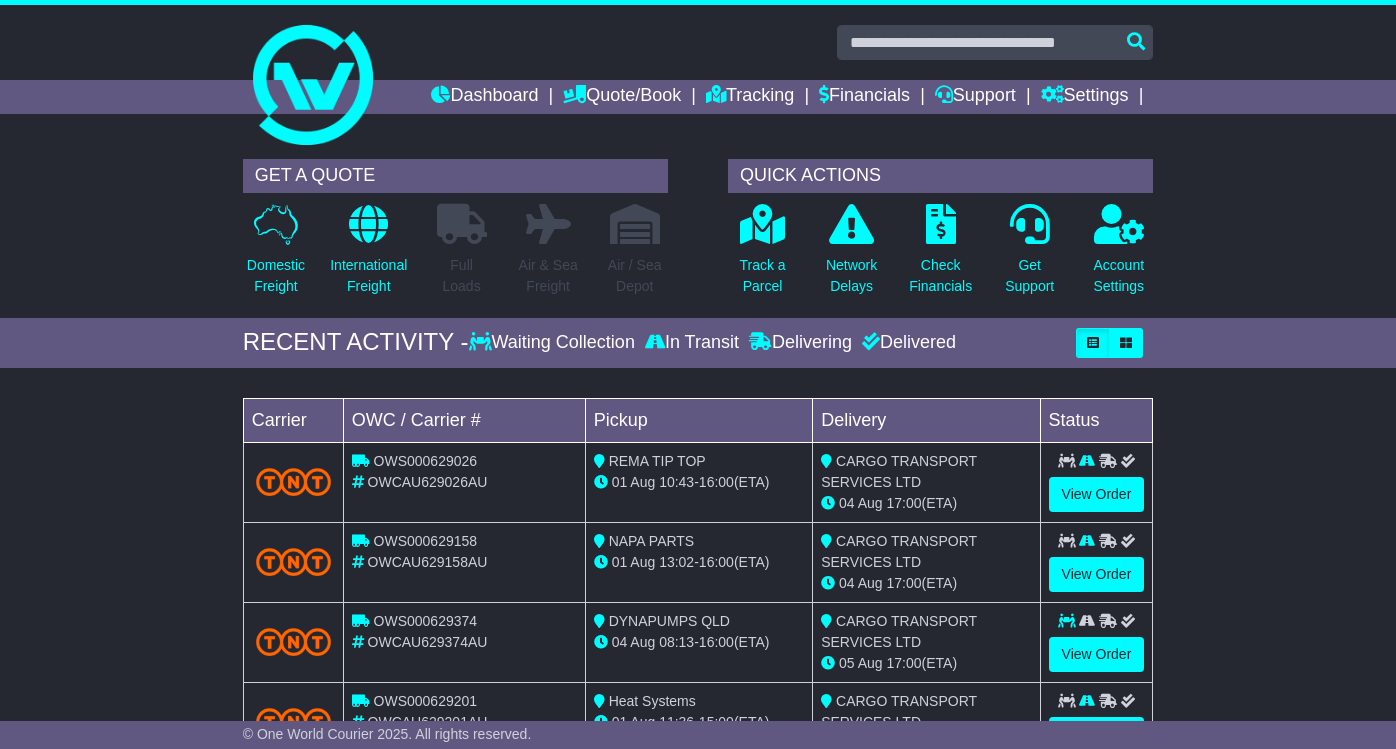 scroll, scrollTop: 0, scrollLeft: 0, axis: both 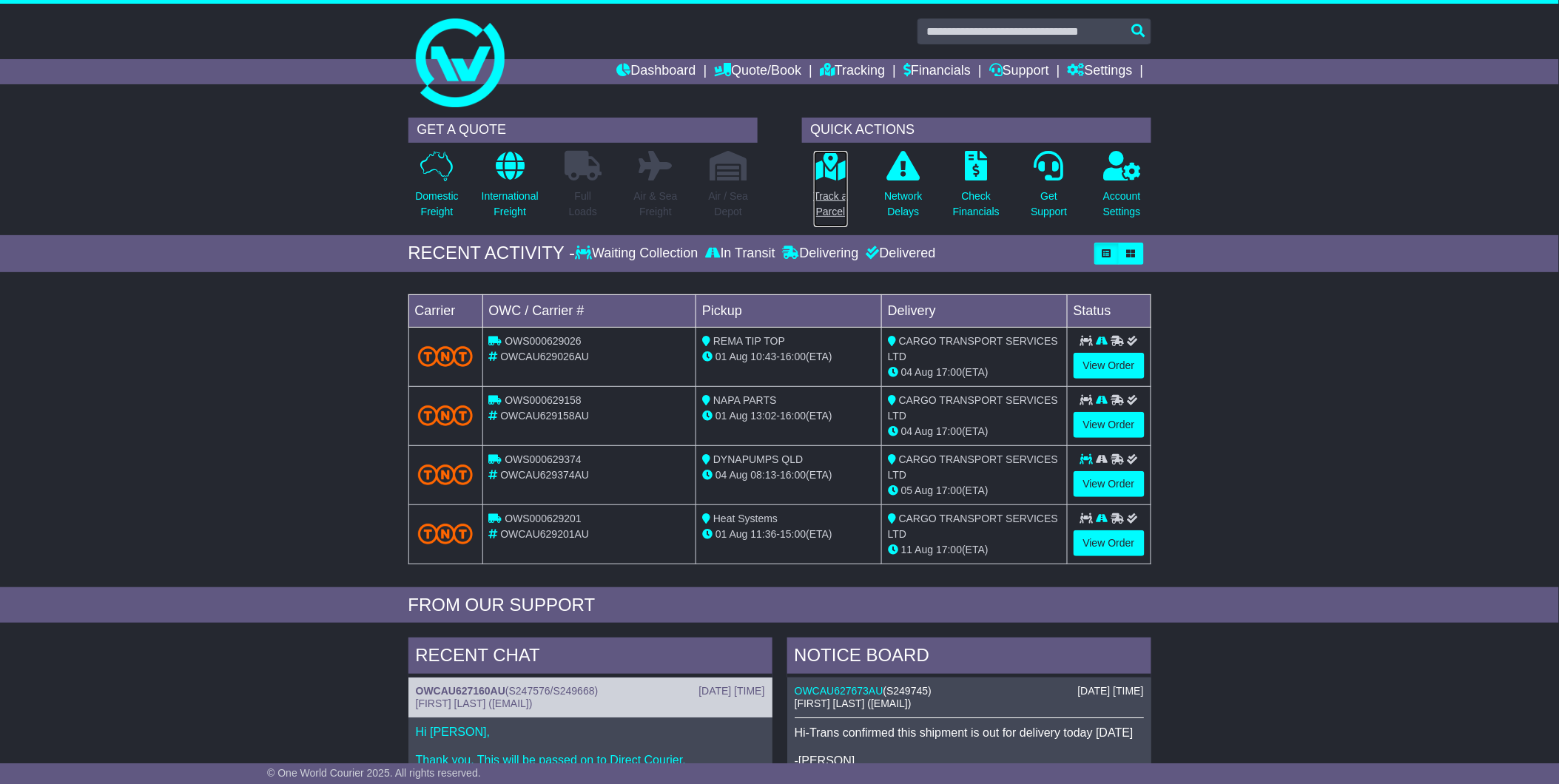 click on "Track a Parcel" at bounding box center [831, 204] 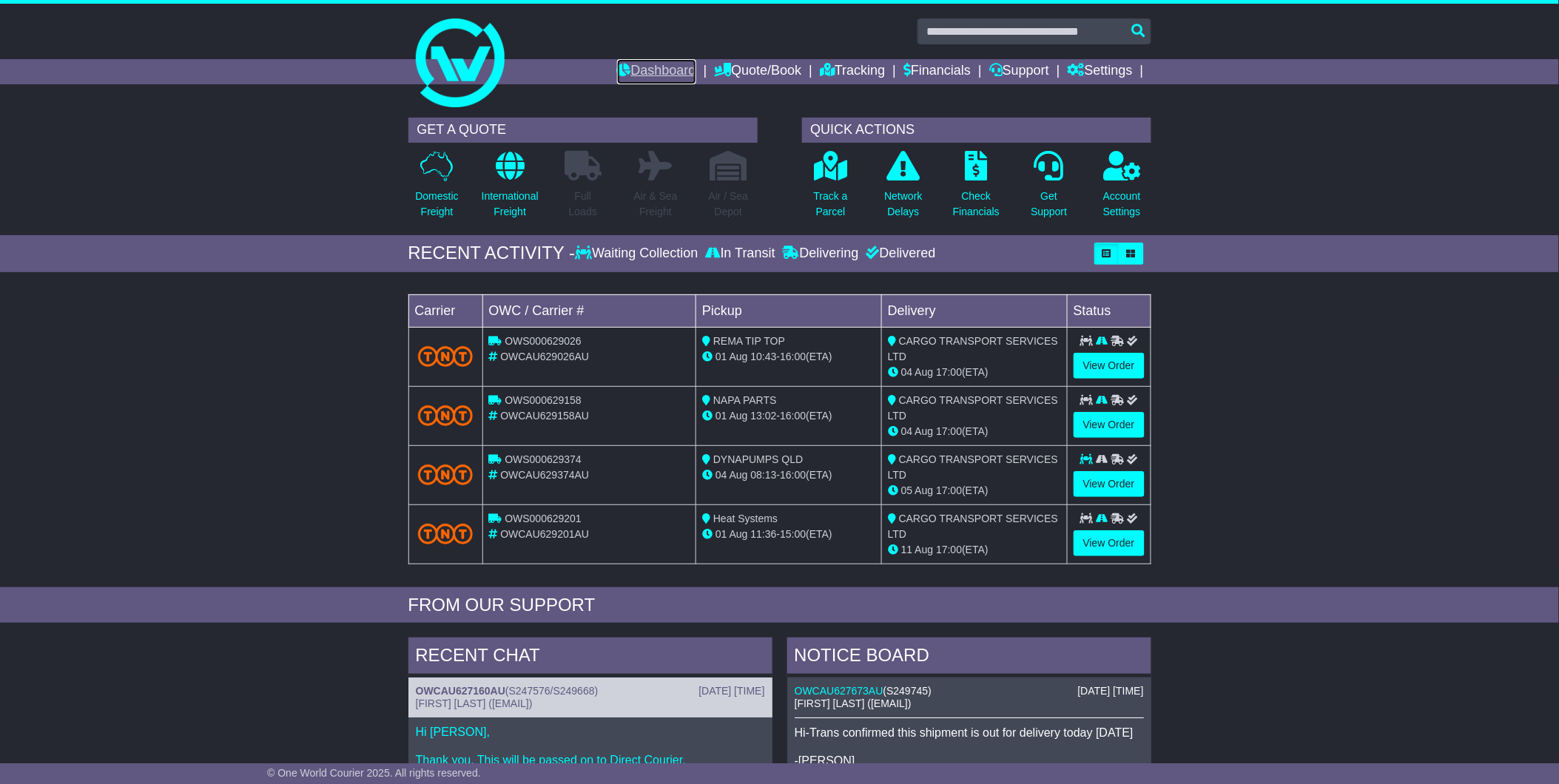 click on "Dashboard" at bounding box center [656, 72] 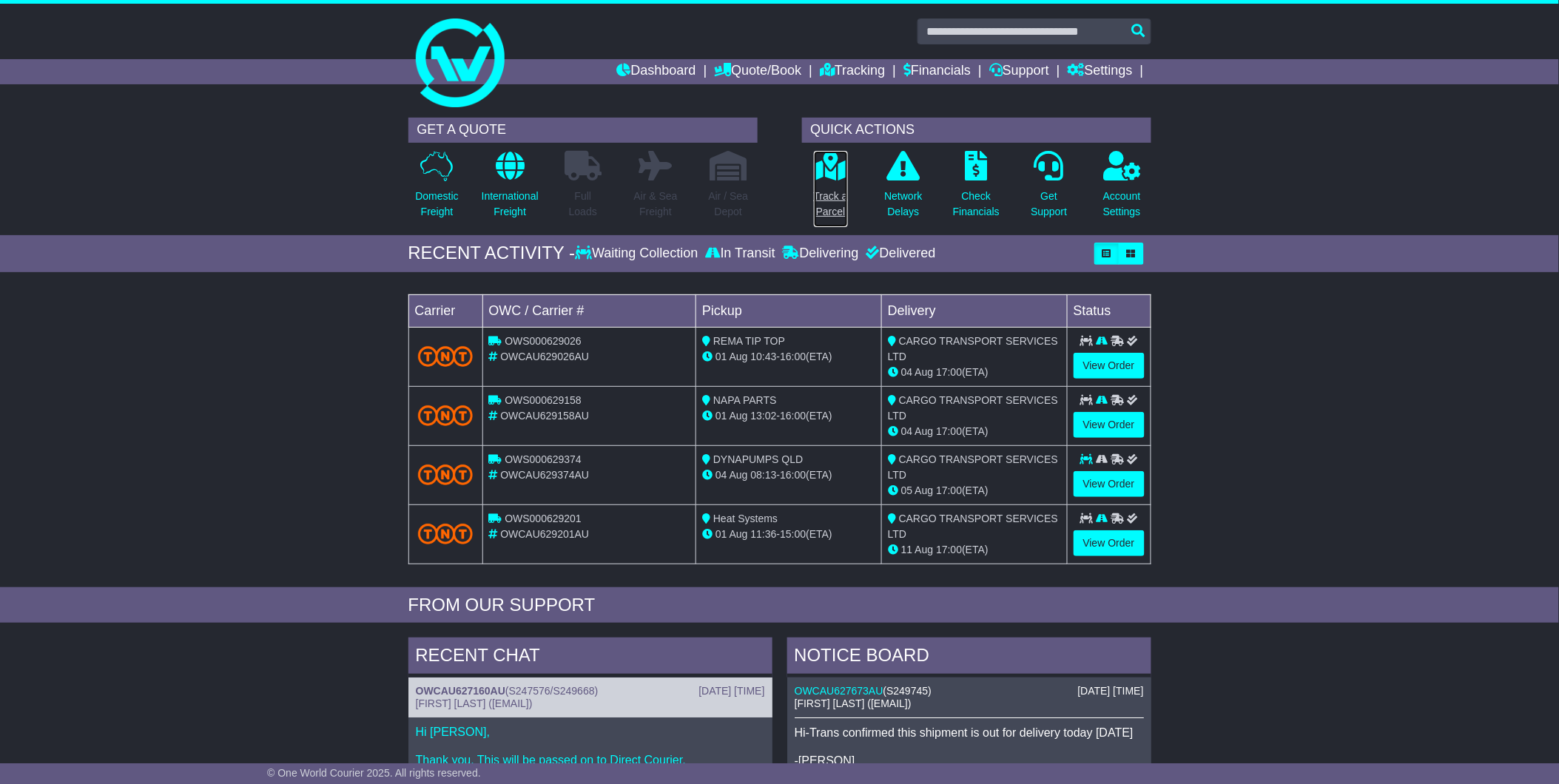 click at bounding box center (830, 166) 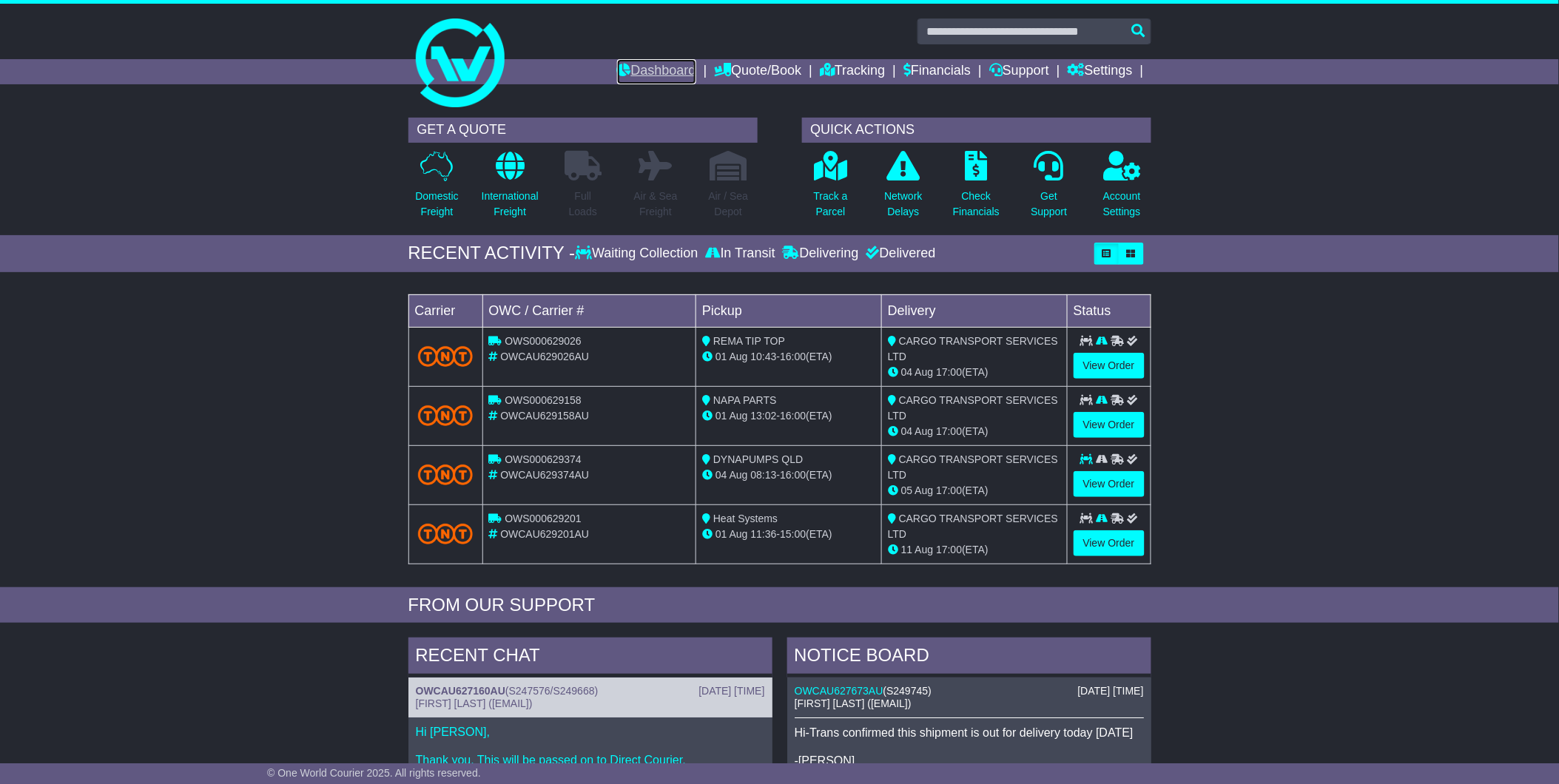 click on "Dashboard" at bounding box center [656, 72] 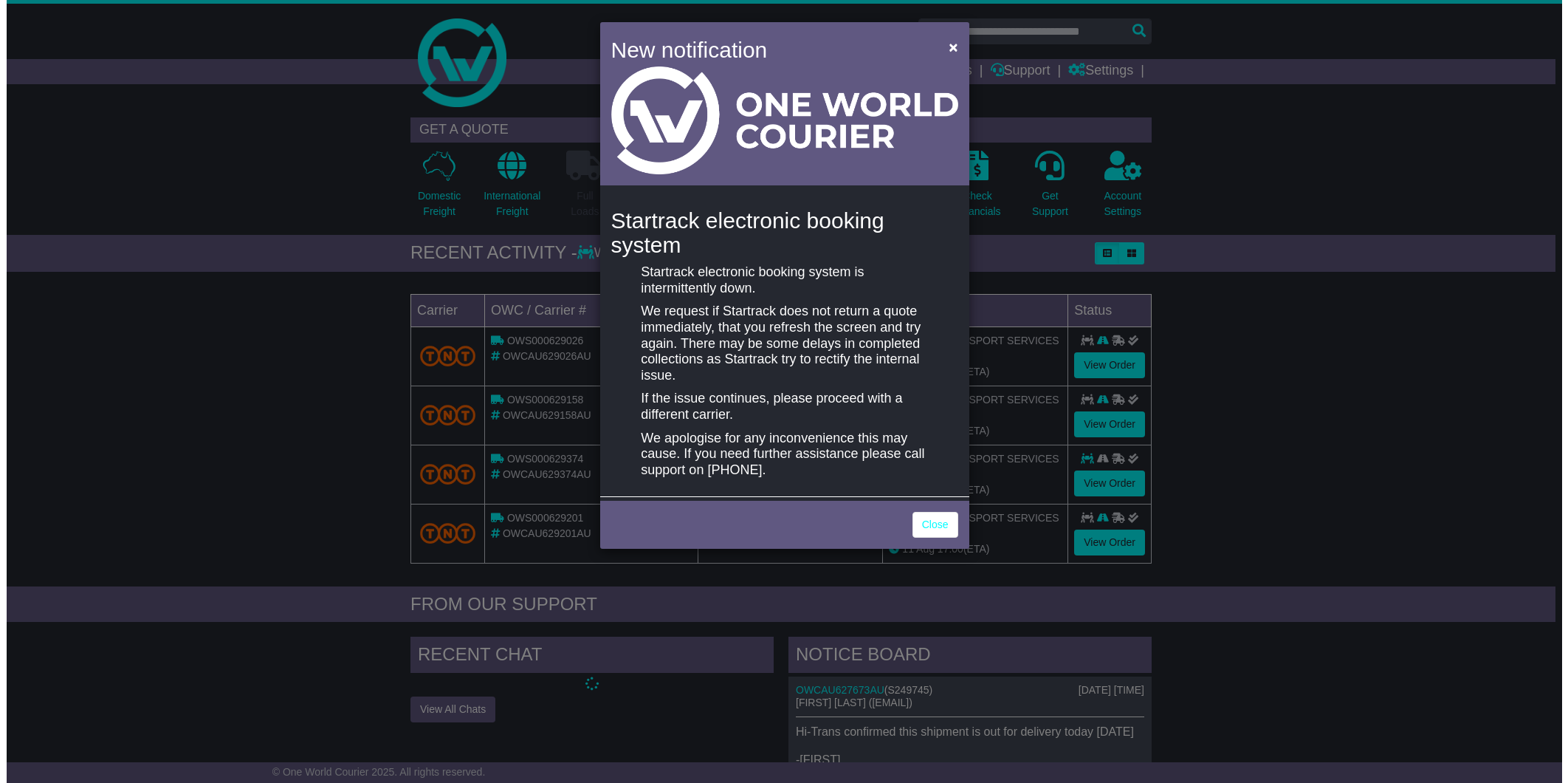 scroll, scrollTop: 0, scrollLeft: 0, axis: both 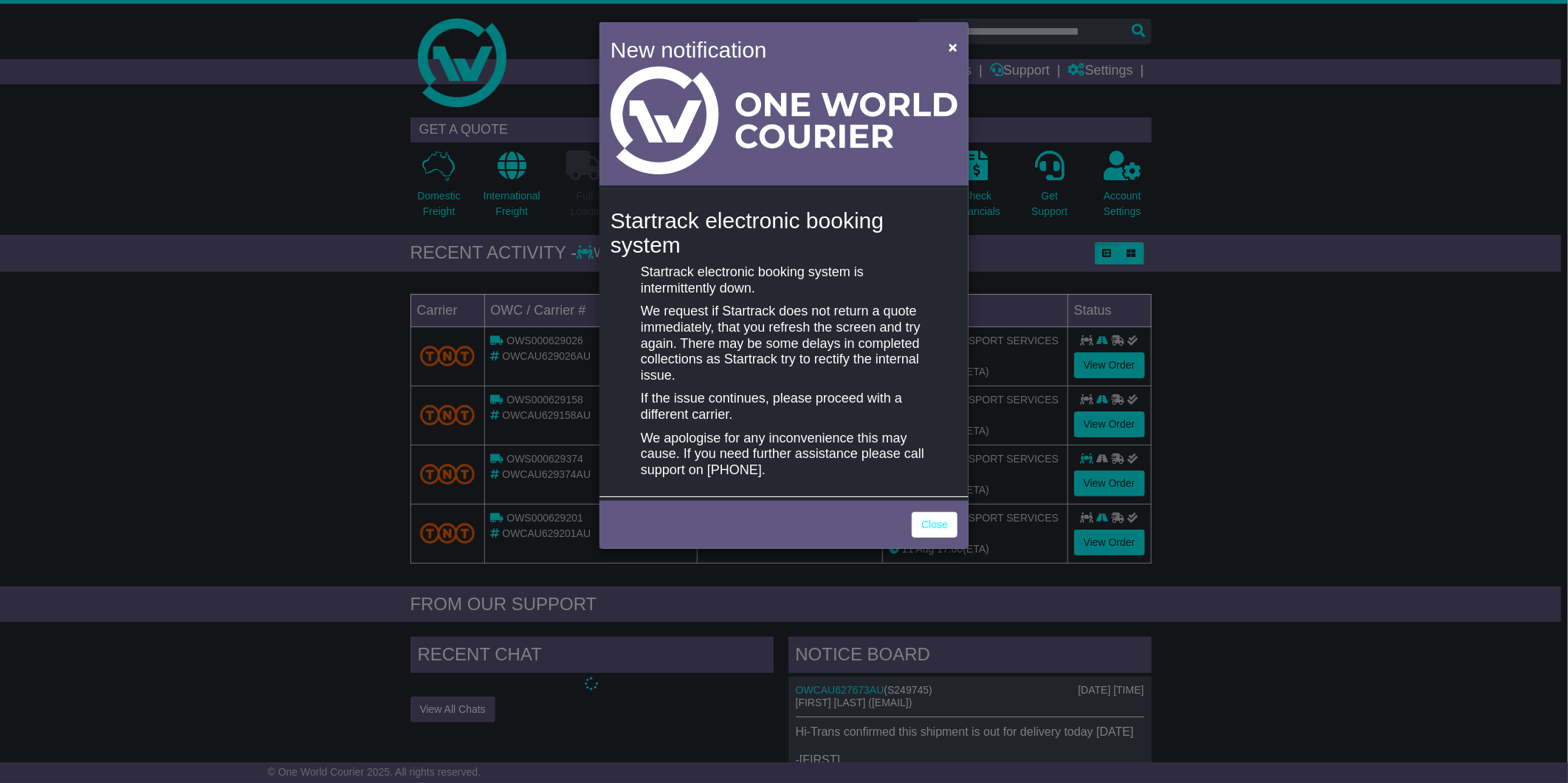 click on "×" at bounding box center (949, 49) 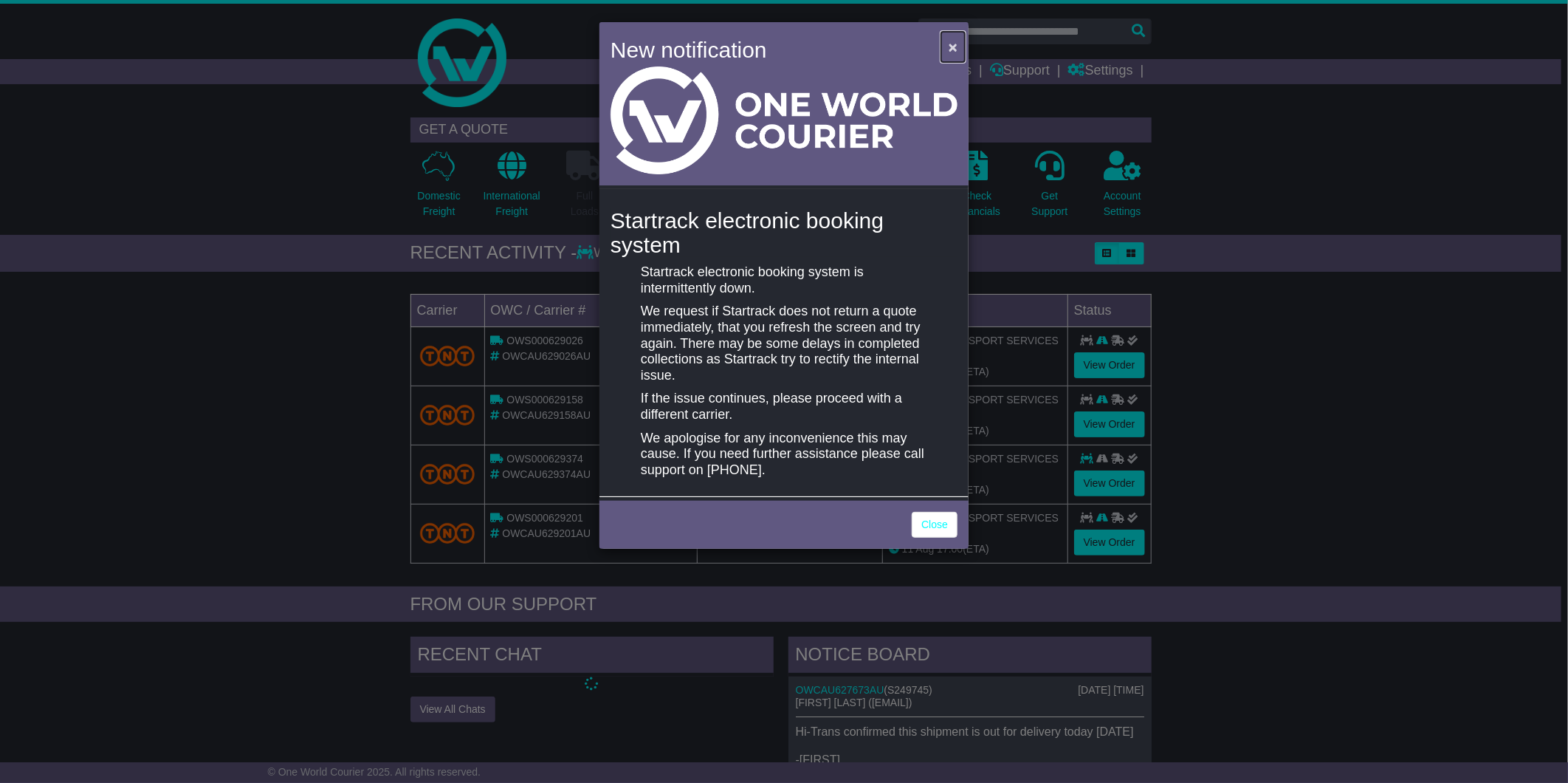 click on "×" at bounding box center (953, 47) 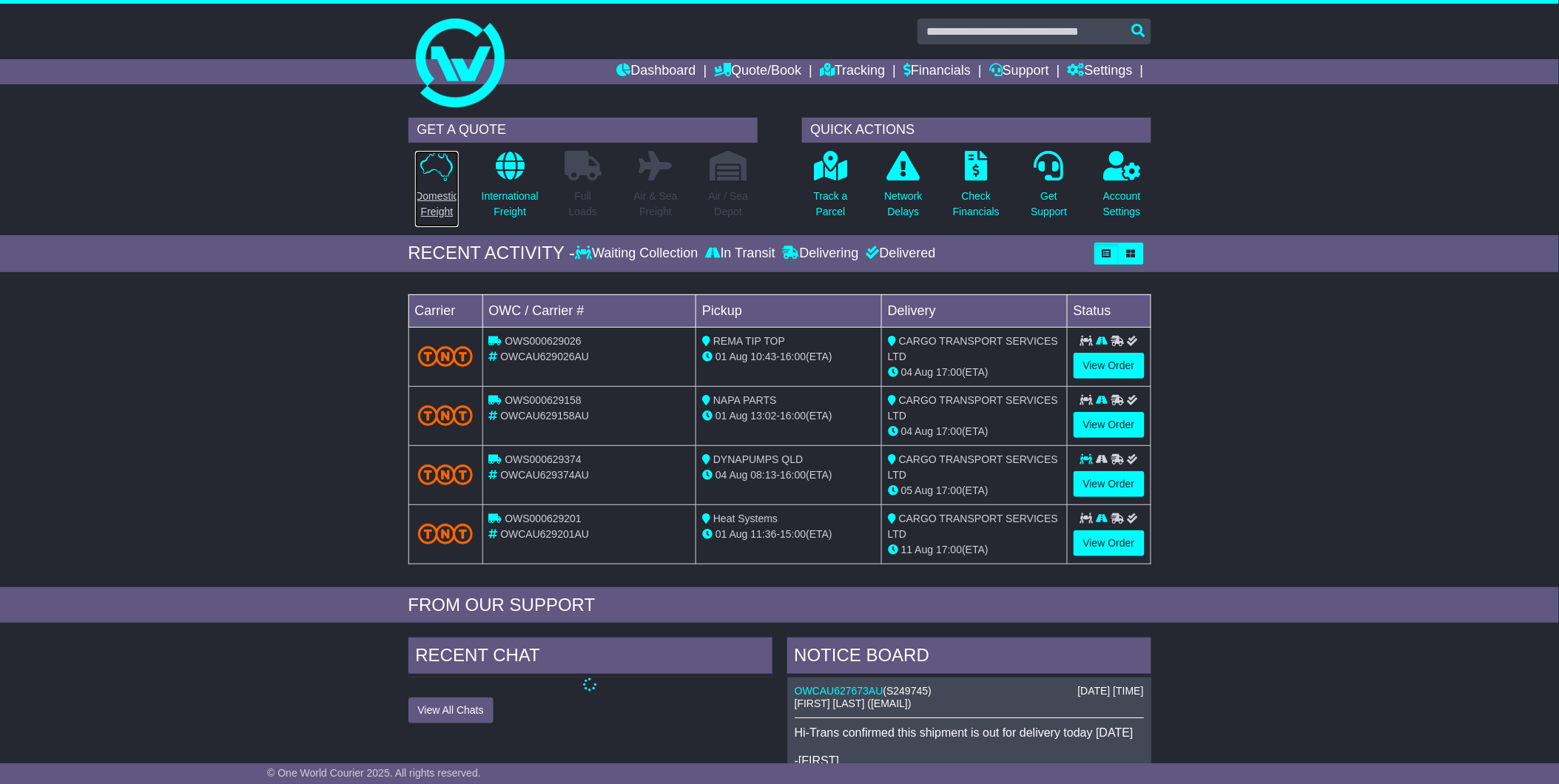 click on "Domestic Freight" at bounding box center (437, 204) 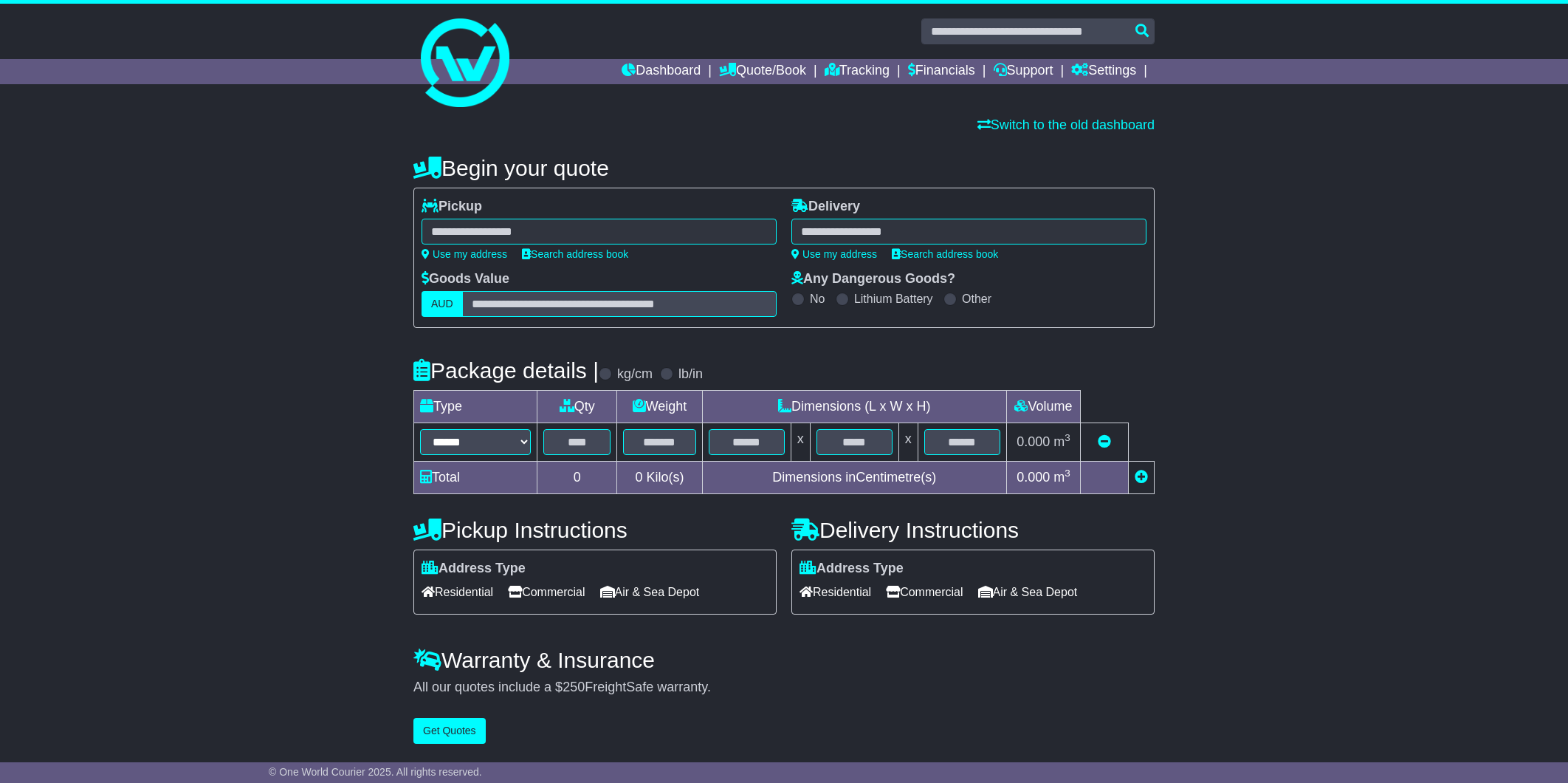 scroll, scrollTop: 0, scrollLeft: 0, axis: both 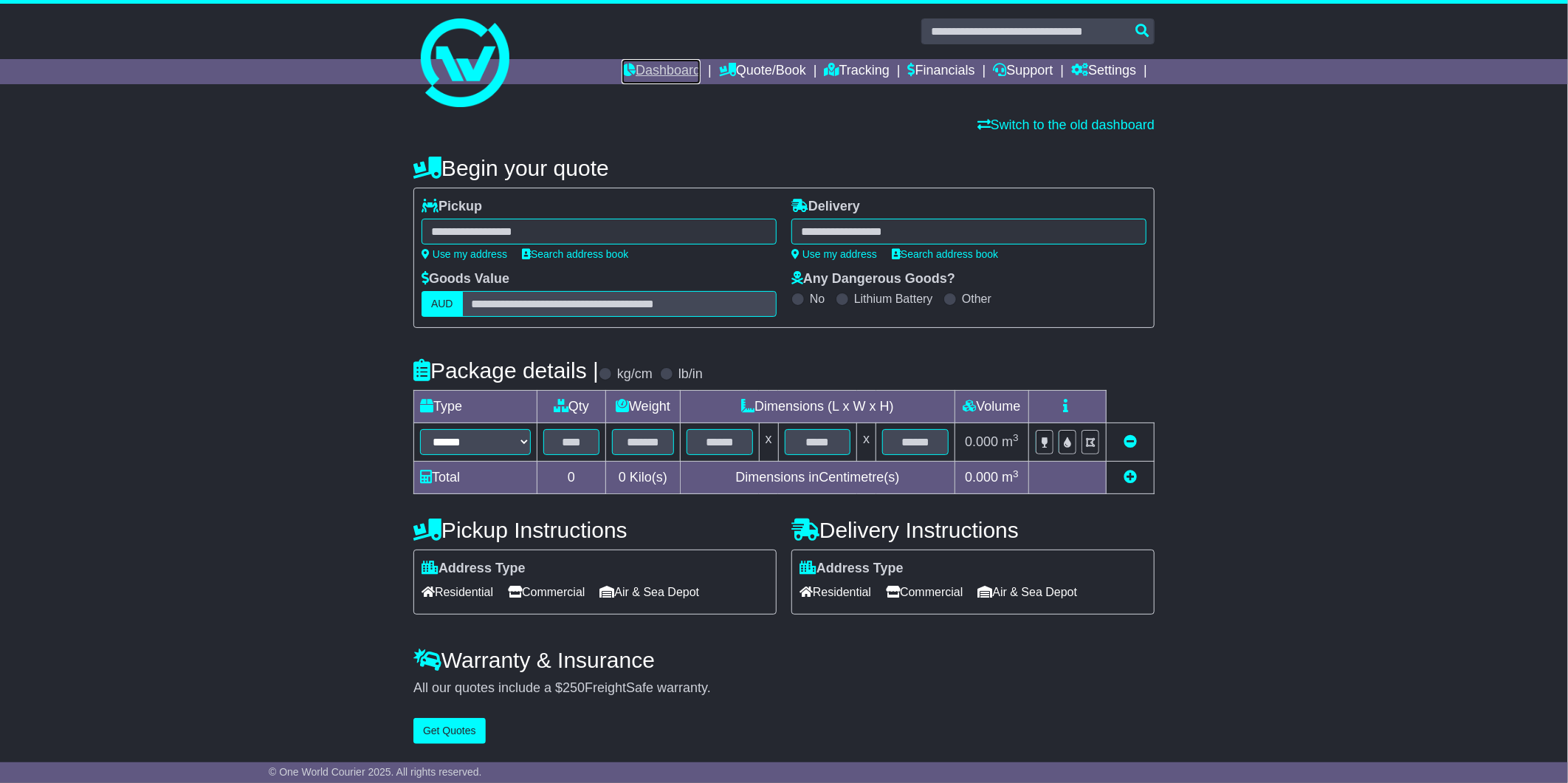 click on "Dashboard" at bounding box center (661, 72) 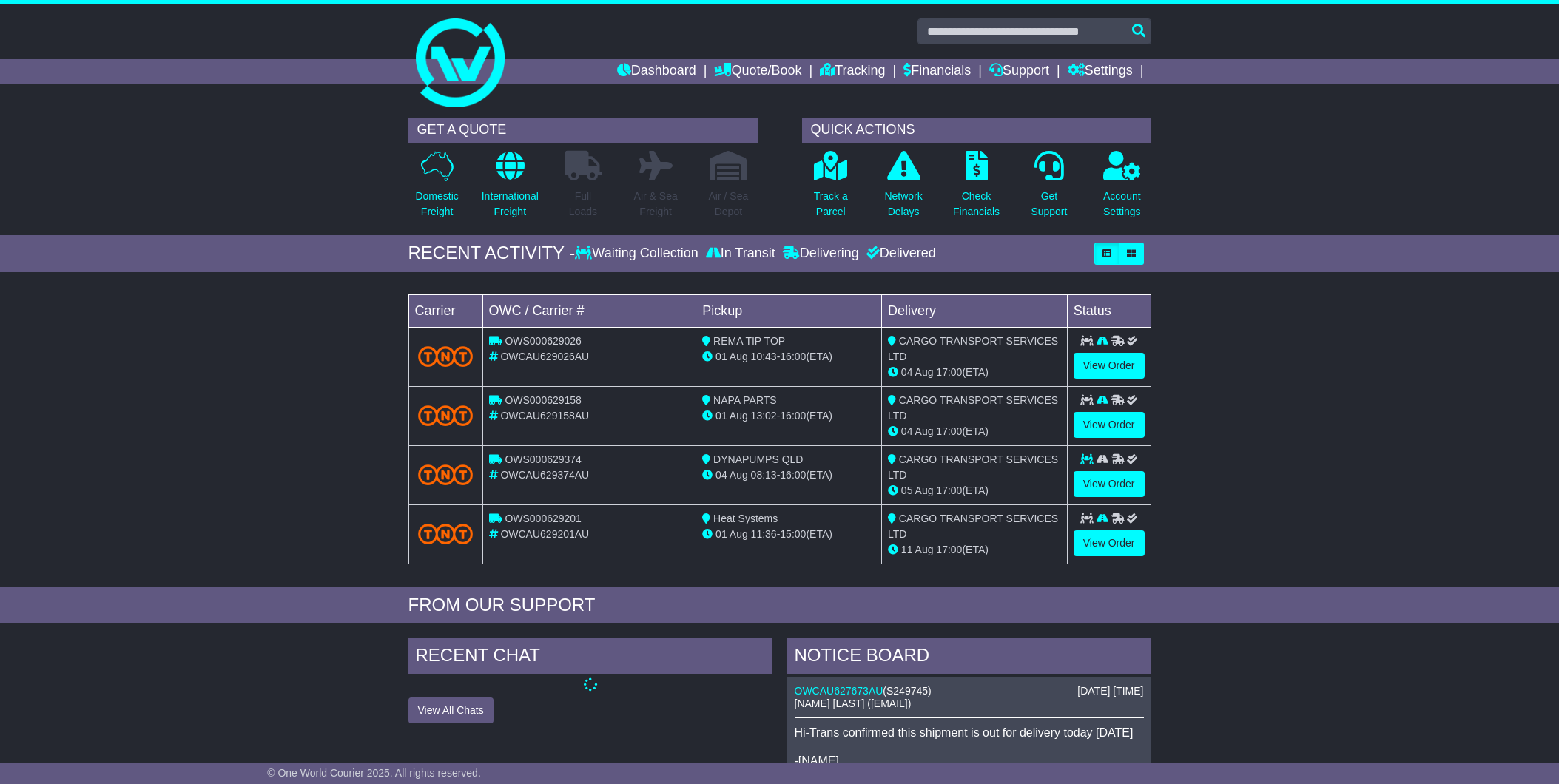 scroll, scrollTop: 0, scrollLeft: 0, axis: both 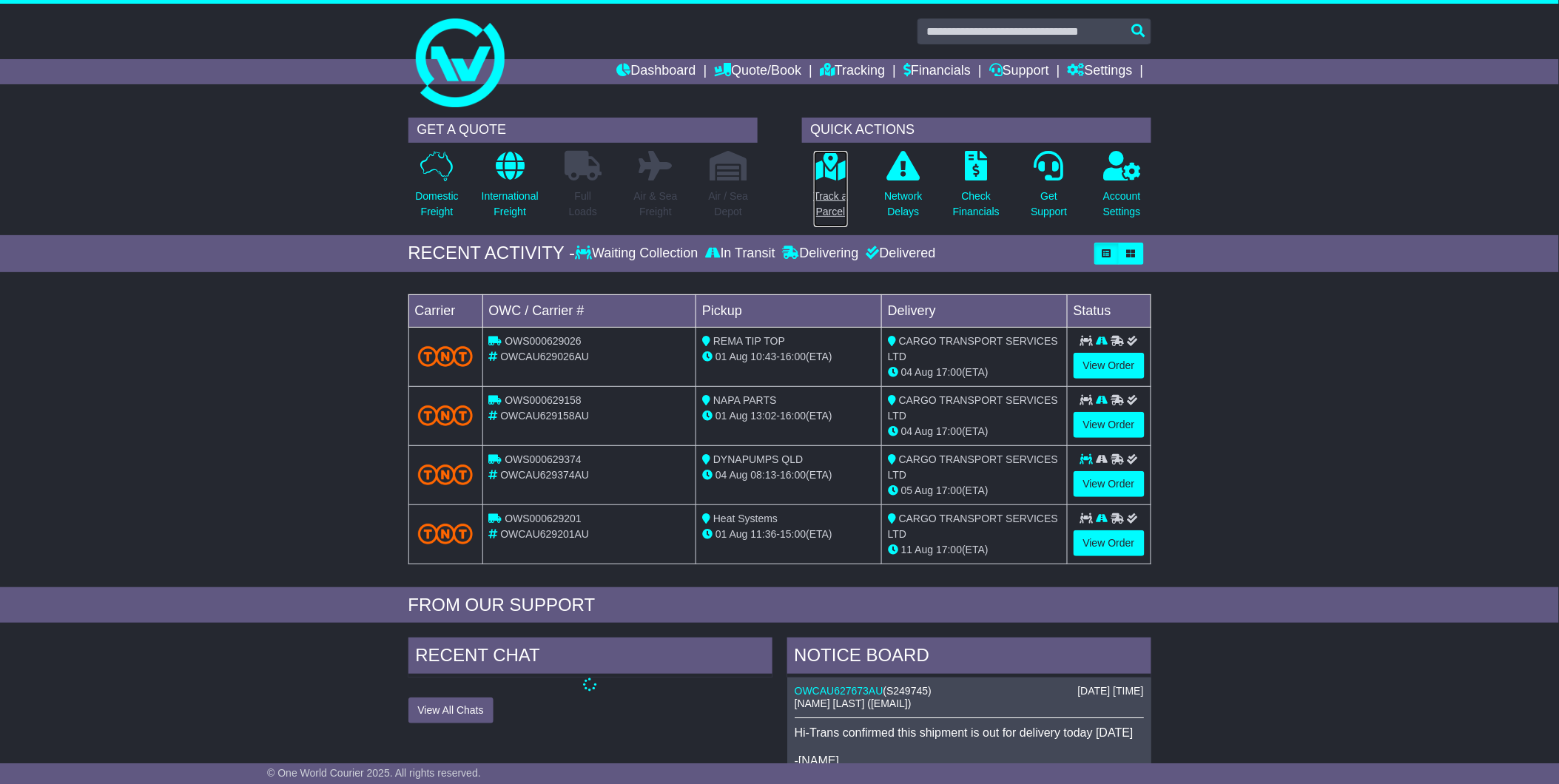 click at bounding box center [830, 166] 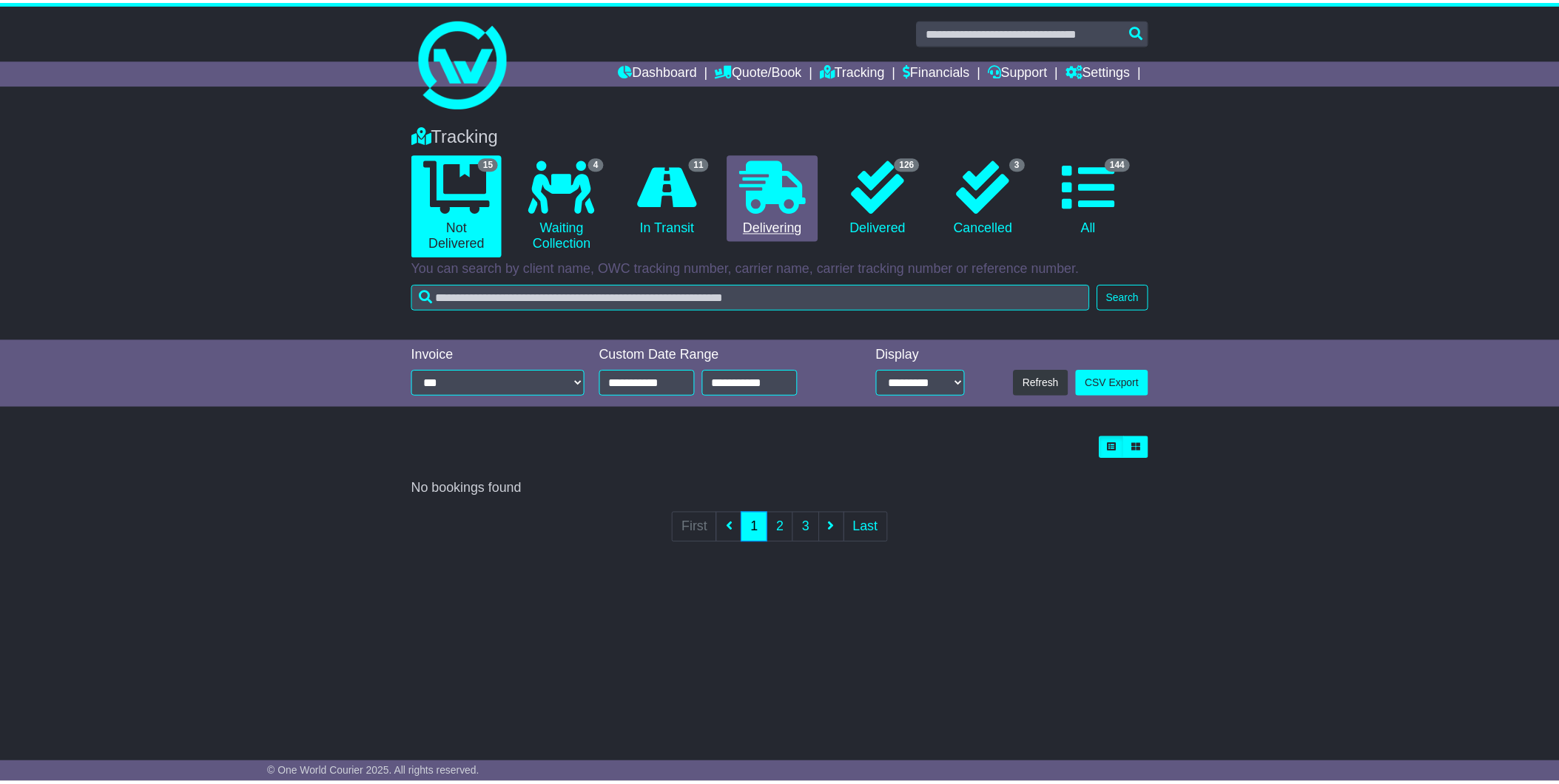 scroll, scrollTop: 0, scrollLeft: 0, axis: both 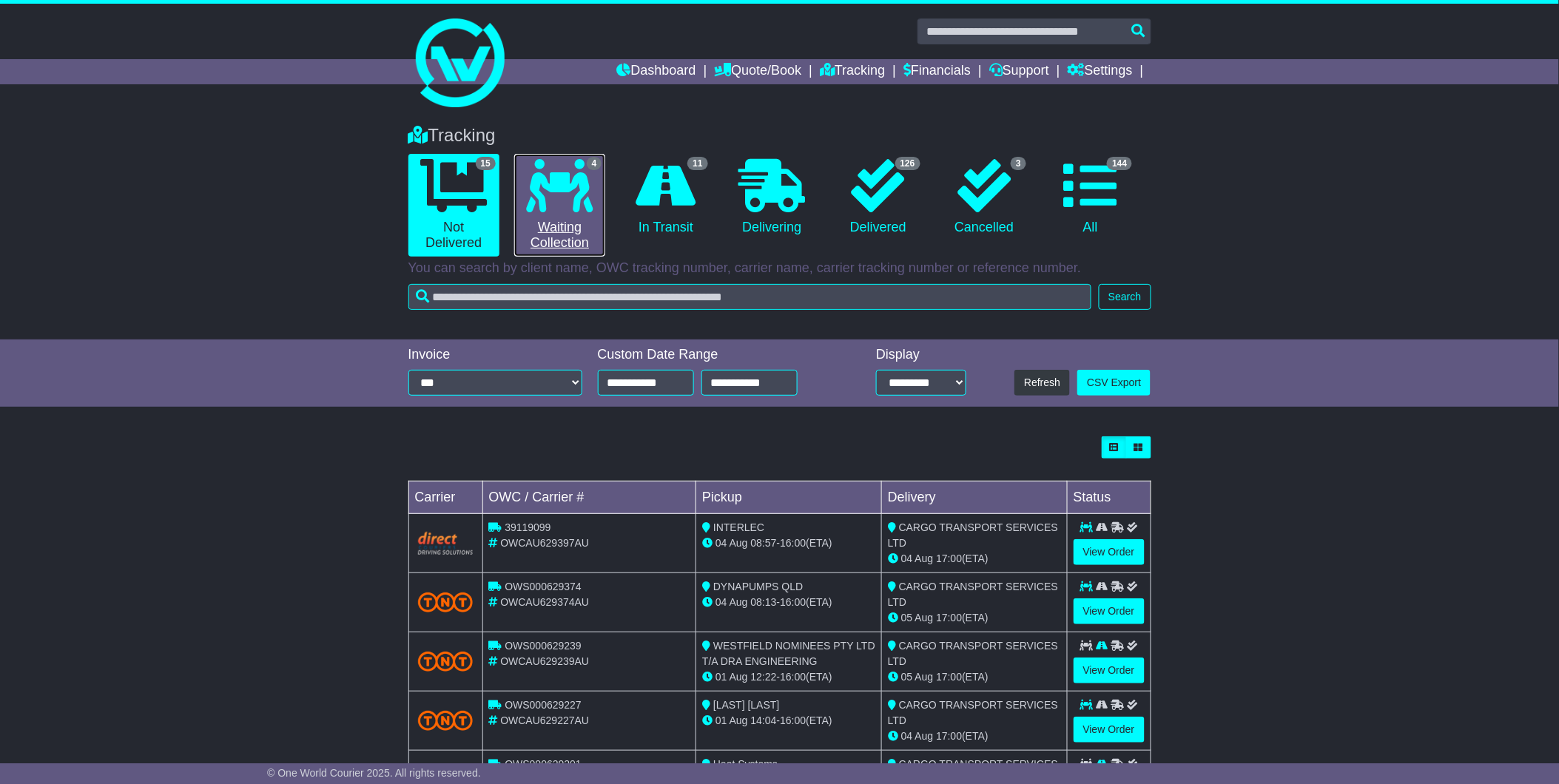 drag, startPoint x: 596, startPoint y: 200, endPoint x: 581, endPoint y: 209, distance: 17.492856 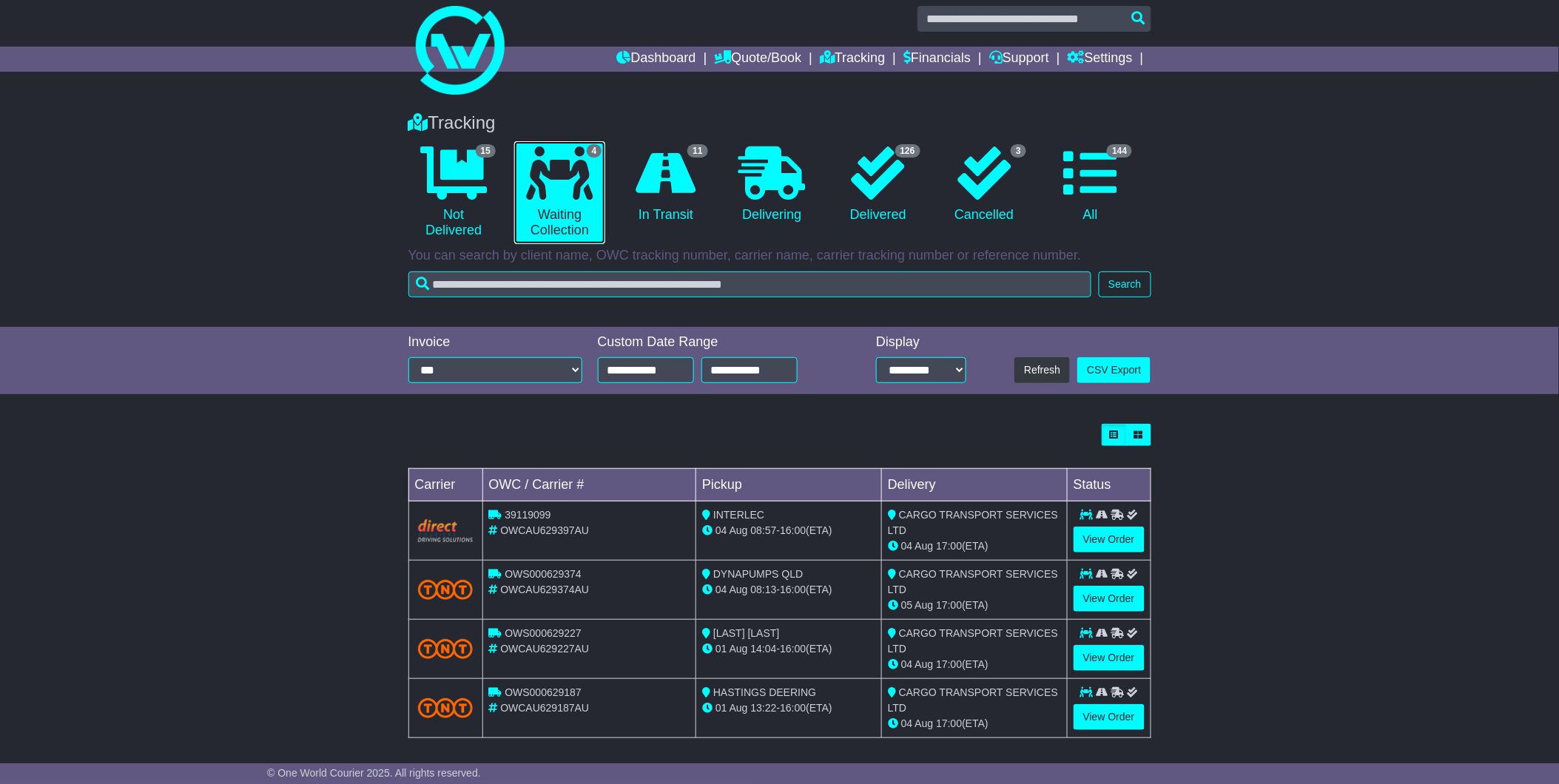 scroll, scrollTop: 19, scrollLeft: 0, axis: vertical 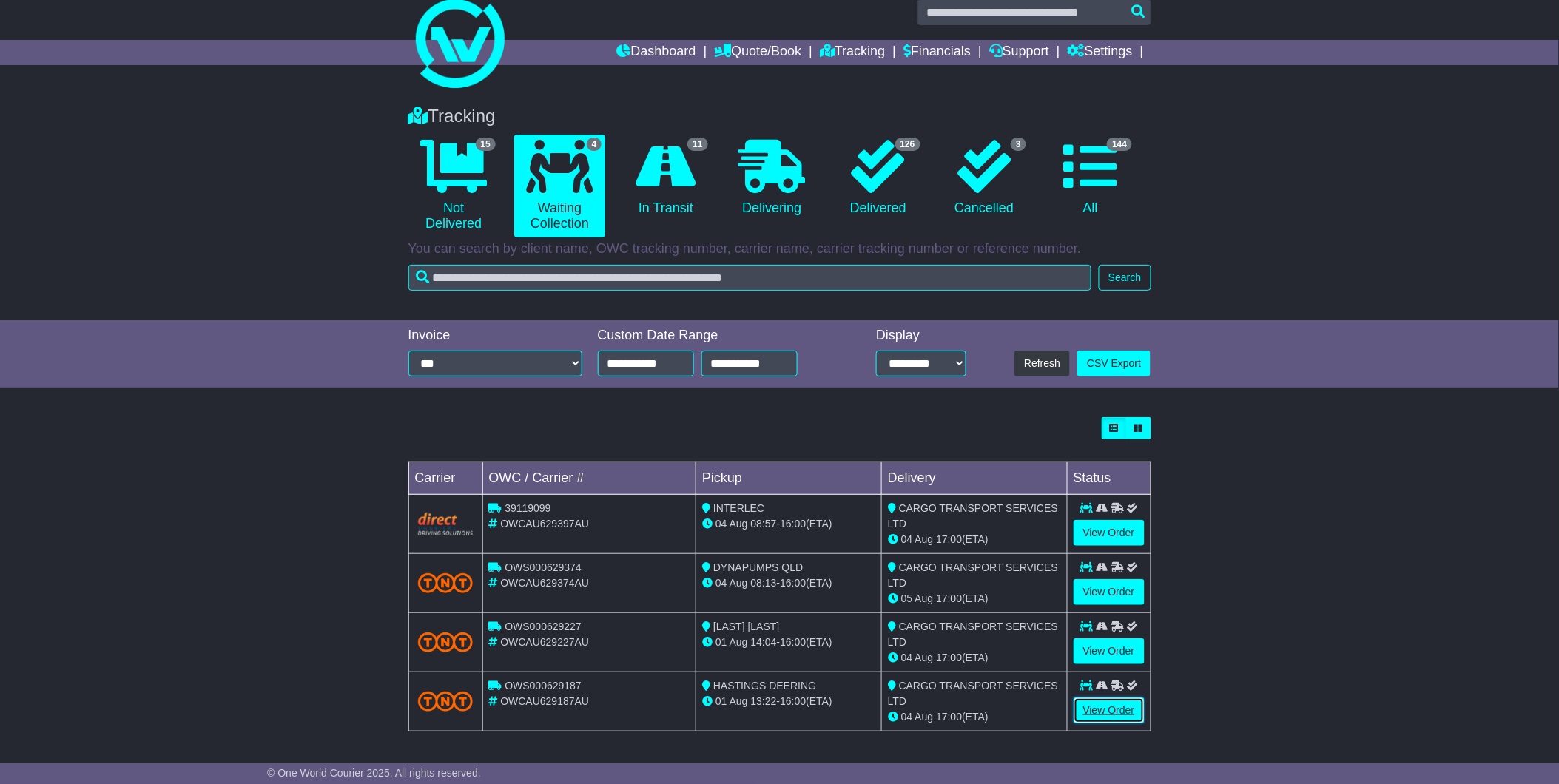 click on "View Order" at bounding box center [1109, 710] 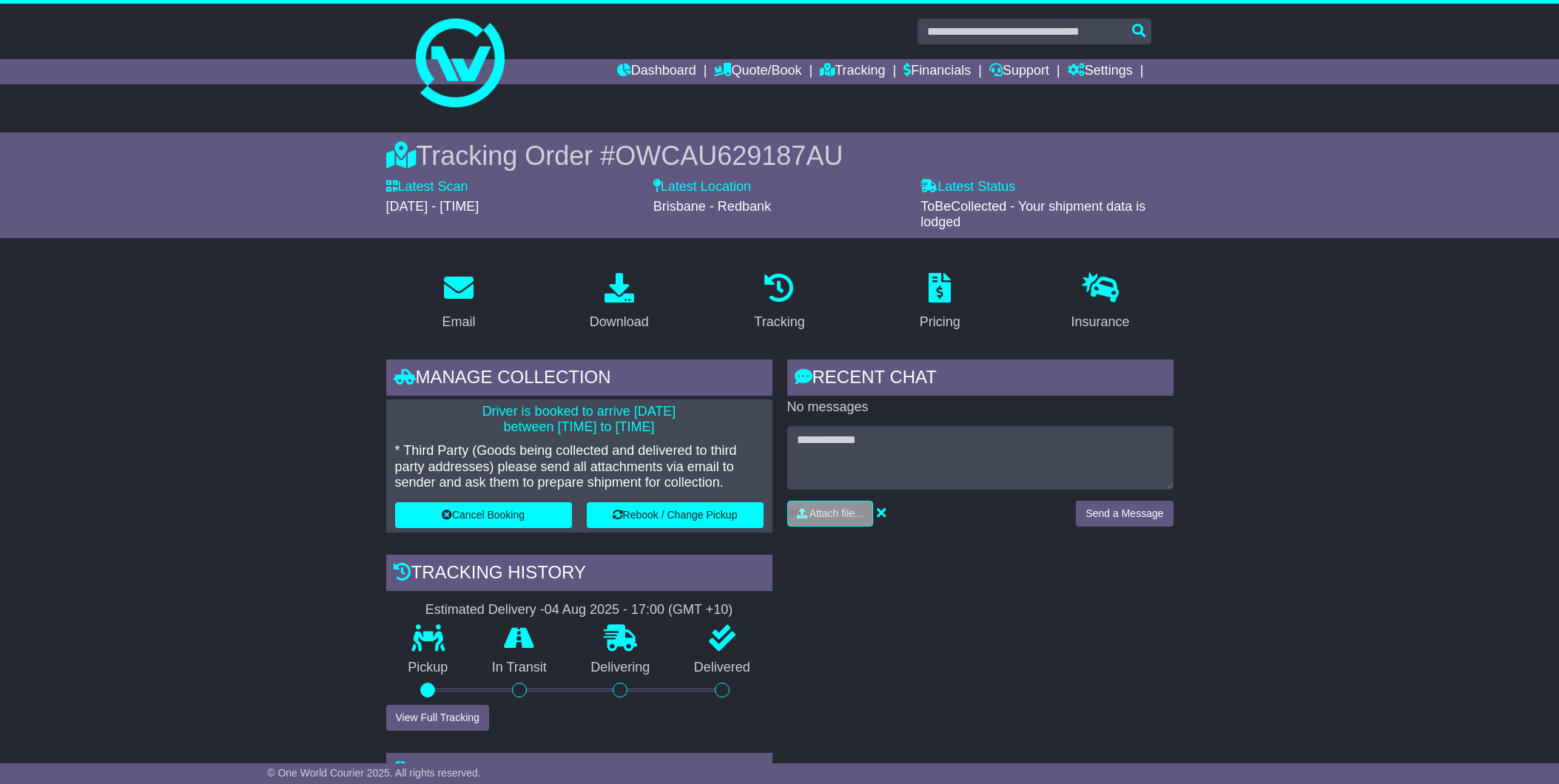 scroll, scrollTop: 0, scrollLeft: 0, axis: both 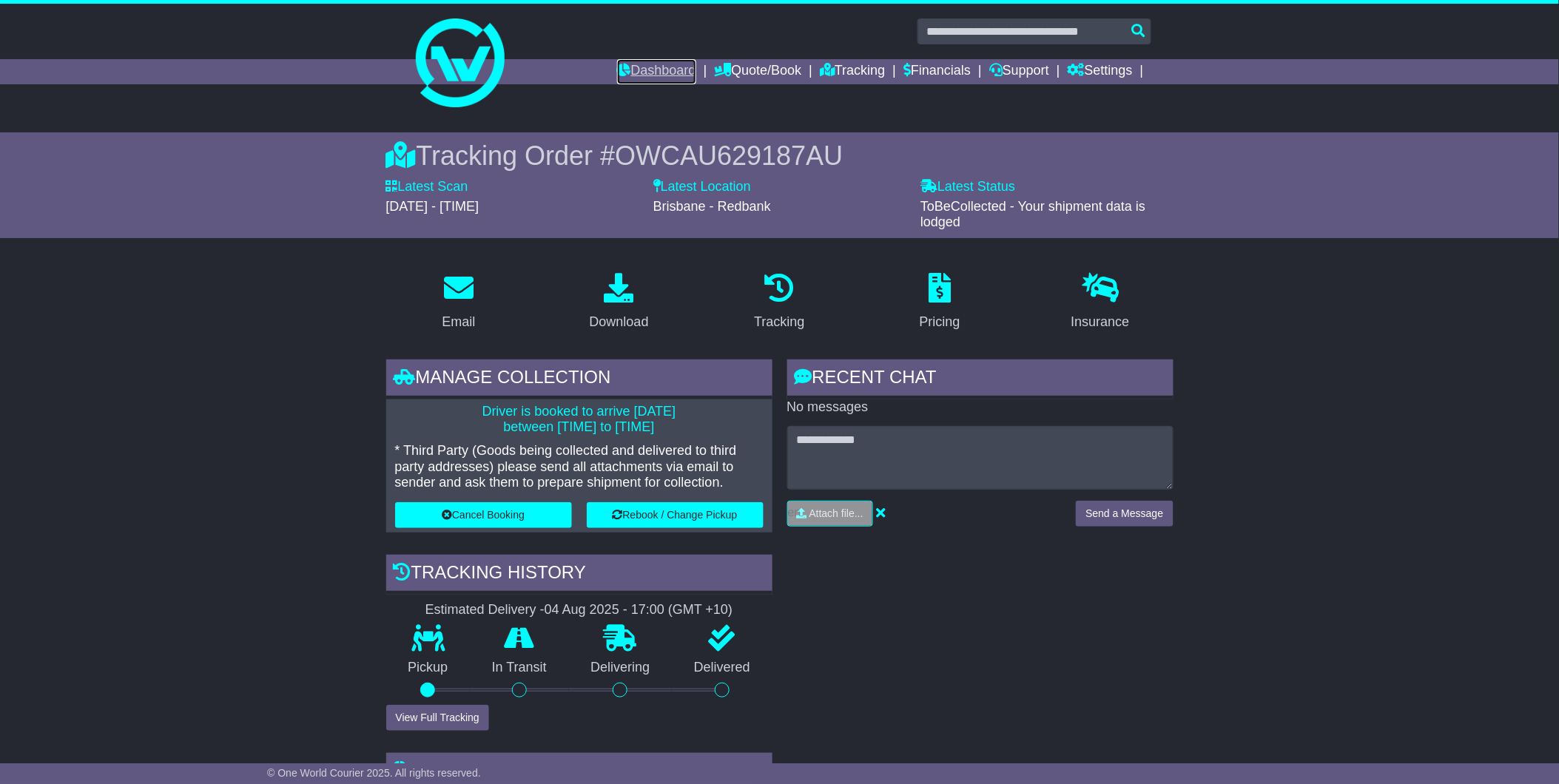 click on "Dashboard" at bounding box center (656, 72) 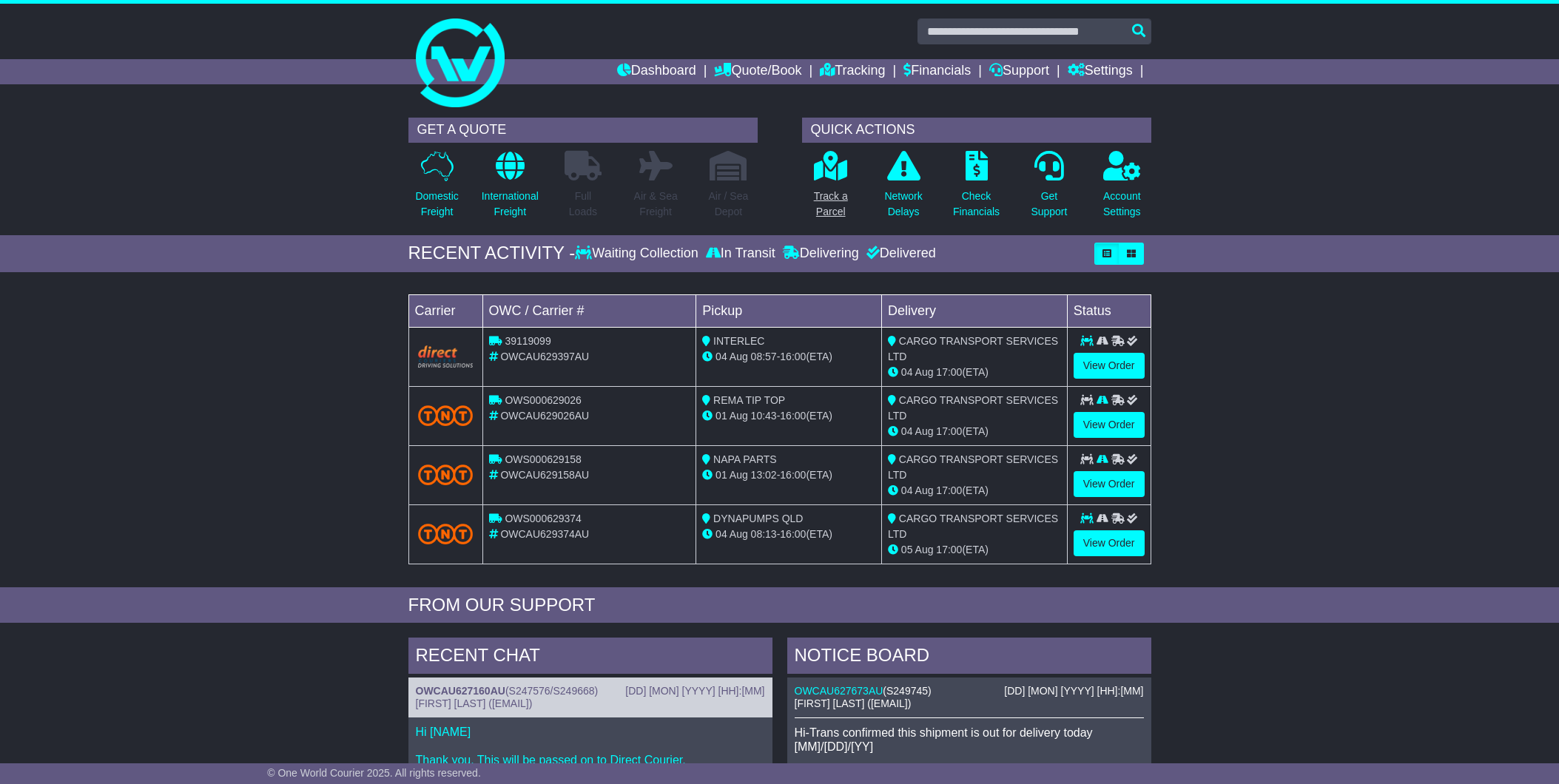 scroll, scrollTop: 0, scrollLeft: 0, axis: both 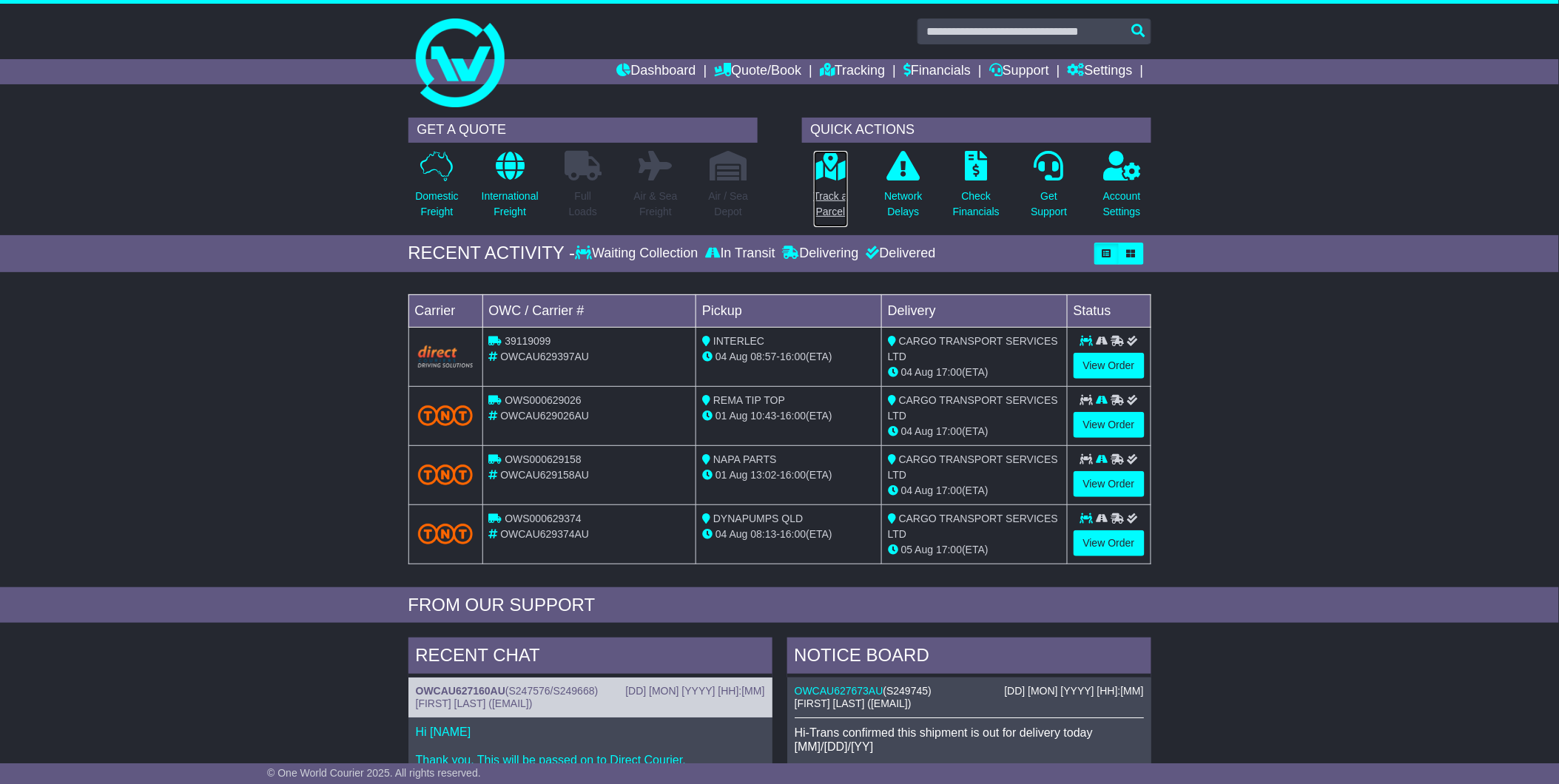 click on "Track a Parcel" at bounding box center (831, 204) 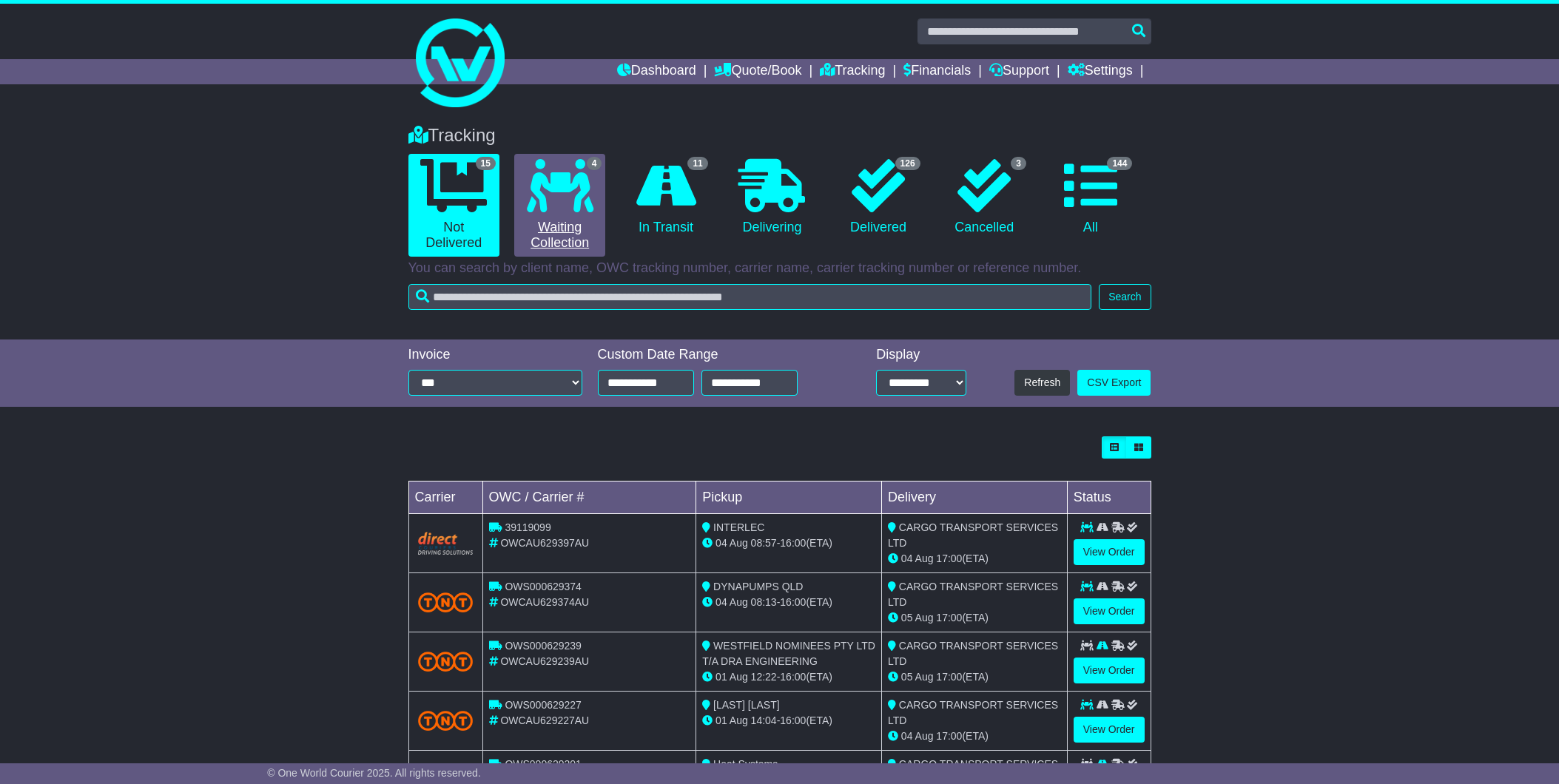 scroll, scrollTop: 0, scrollLeft: 0, axis: both 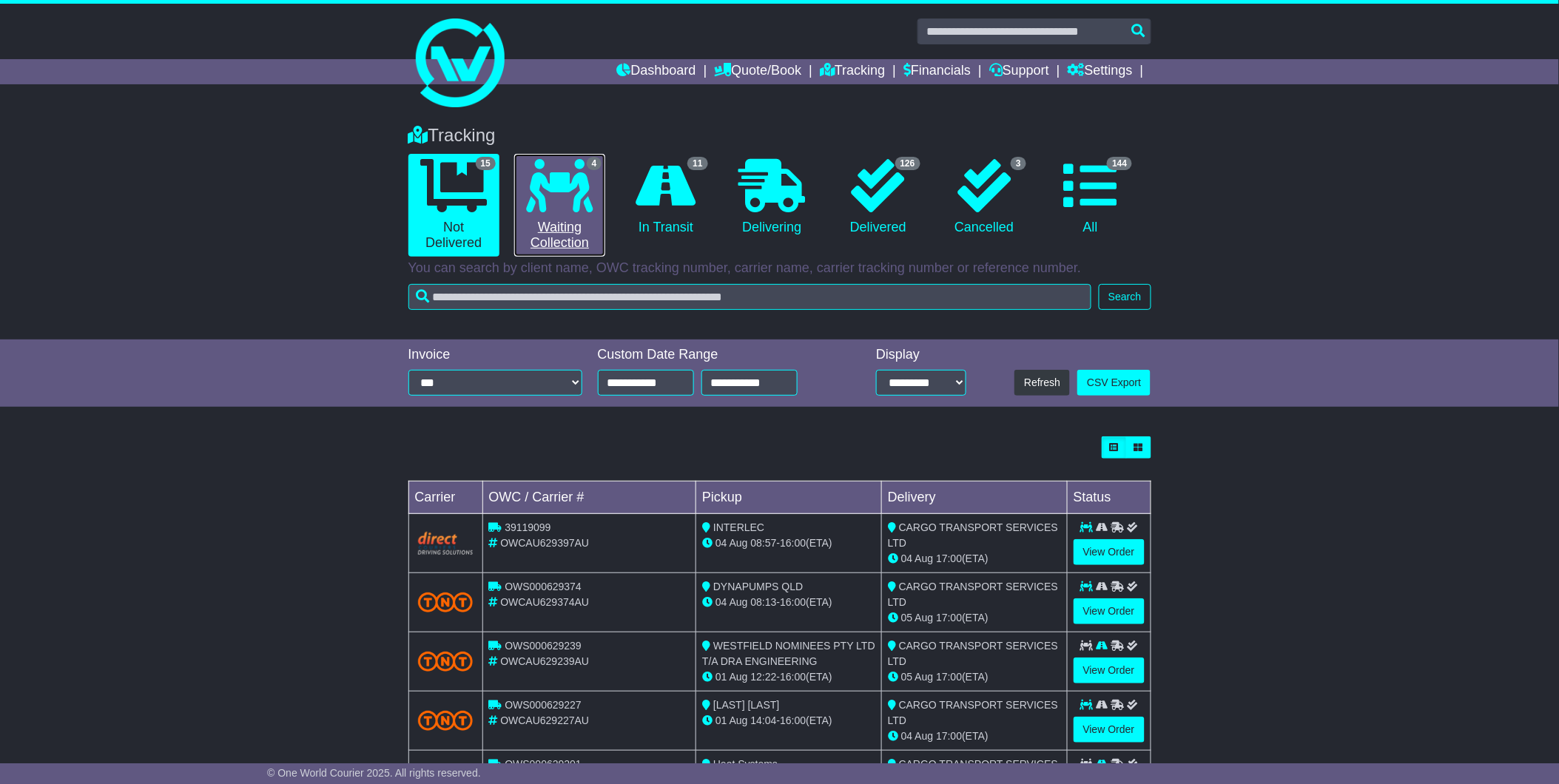 click at bounding box center (560, 186) 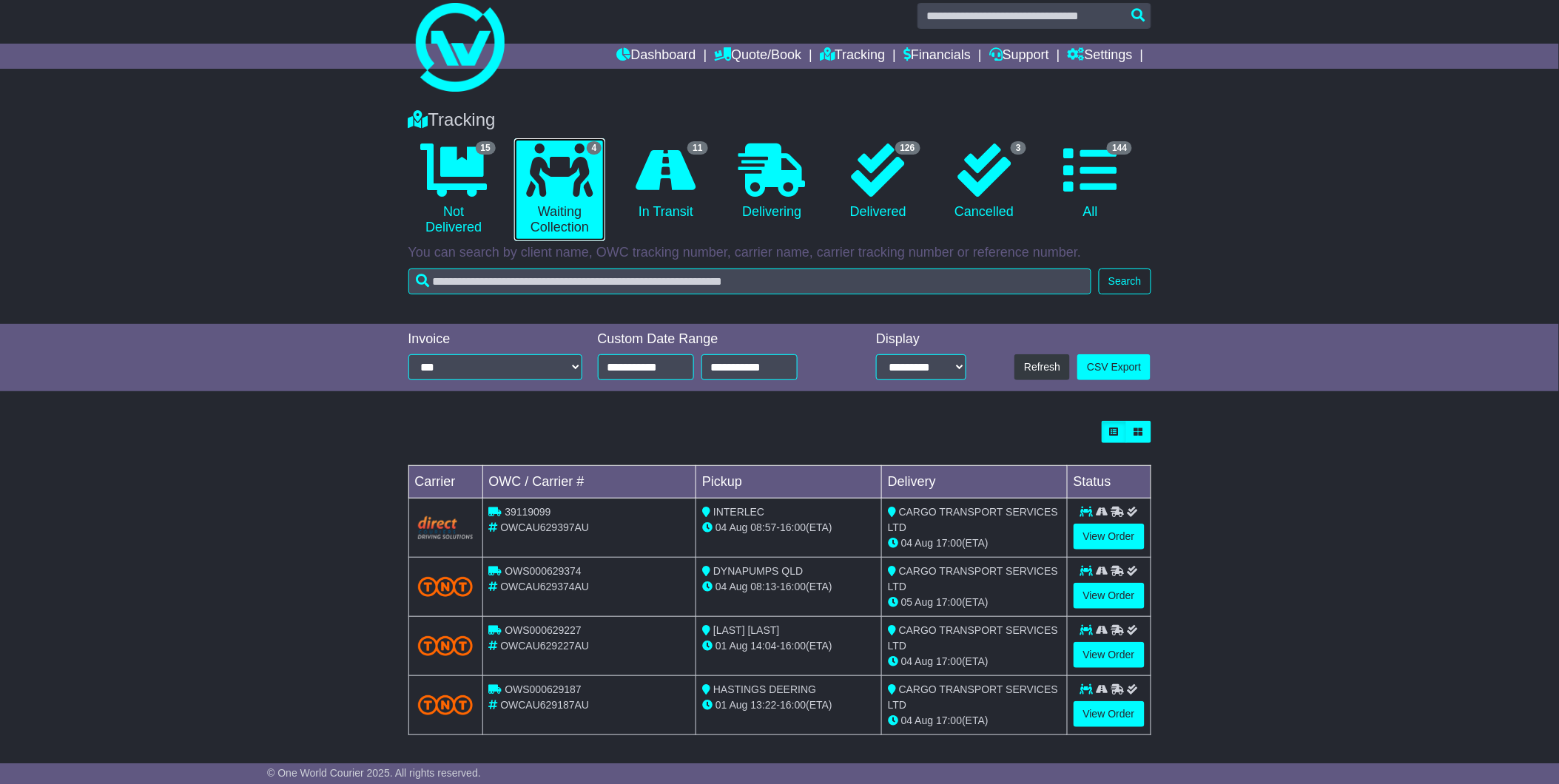 scroll, scrollTop: 19, scrollLeft: 0, axis: vertical 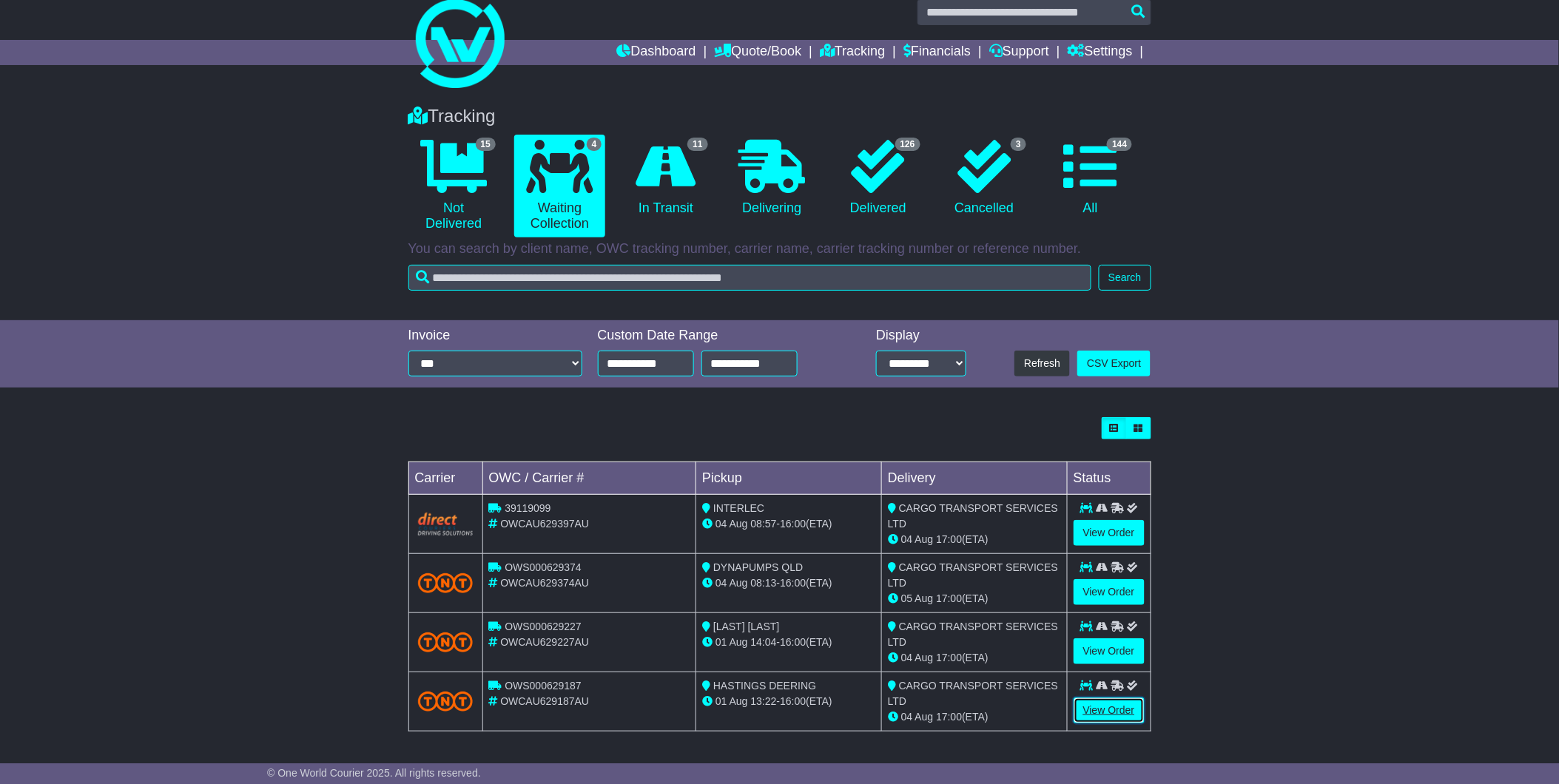 click on "View Order" at bounding box center (1109, 710) 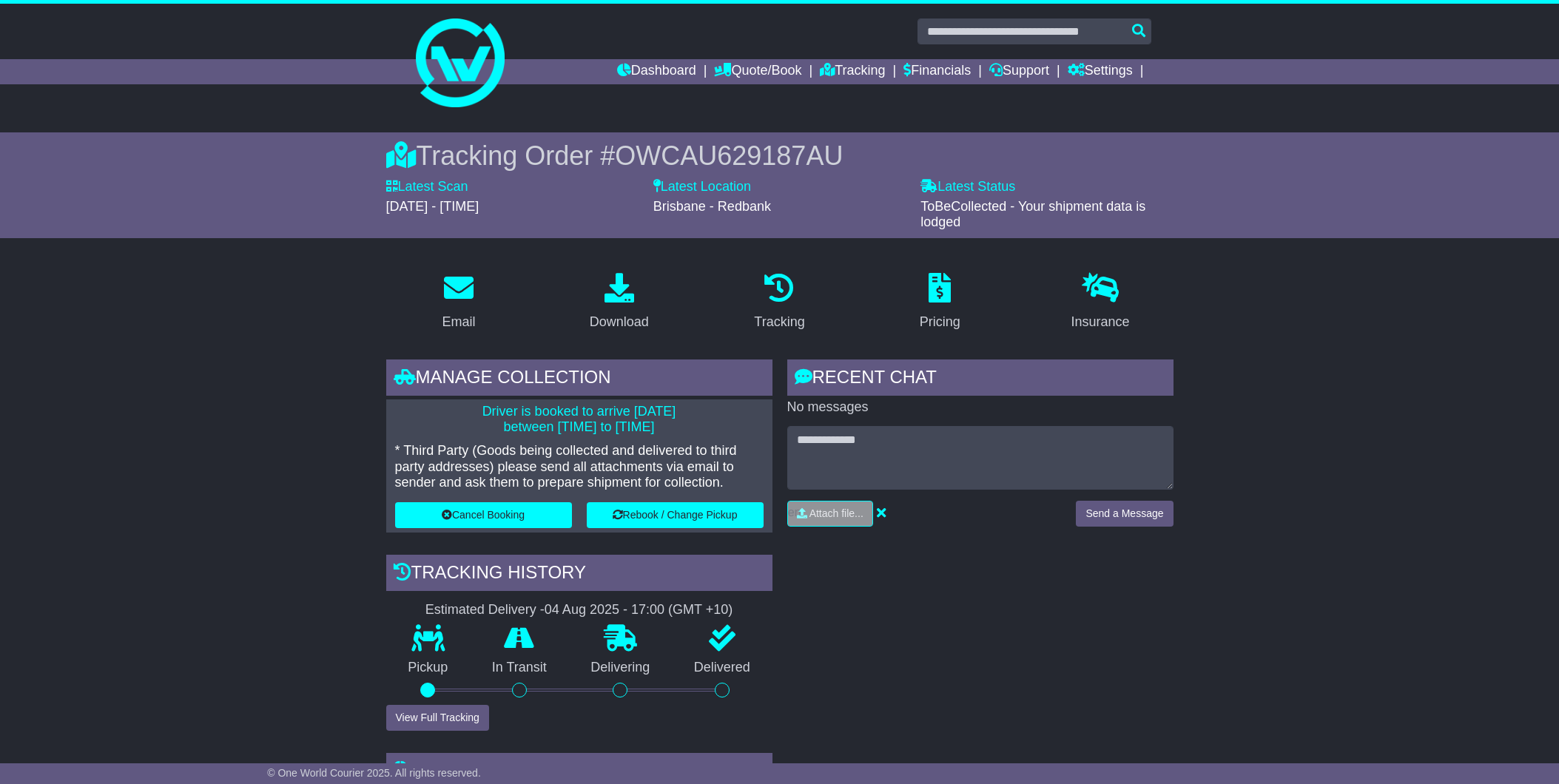 scroll, scrollTop: 0, scrollLeft: 0, axis: both 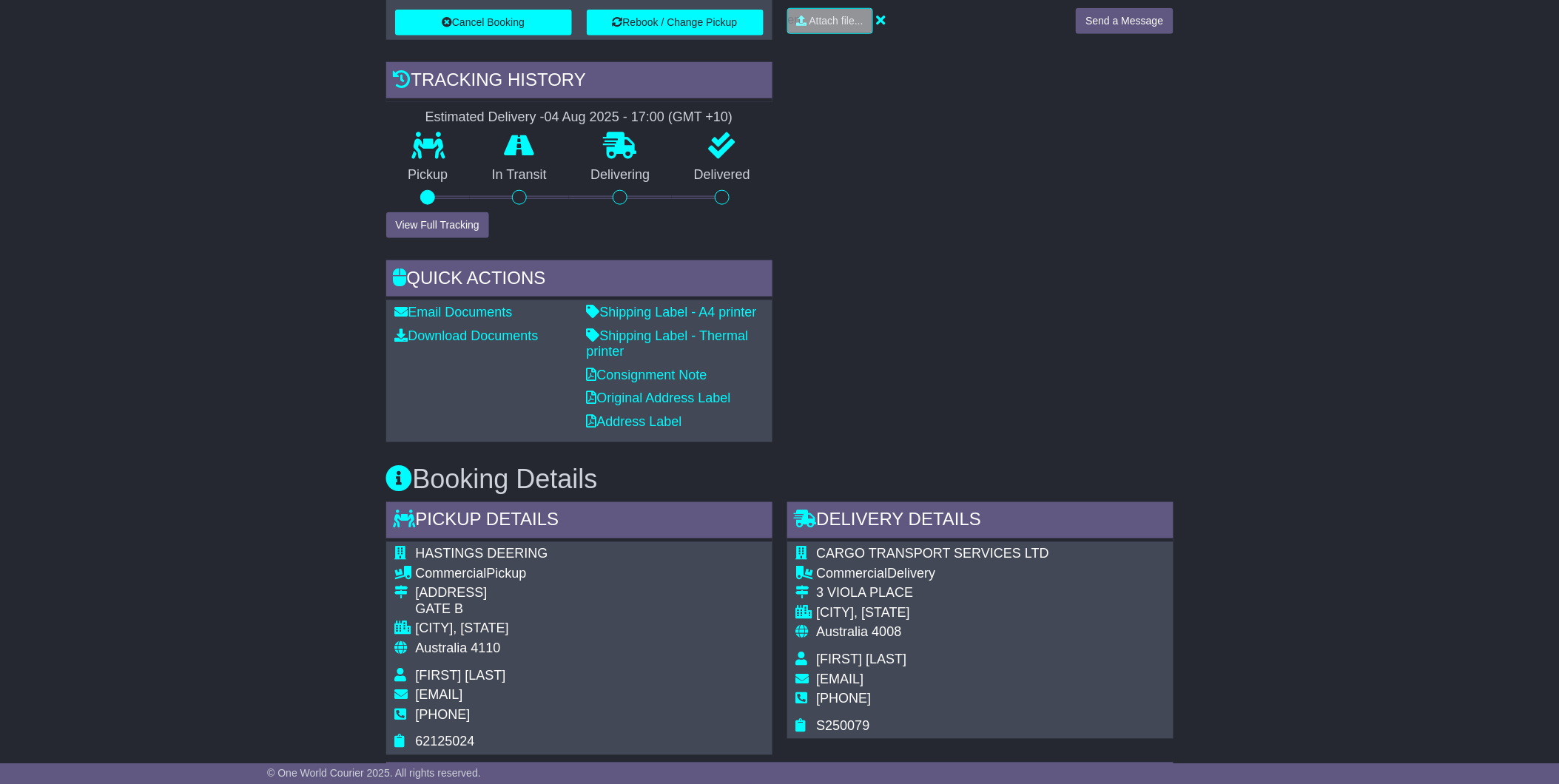 click on "RECENT CHAT
Loading...
No messages
Attach file..." at bounding box center [980, 155] 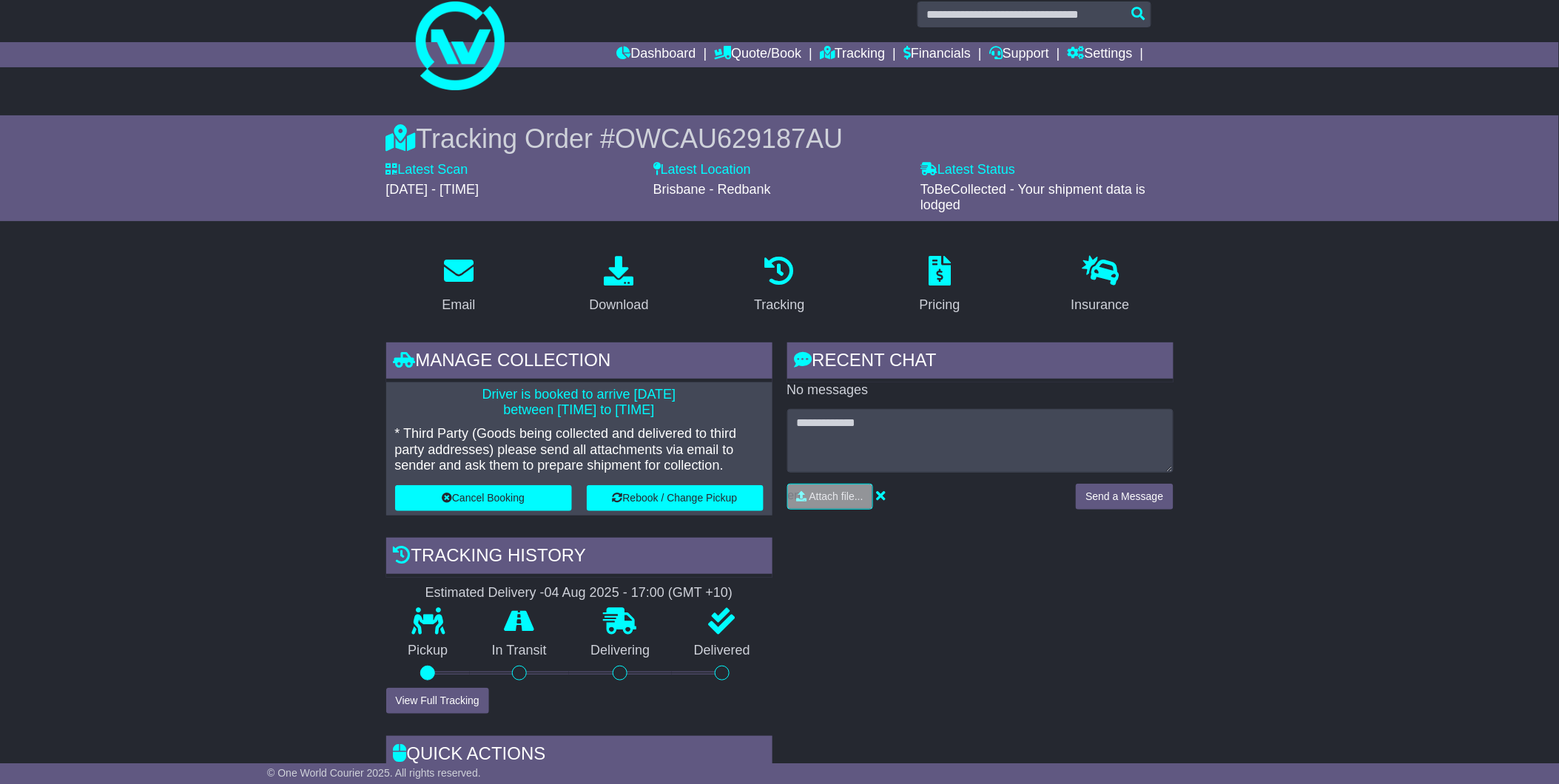 scroll, scrollTop: 0, scrollLeft: 0, axis: both 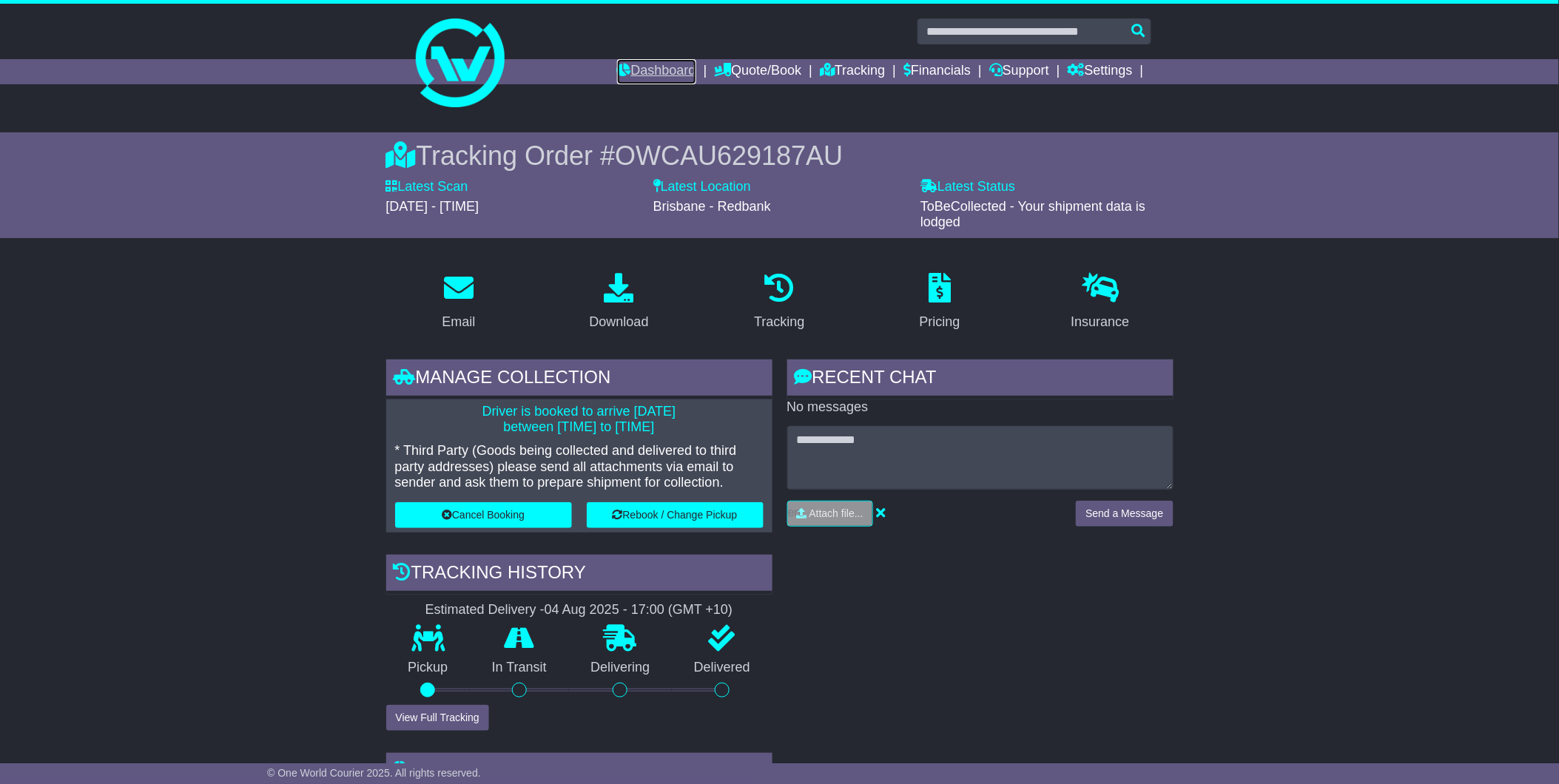 click on "Dashboard" at bounding box center [656, 72] 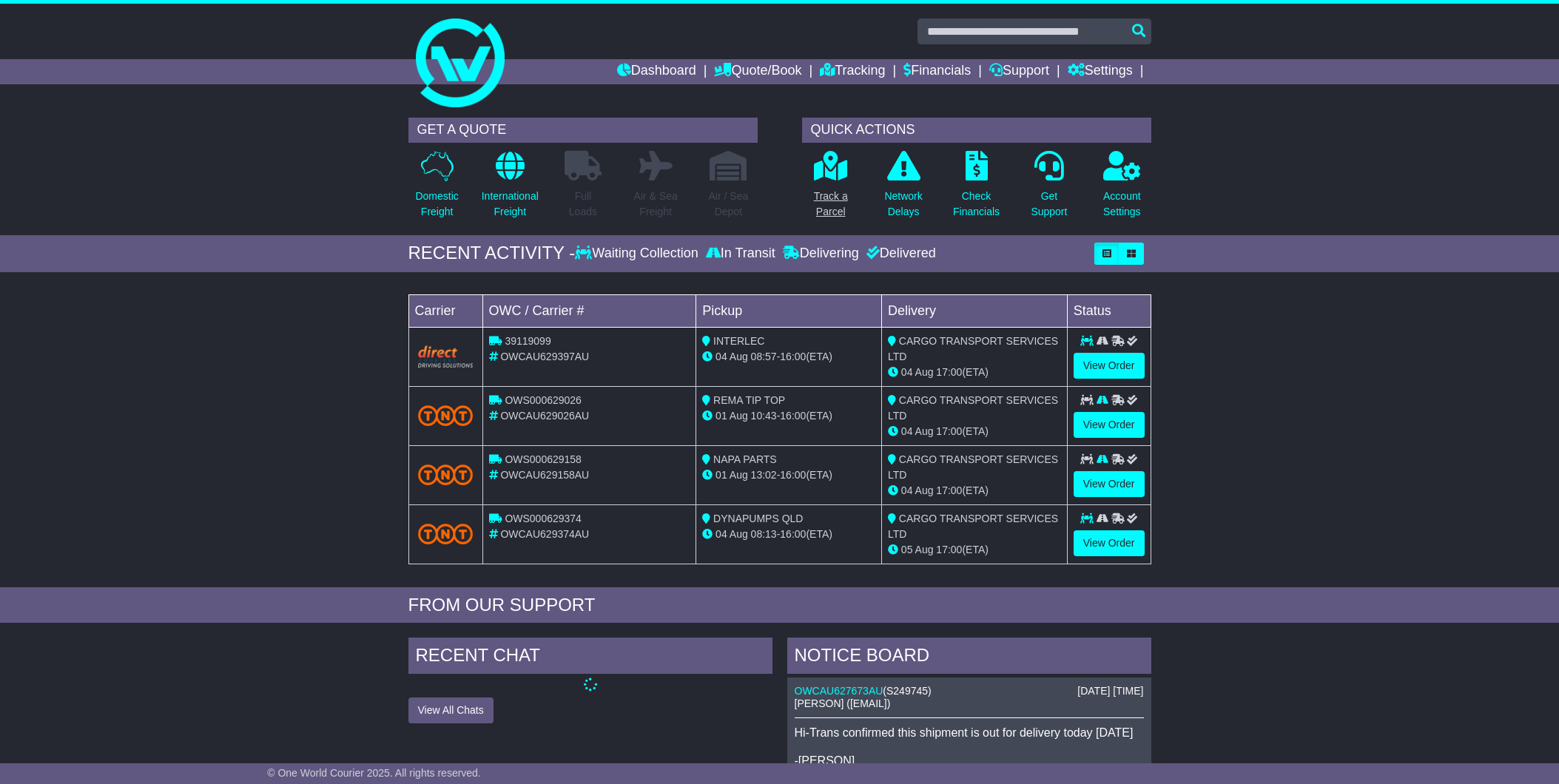 scroll, scrollTop: 0, scrollLeft: 0, axis: both 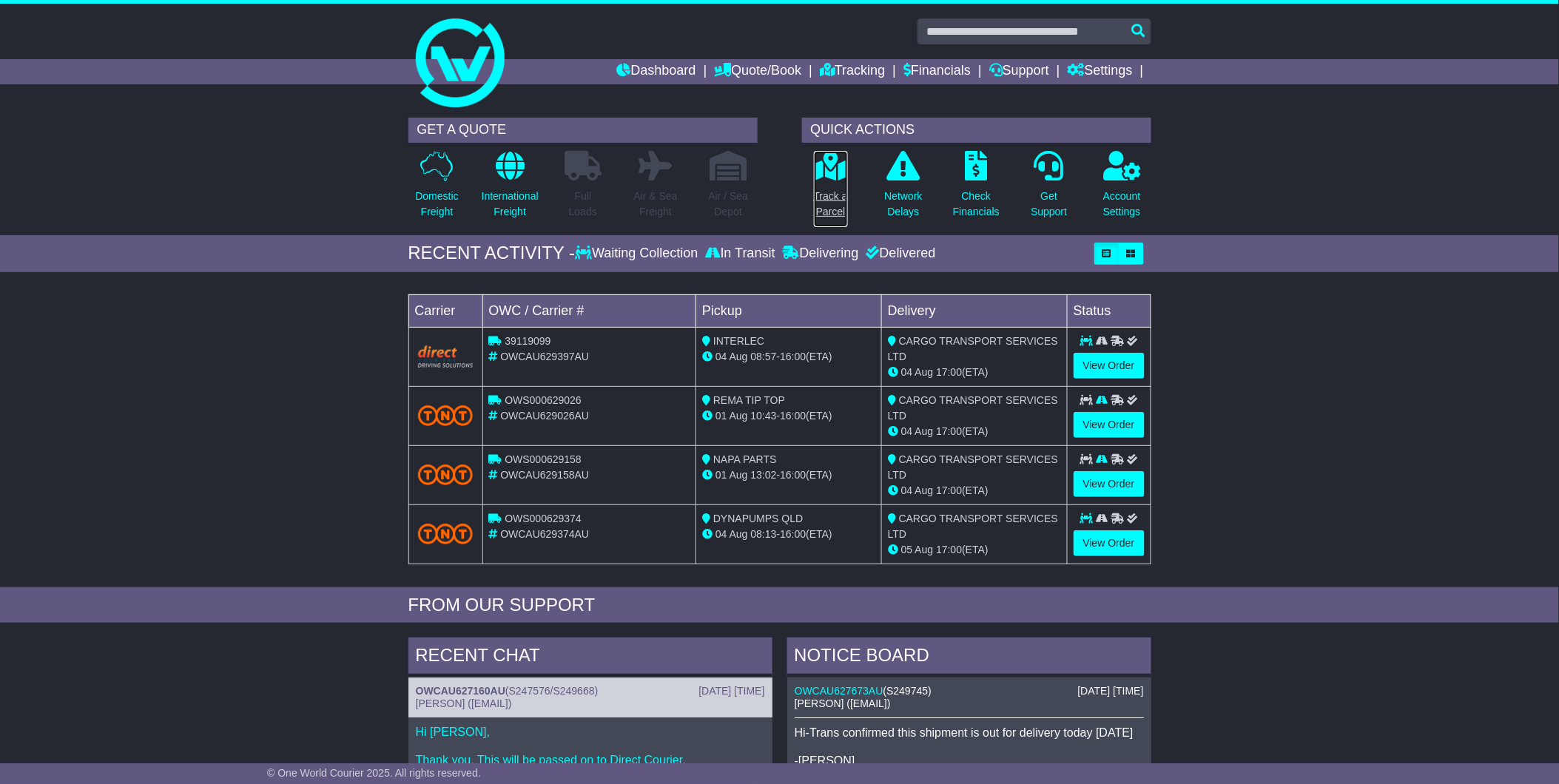 click on "Track a Parcel" at bounding box center (831, 204) 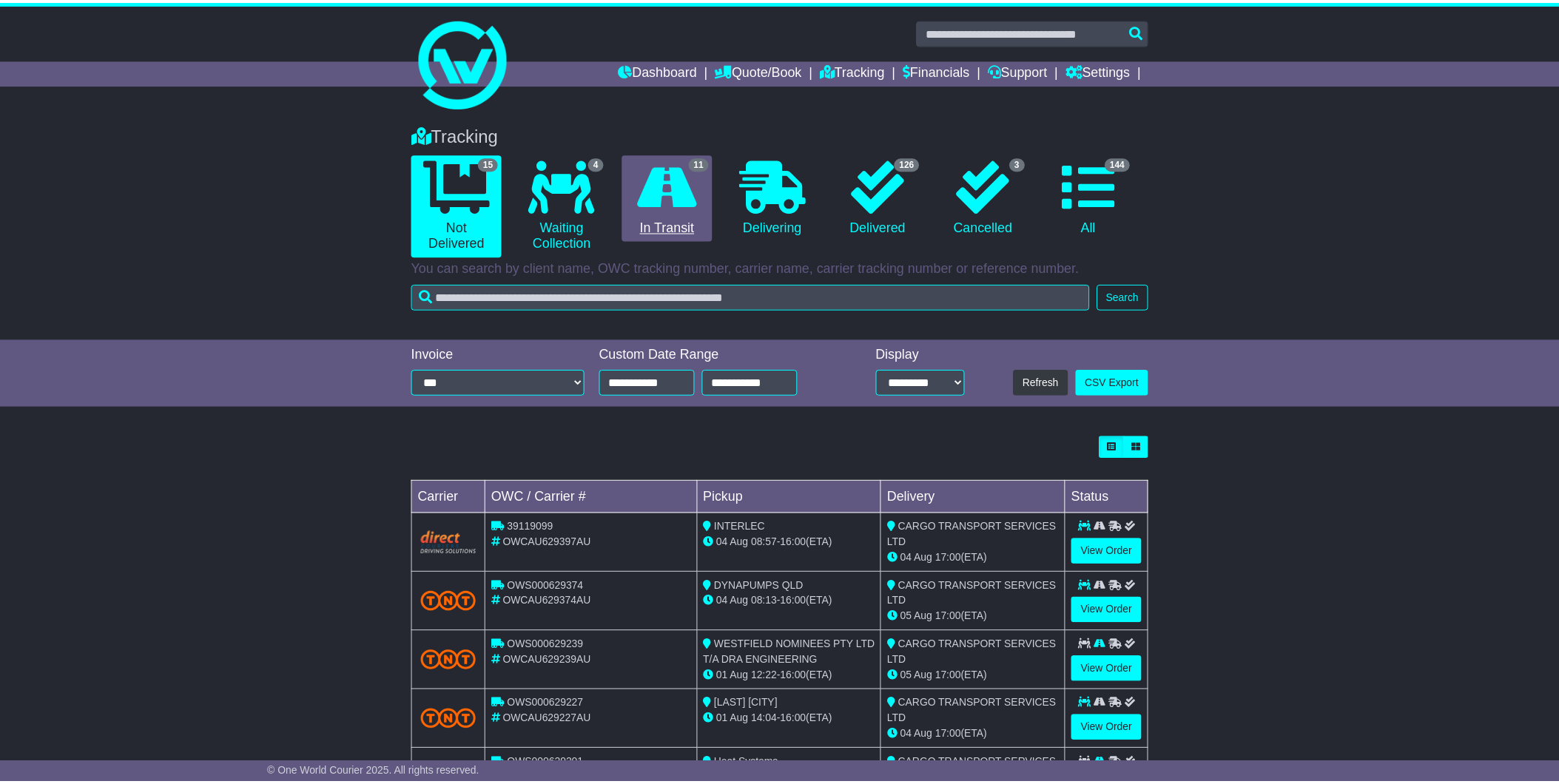 scroll, scrollTop: 0, scrollLeft: 0, axis: both 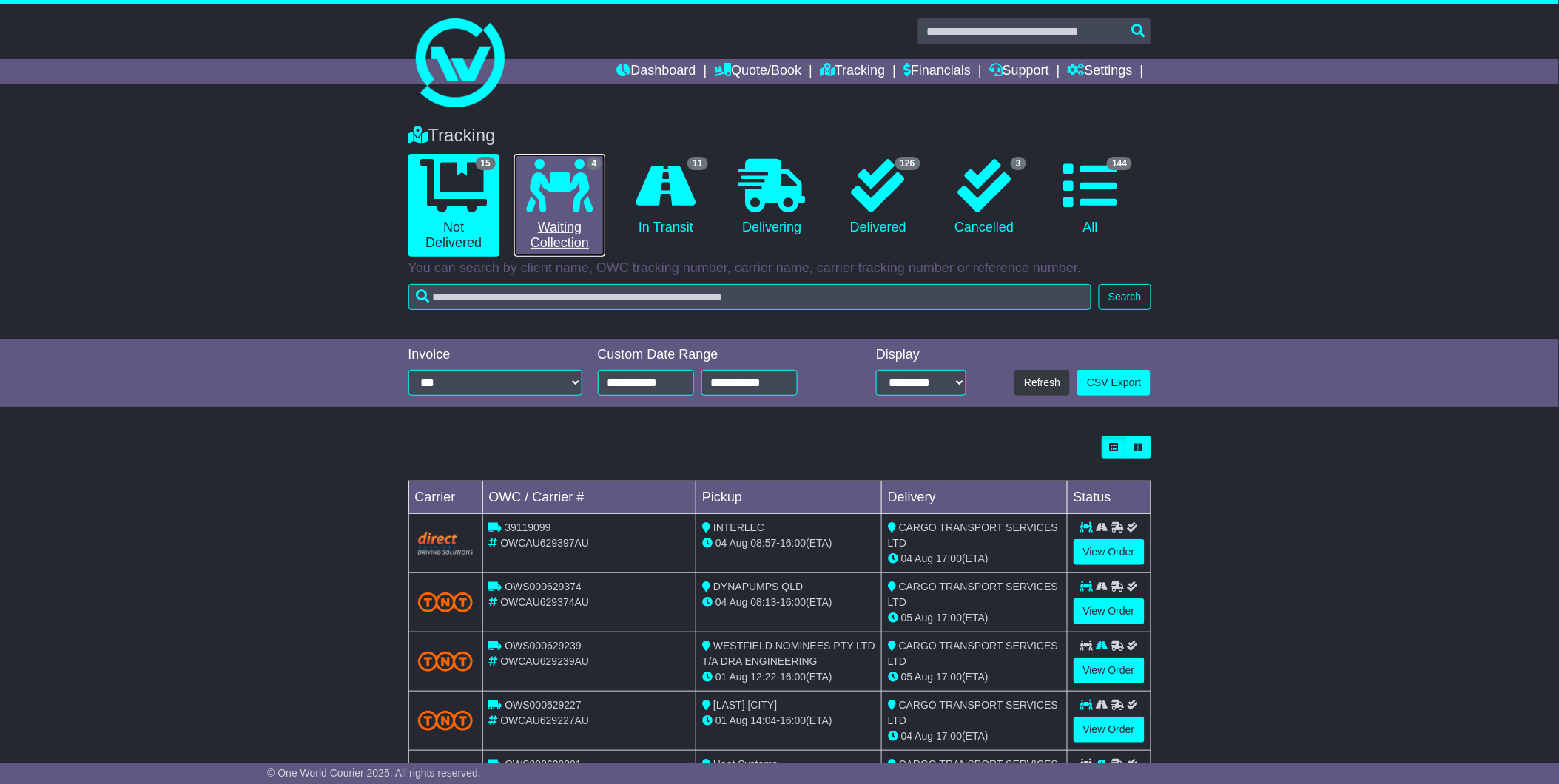 click on "4
Waiting Collection" at bounding box center (559, 205) 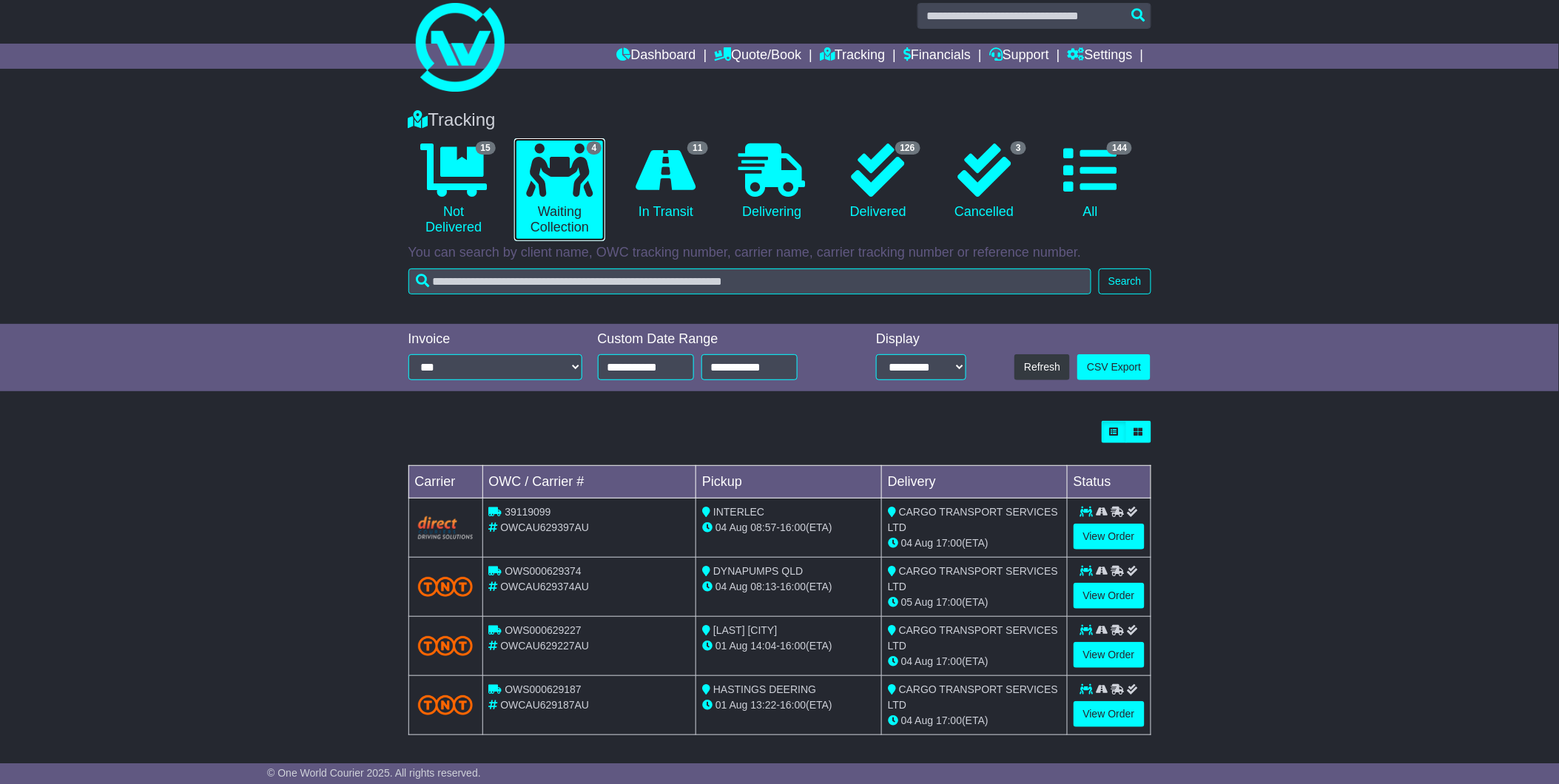 scroll, scrollTop: 19, scrollLeft: 0, axis: vertical 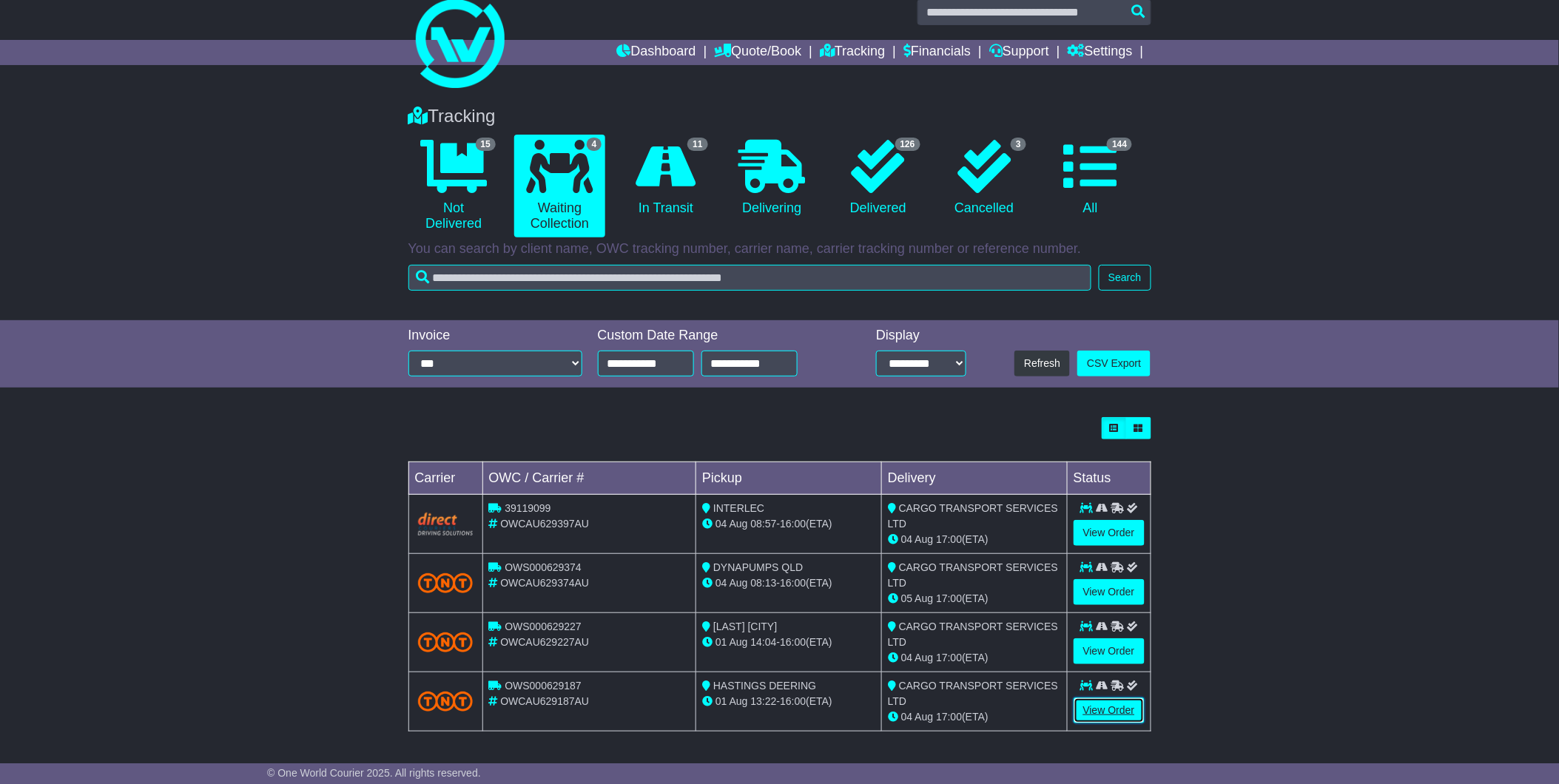 drag, startPoint x: 1115, startPoint y: 715, endPoint x: 1081, endPoint y: 707, distance: 34.928498 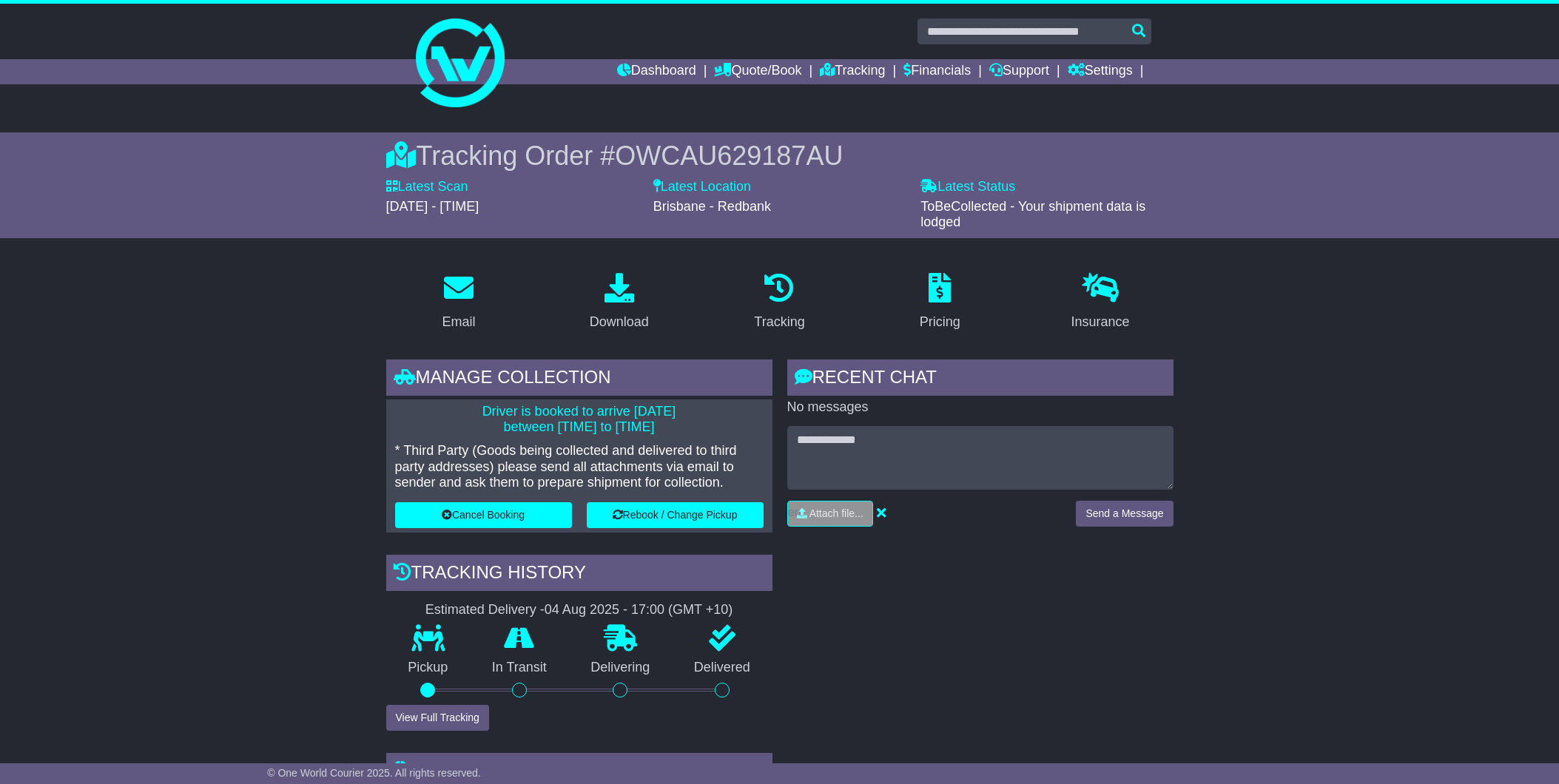 scroll, scrollTop: 0, scrollLeft: 0, axis: both 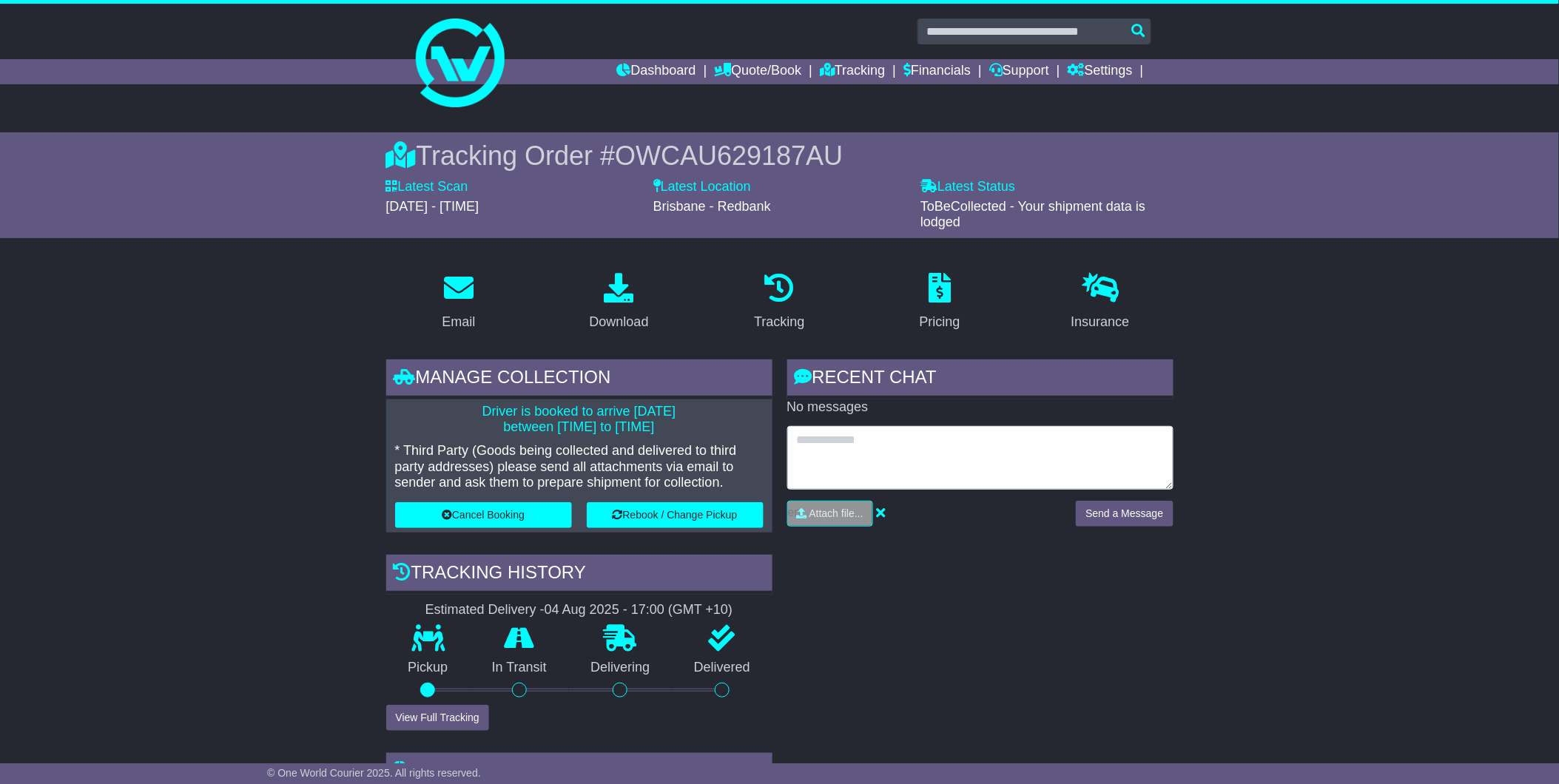 click at bounding box center [980, 458] 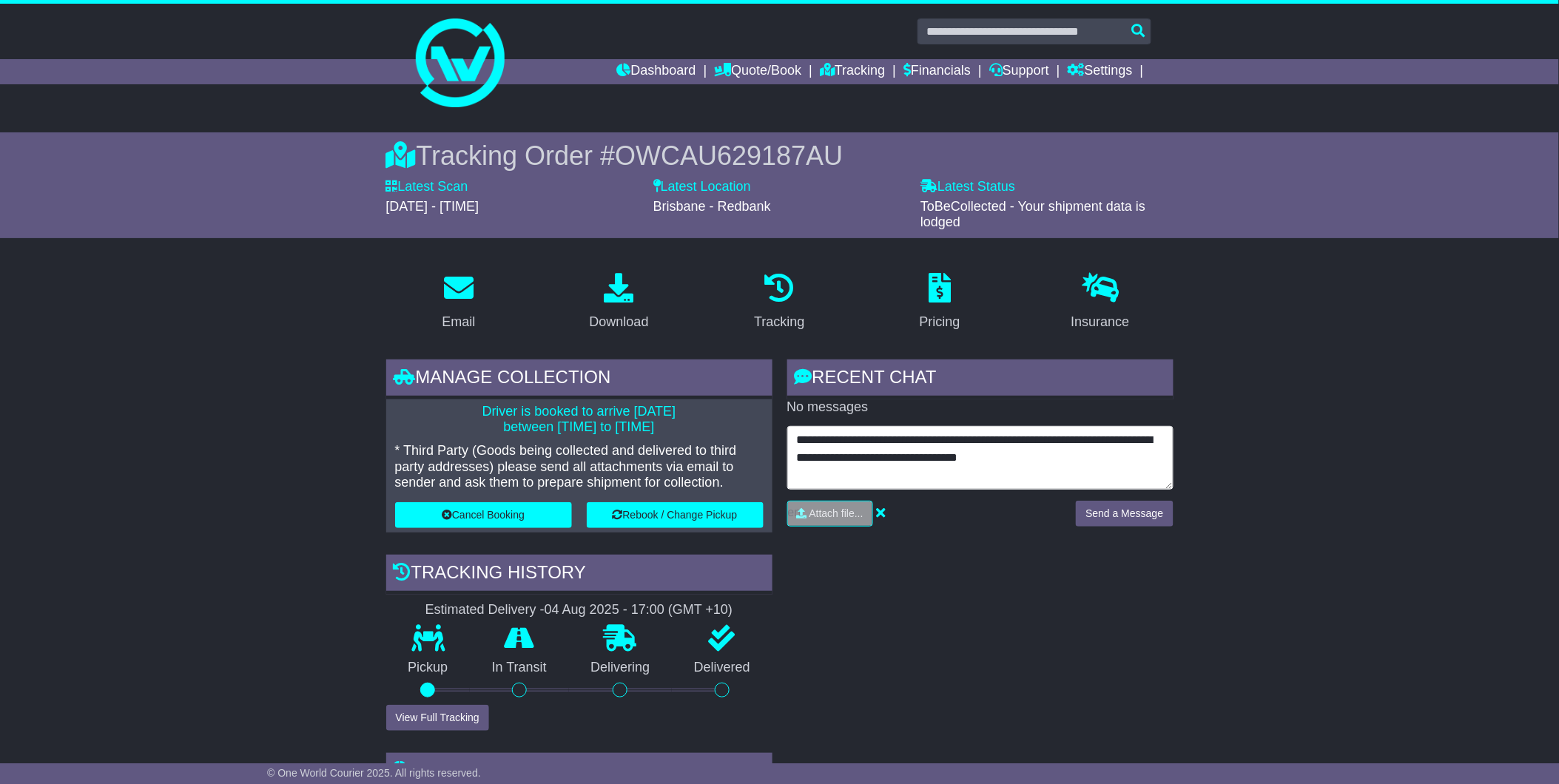 type on "**********" 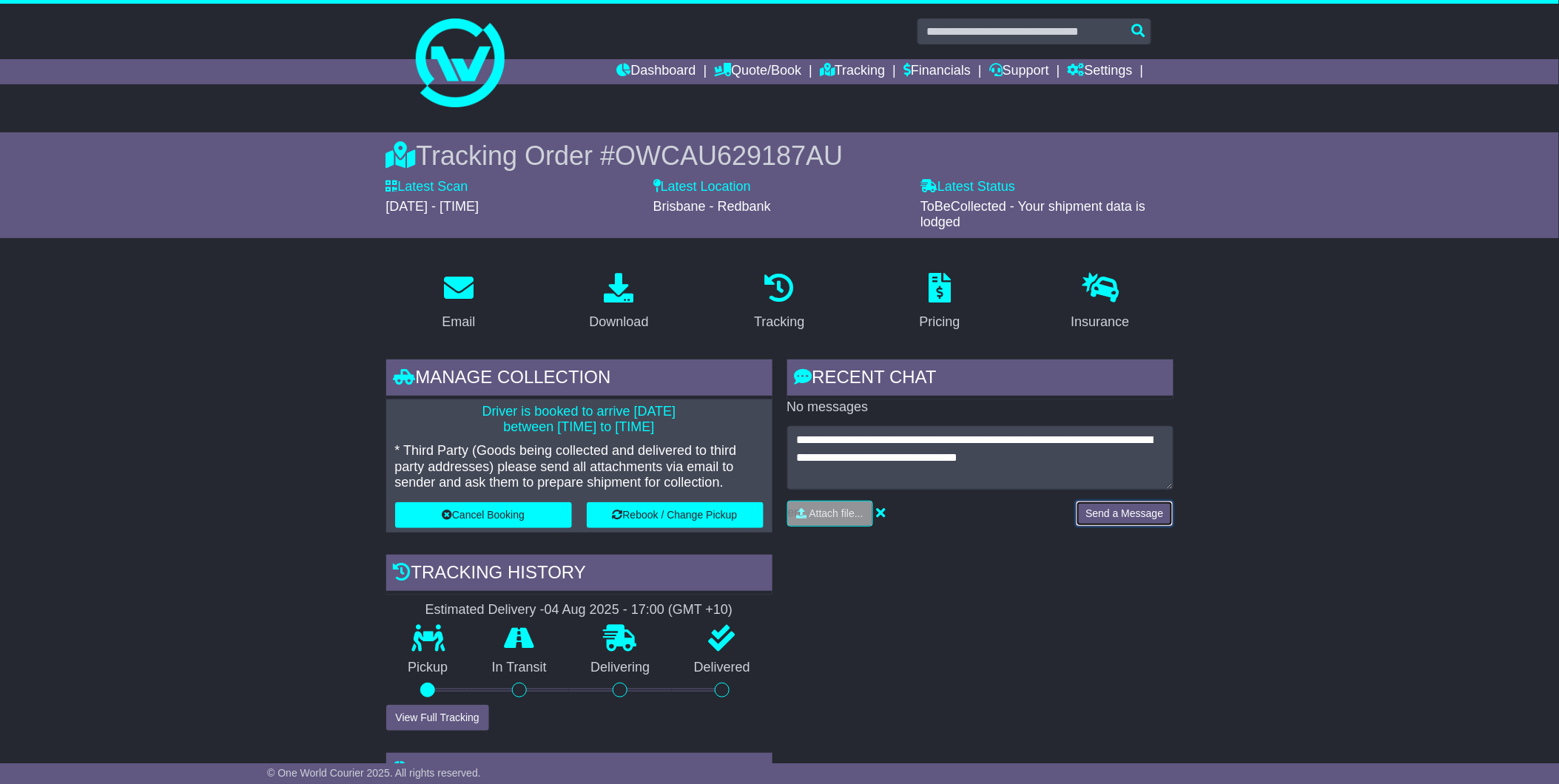 click on "Send a Message" at bounding box center [1124, 513] 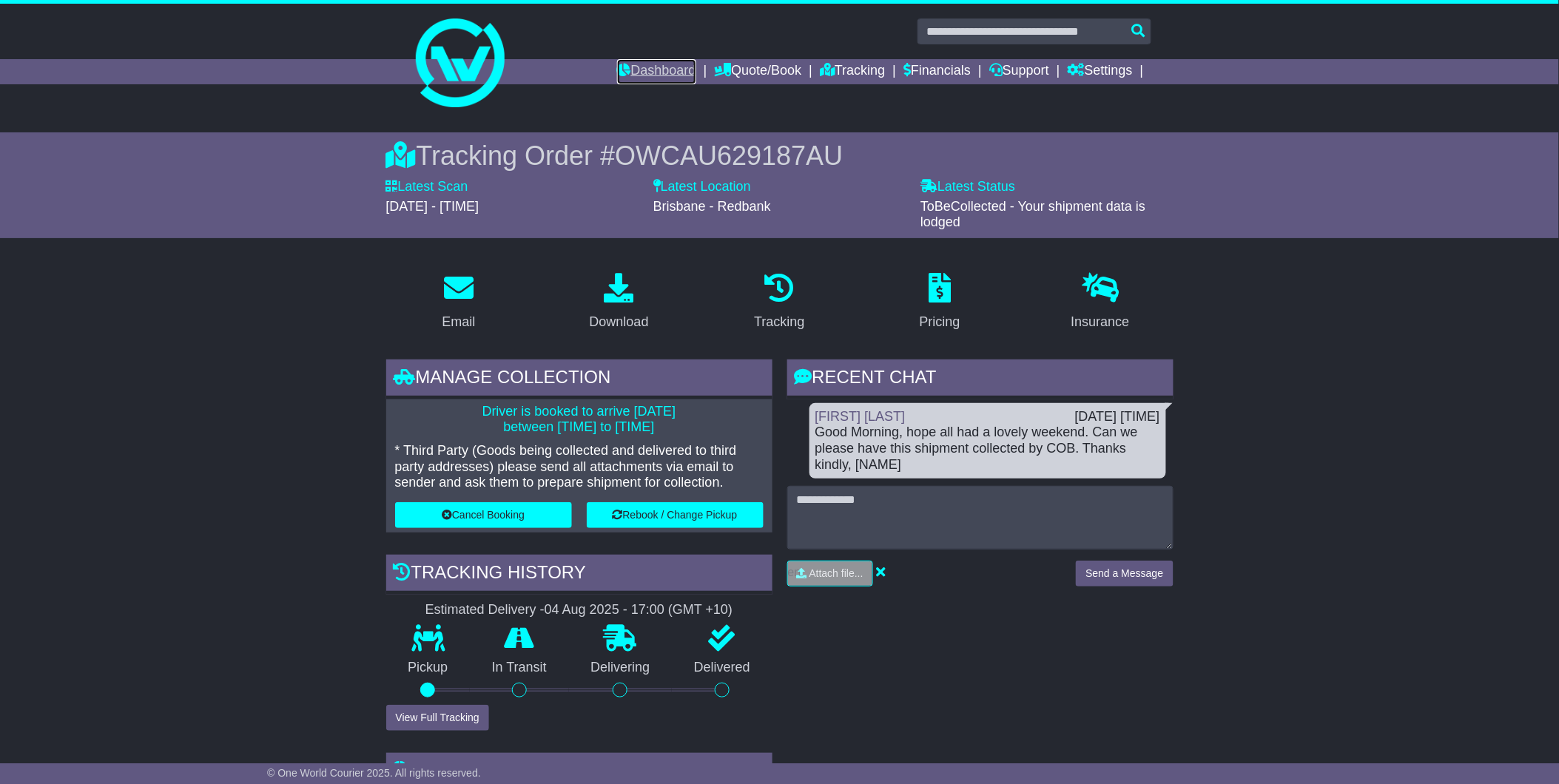 click on "Dashboard" at bounding box center (656, 72) 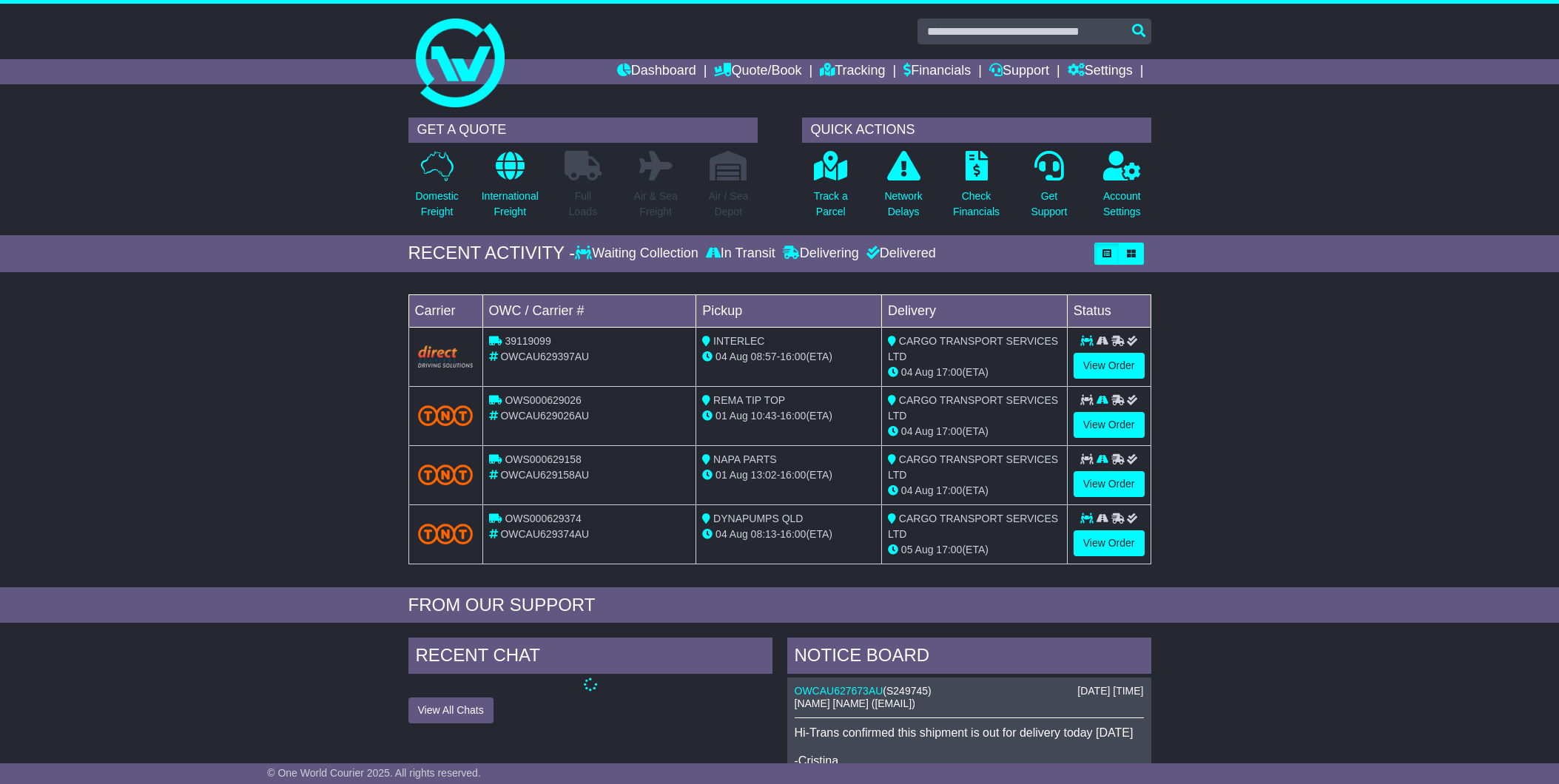 scroll, scrollTop: 0, scrollLeft: 0, axis: both 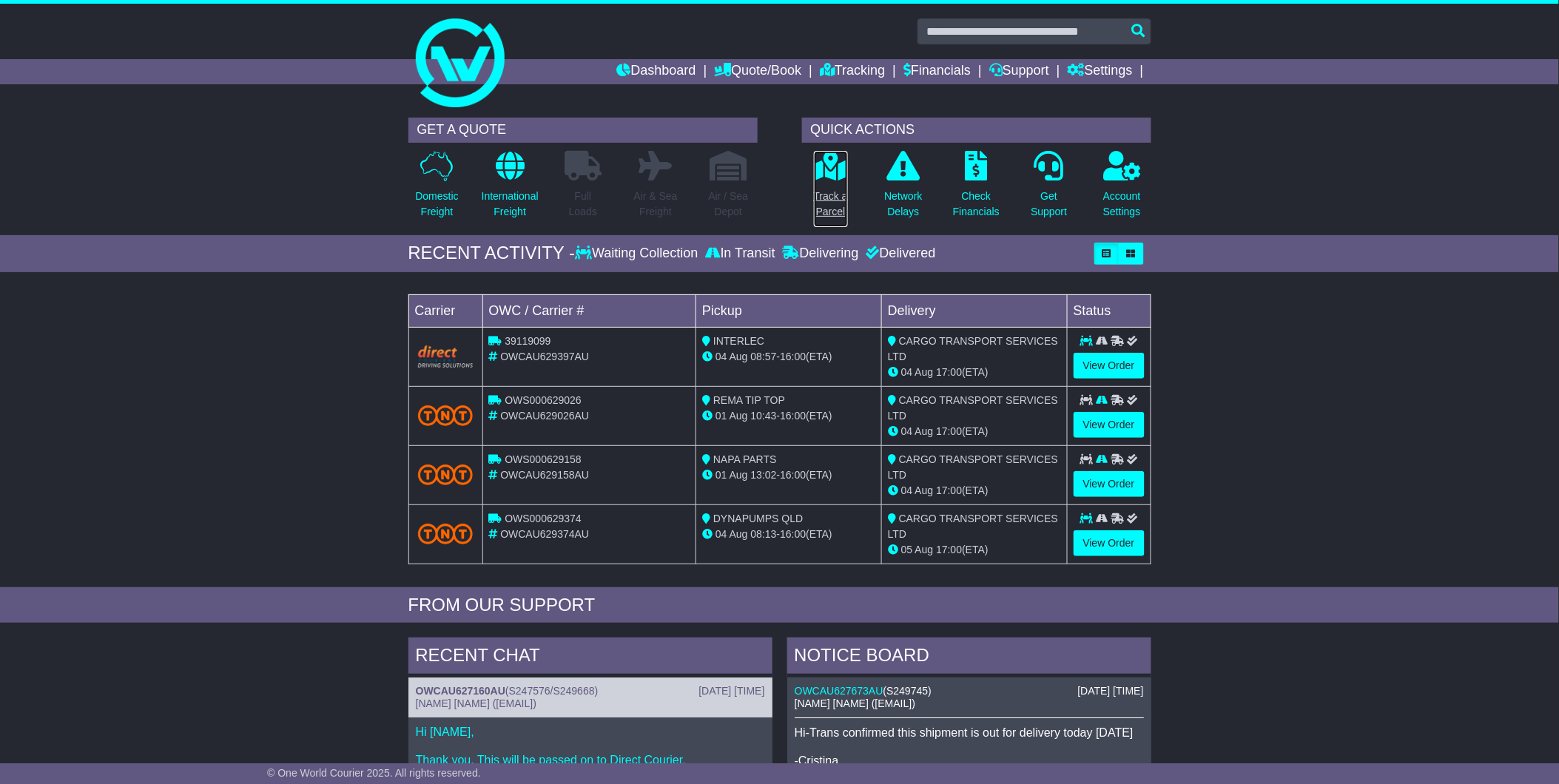 click on "Track a Parcel" at bounding box center (831, 204) 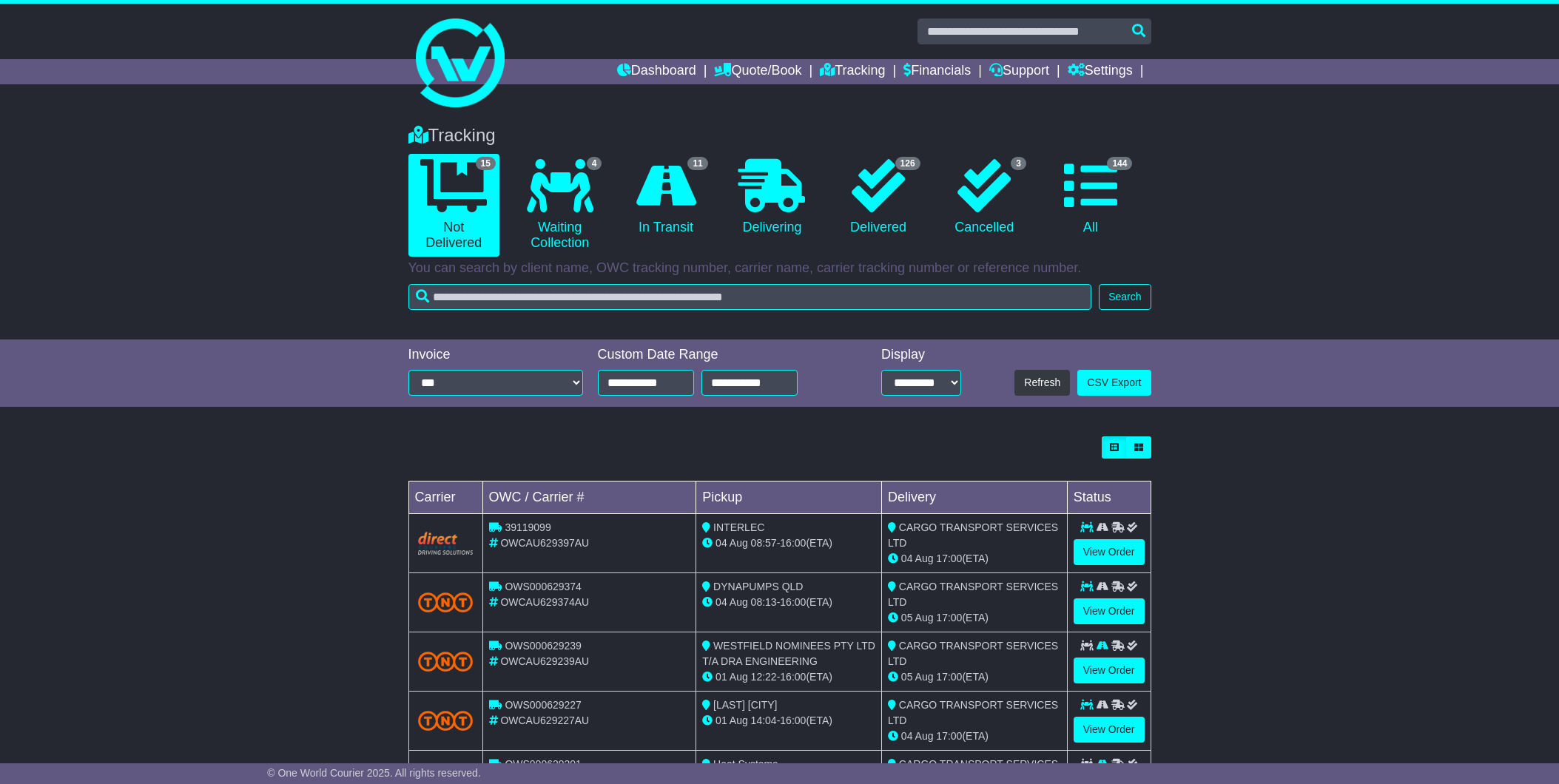 scroll, scrollTop: 0, scrollLeft: 0, axis: both 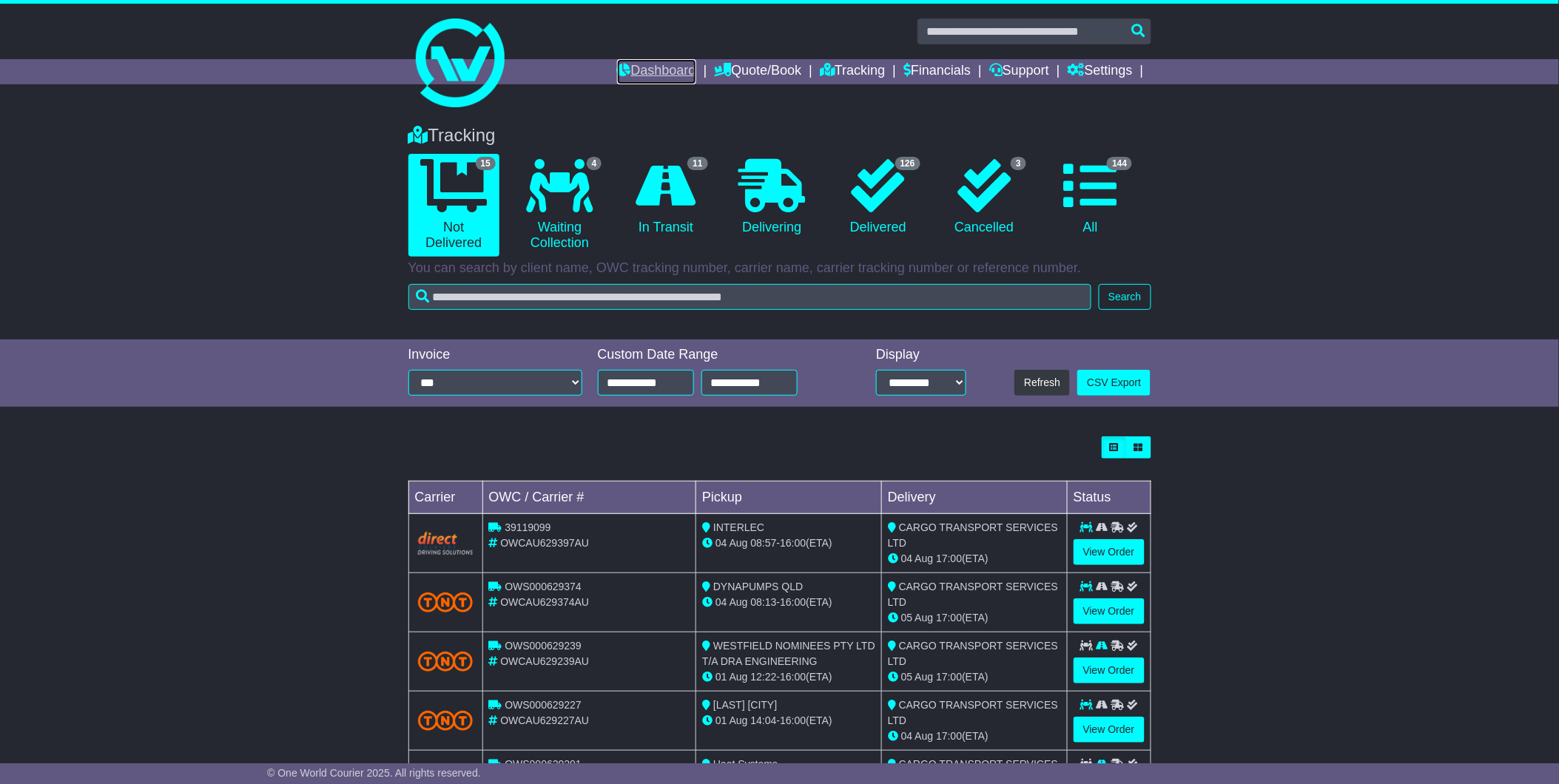 click on "Dashboard" at bounding box center (656, 72) 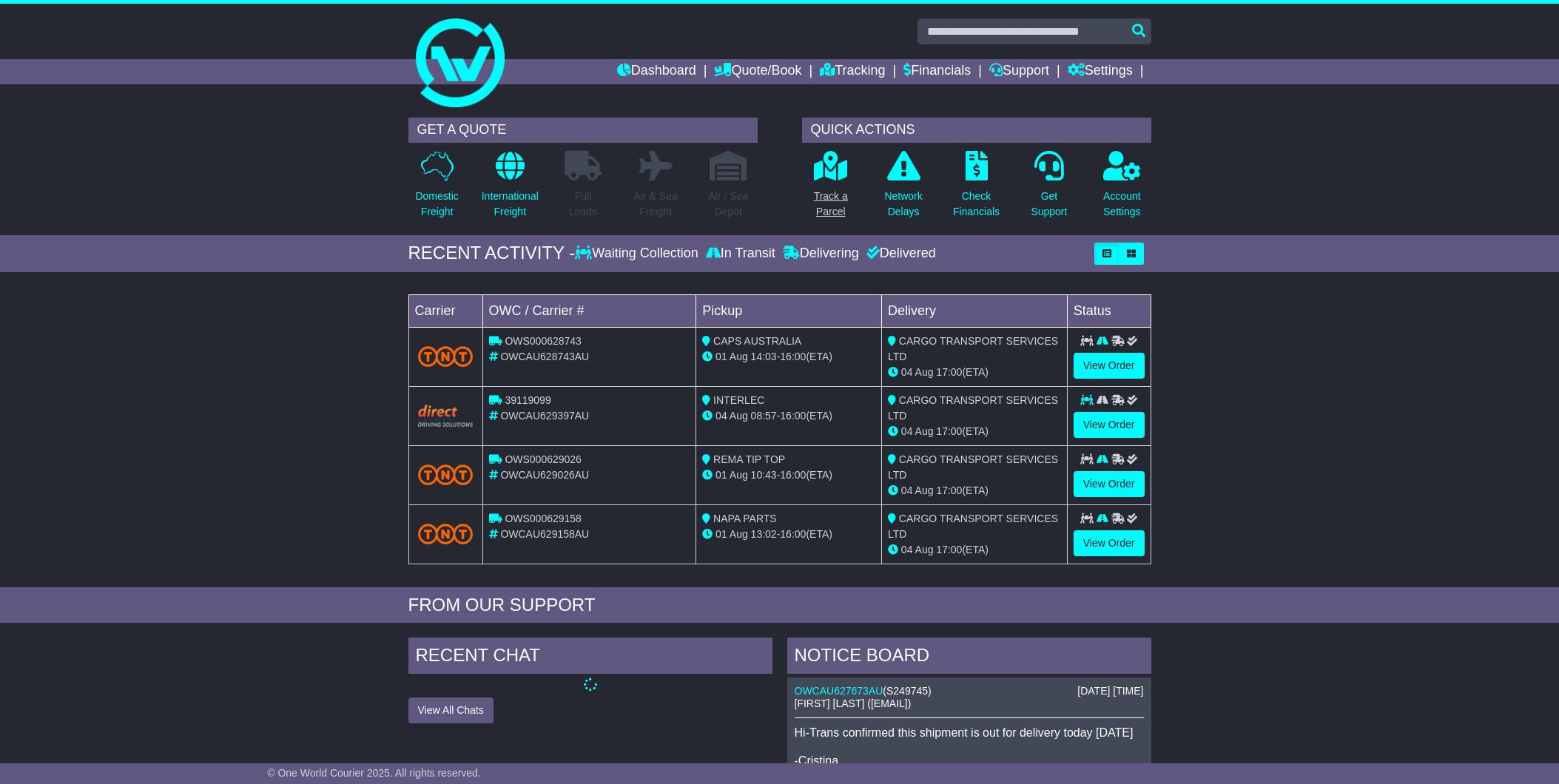 scroll, scrollTop: 0, scrollLeft: 0, axis: both 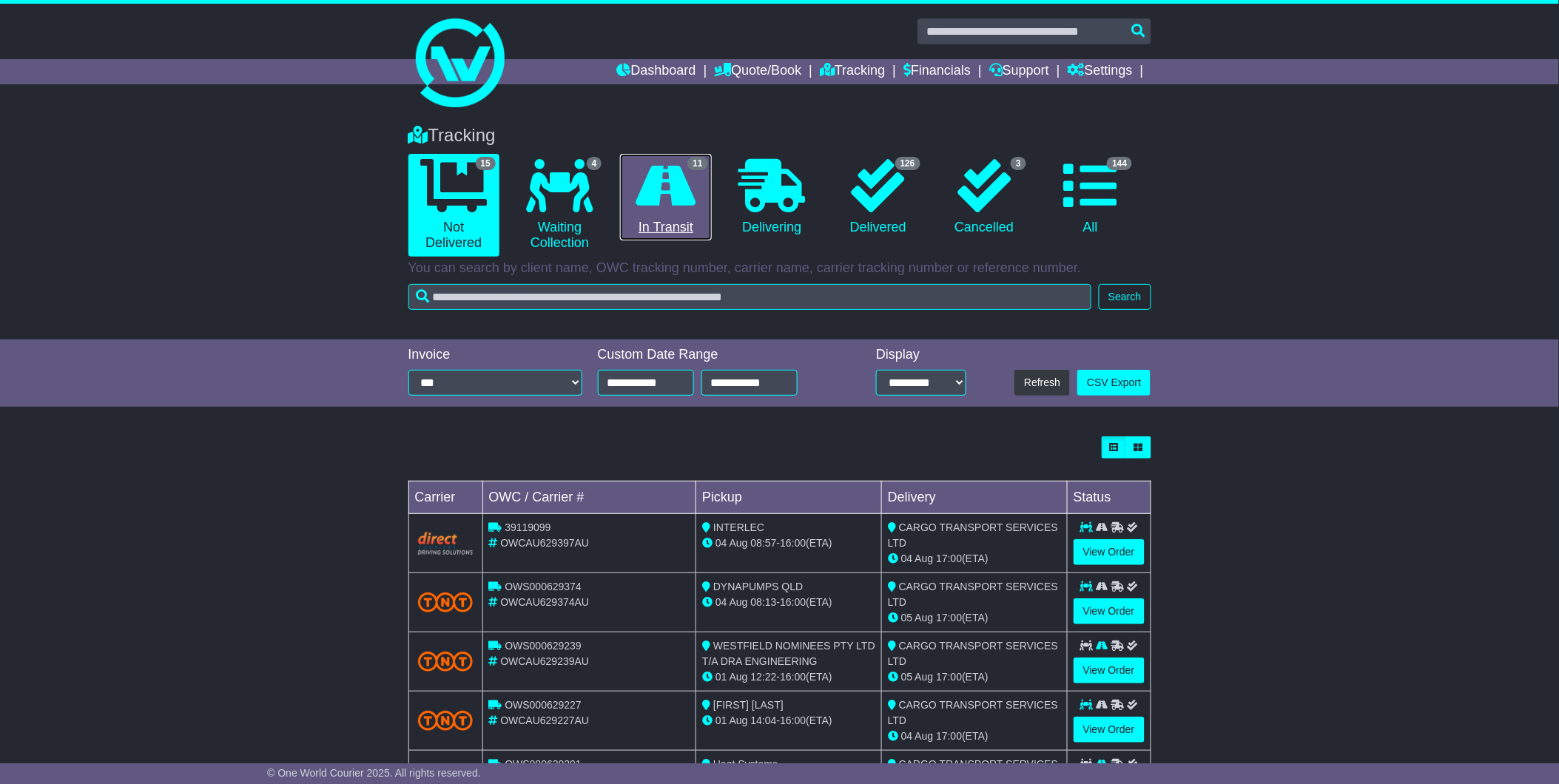 drag, startPoint x: 681, startPoint y: 183, endPoint x: 651, endPoint y: 203, distance: 36.055513 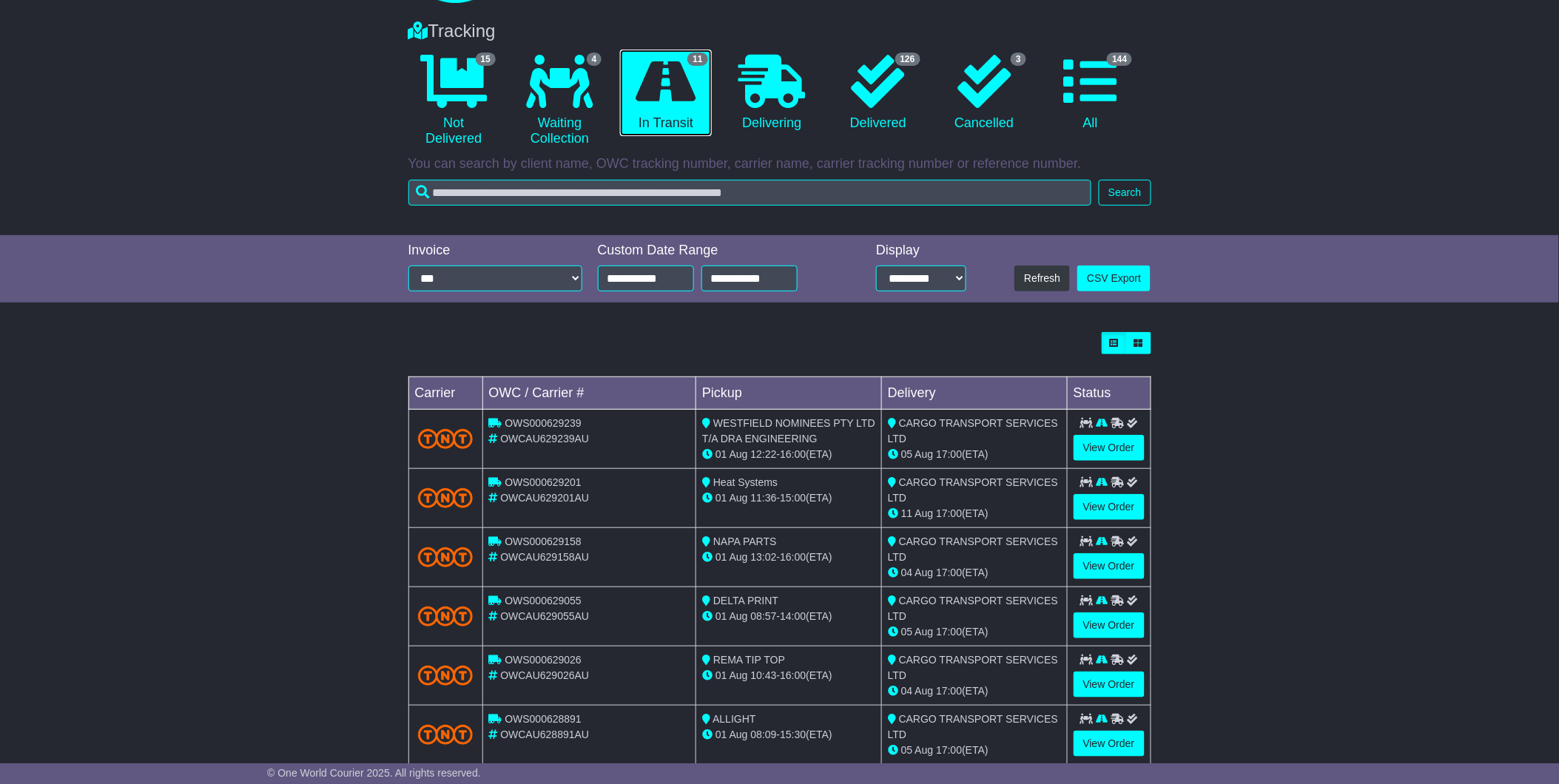 scroll, scrollTop: 321, scrollLeft: 0, axis: vertical 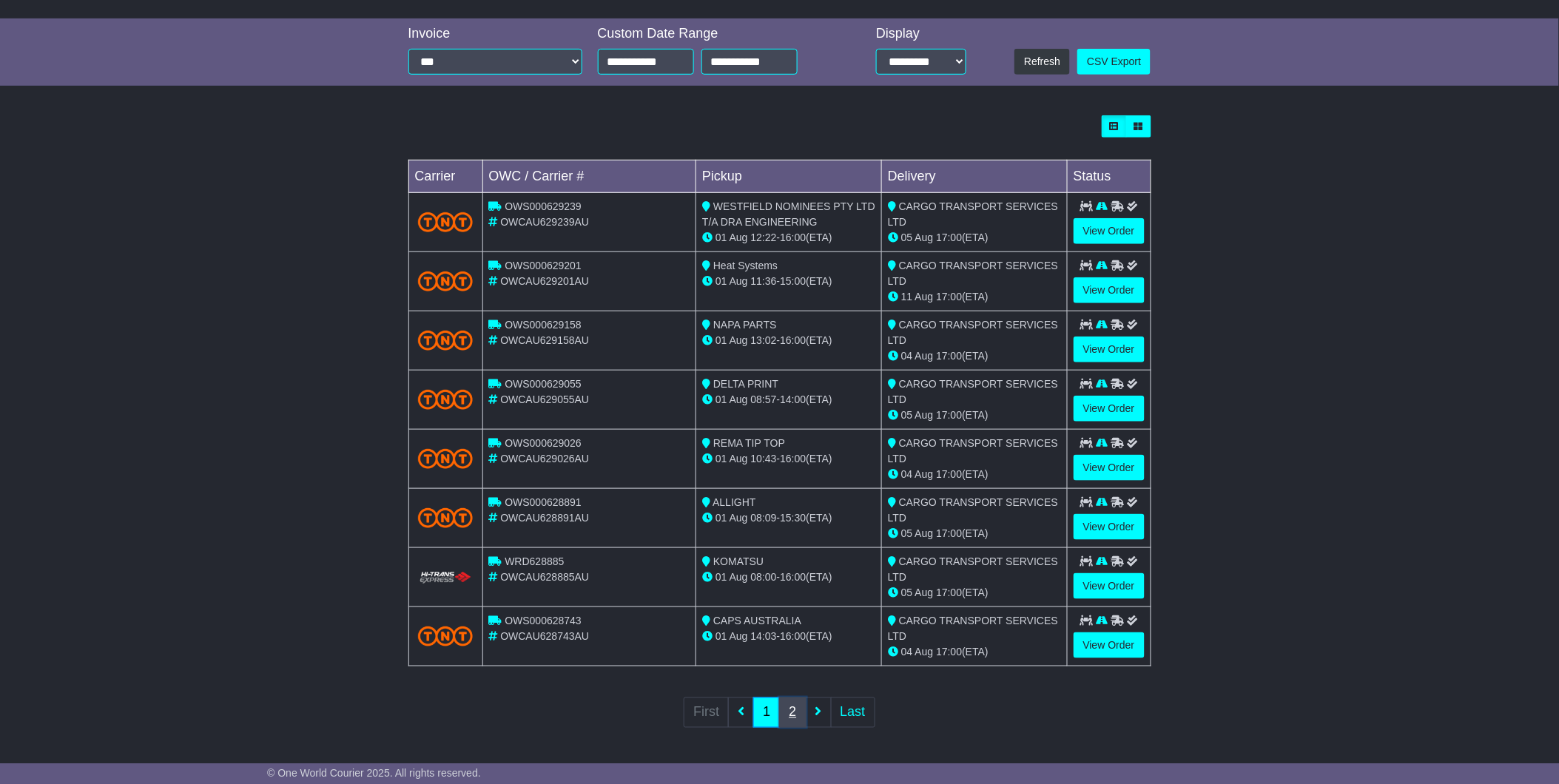 click on "2" at bounding box center [792, 712] 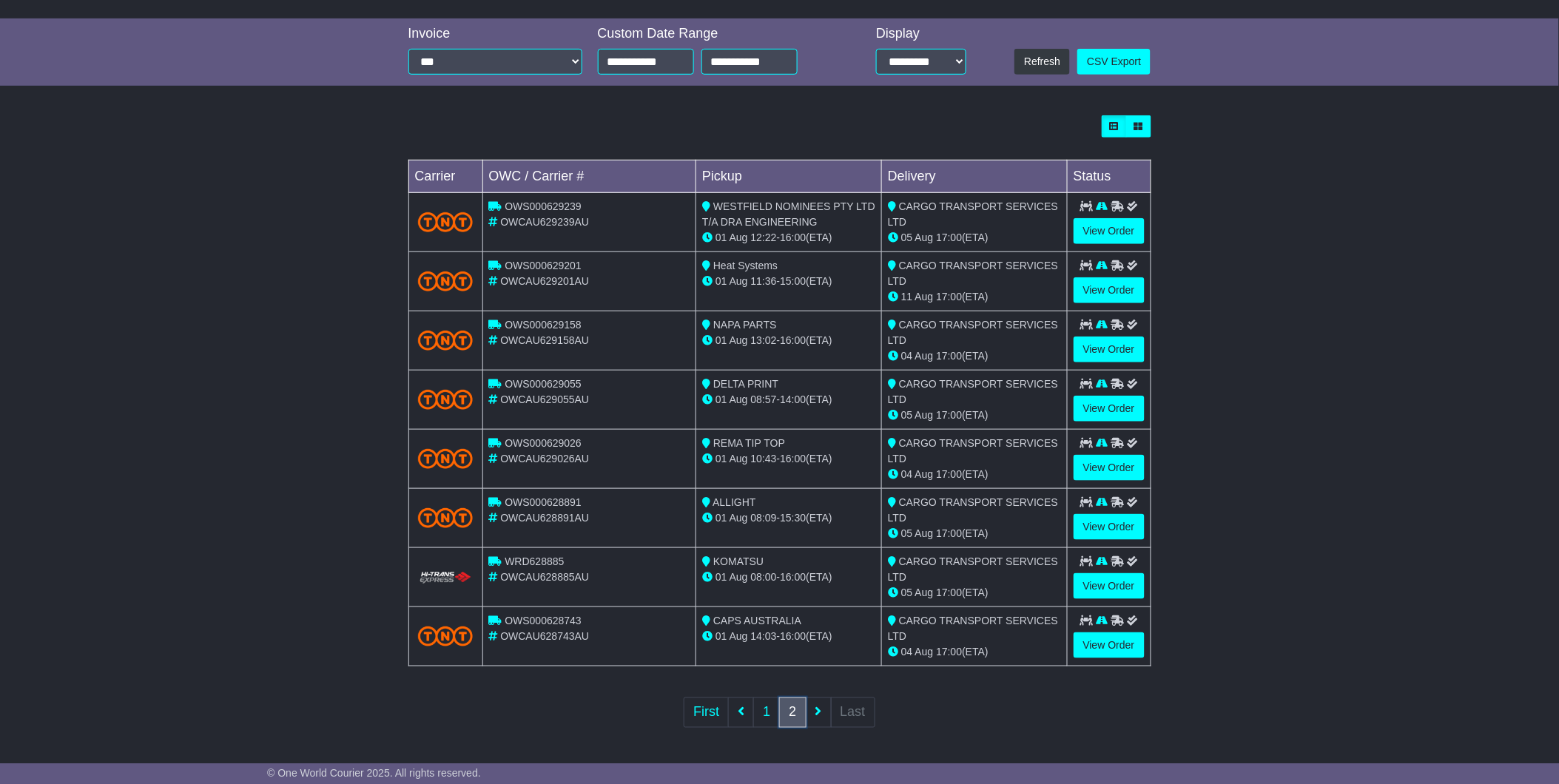 scroll, scrollTop: 0, scrollLeft: 0, axis: both 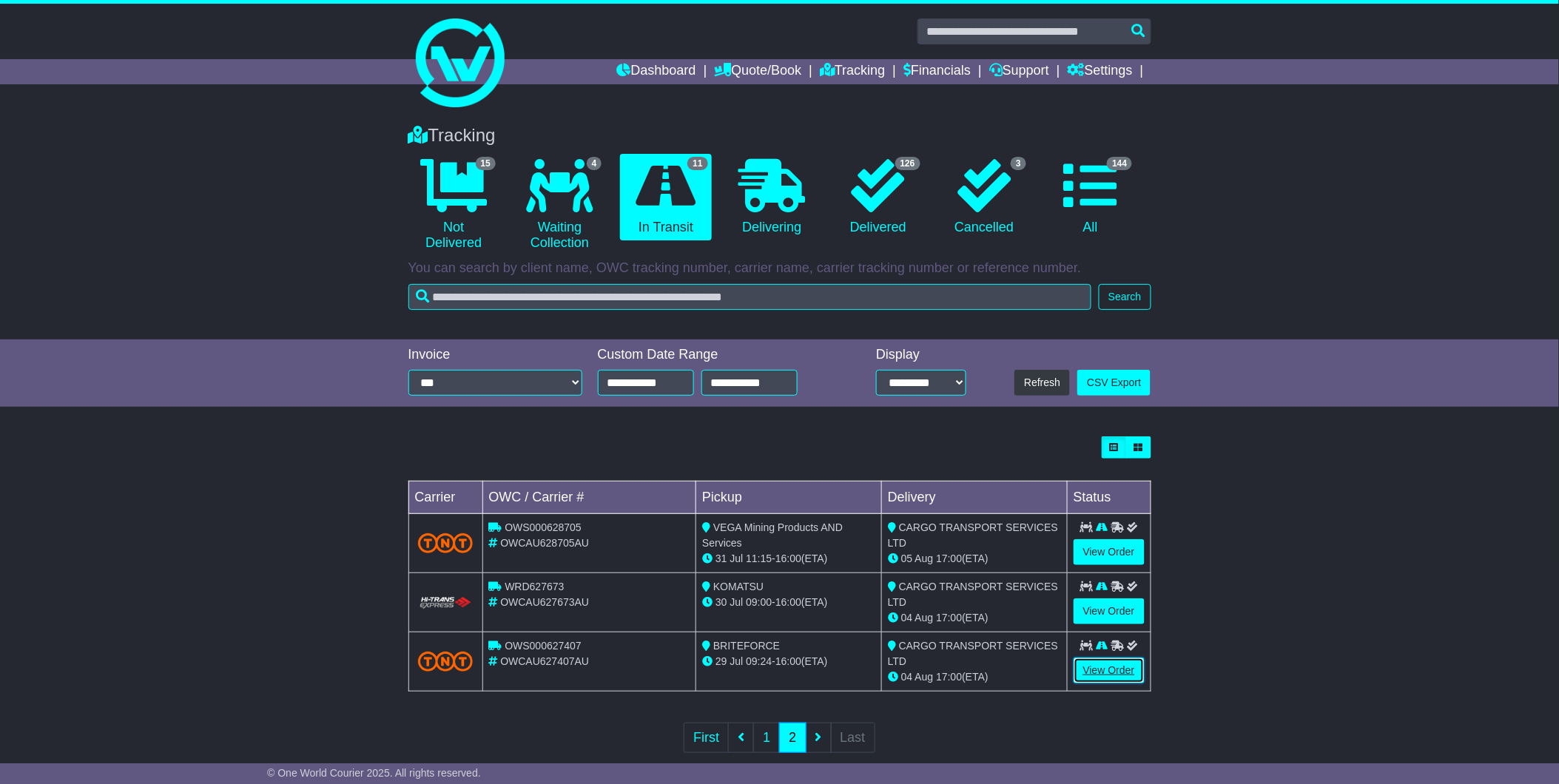 click on "View Order" at bounding box center (1109, 670) 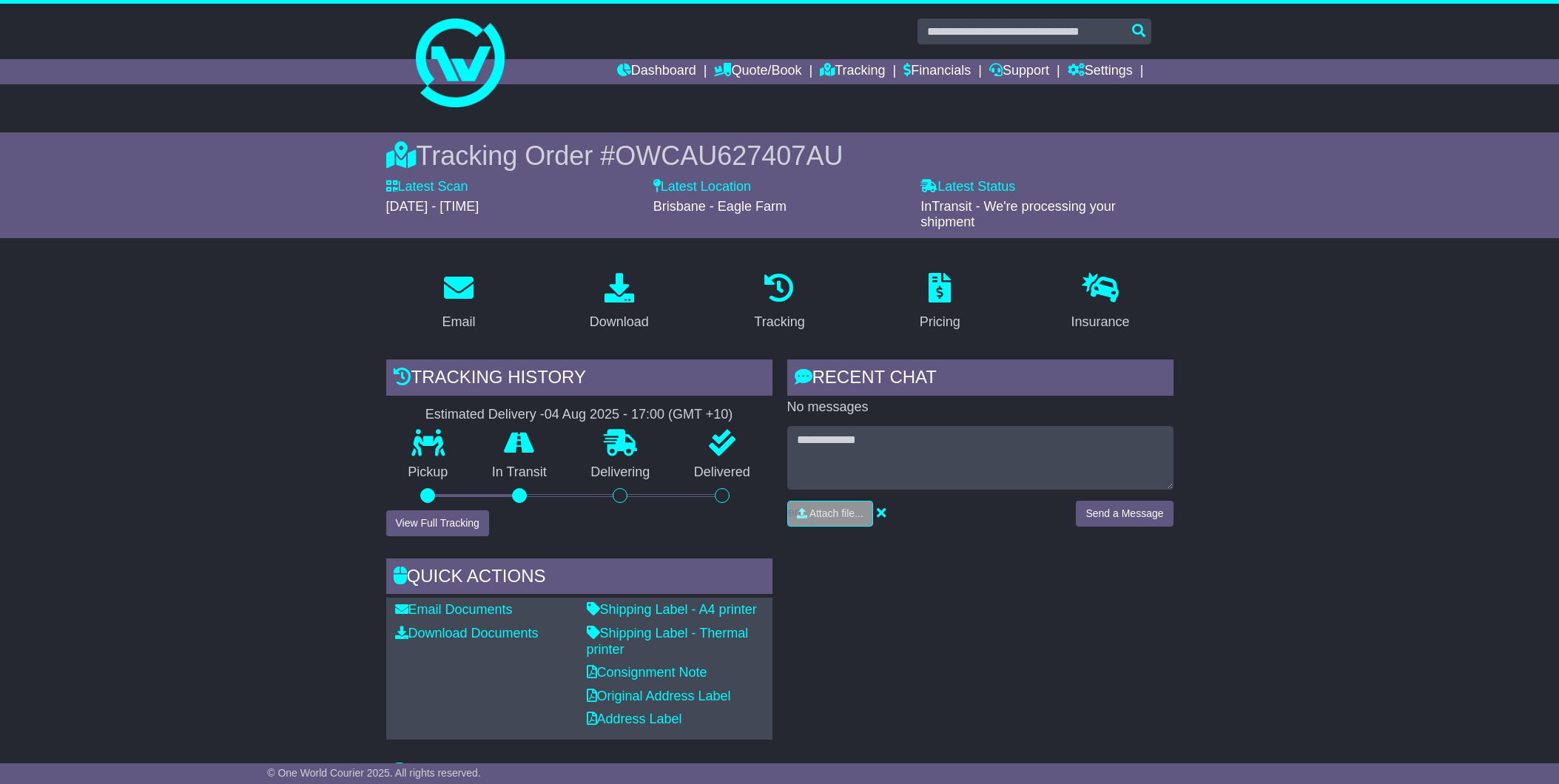 scroll, scrollTop: 209, scrollLeft: 0, axis: vertical 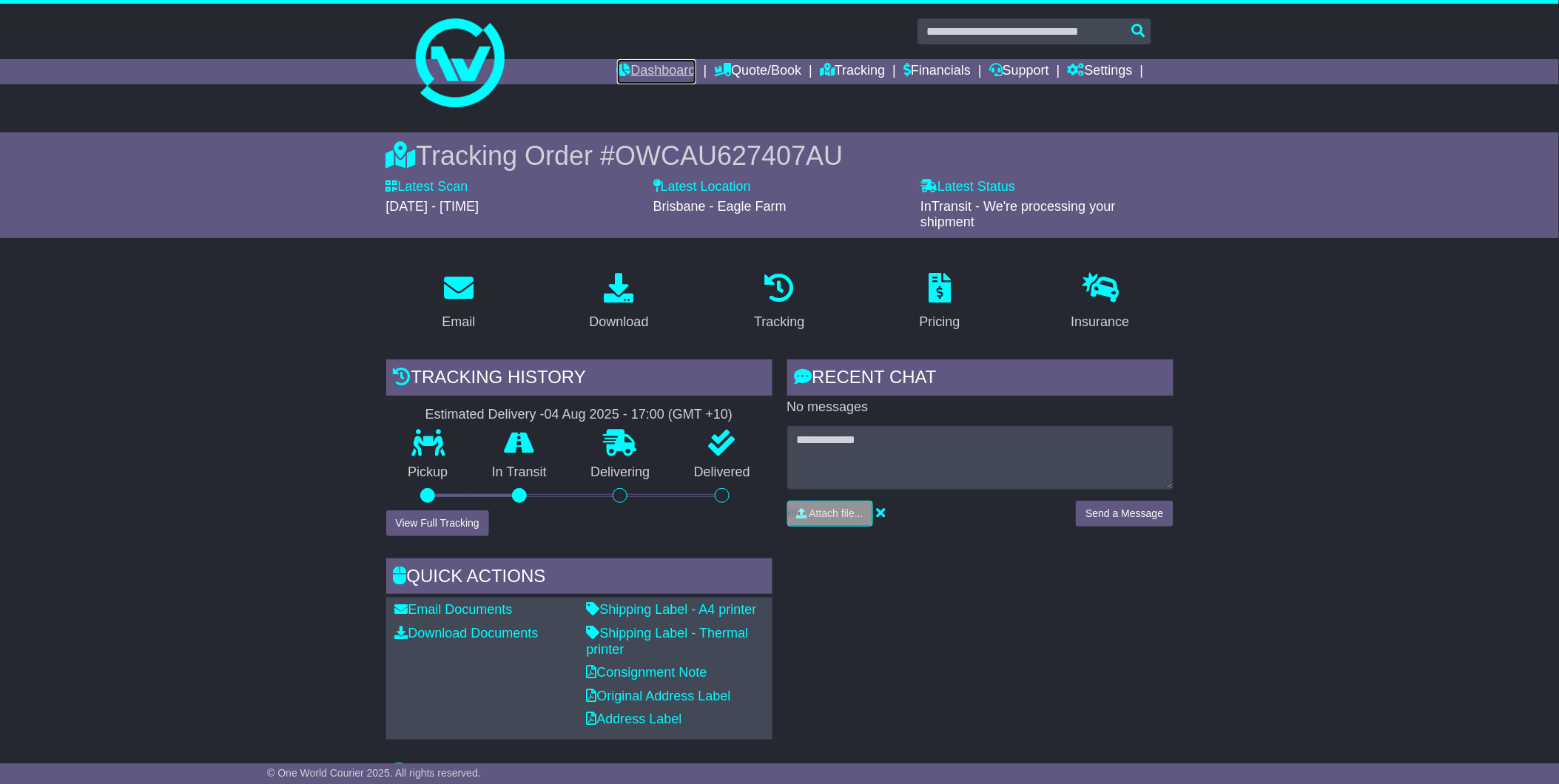 click on "Dashboard" at bounding box center [656, 72] 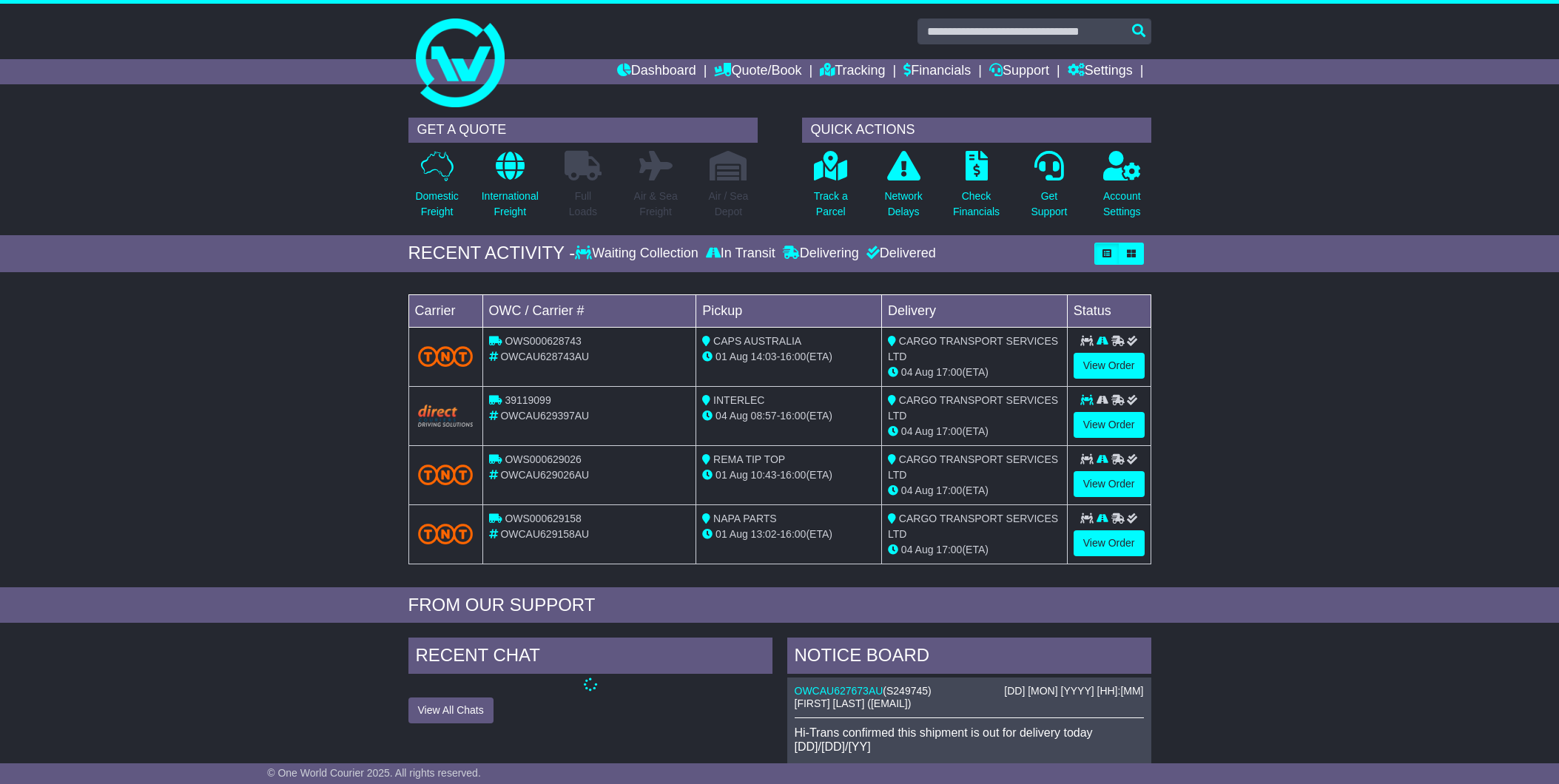 scroll, scrollTop: 0, scrollLeft: 0, axis: both 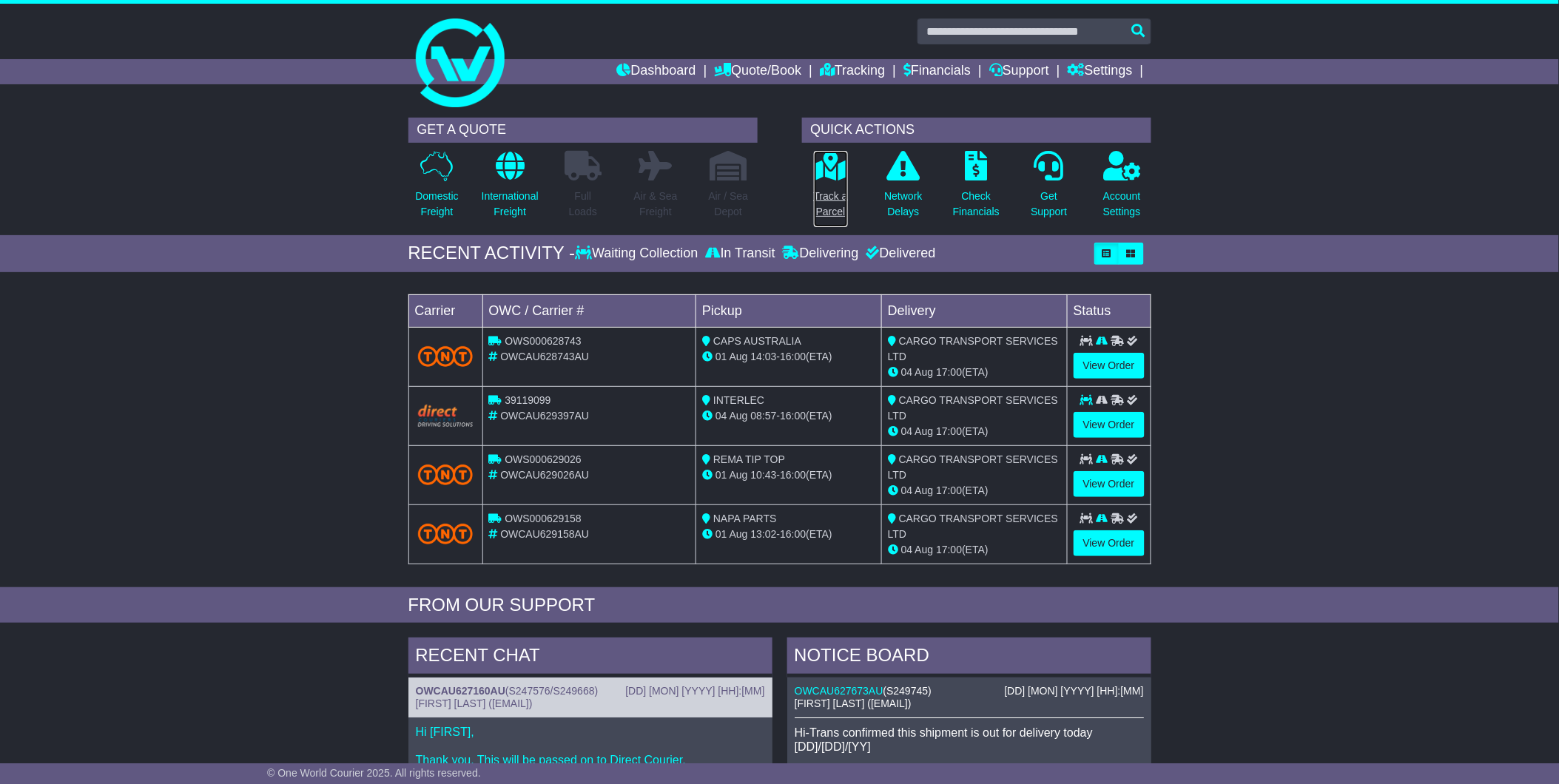 click on "Track a Parcel" at bounding box center (831, 204) 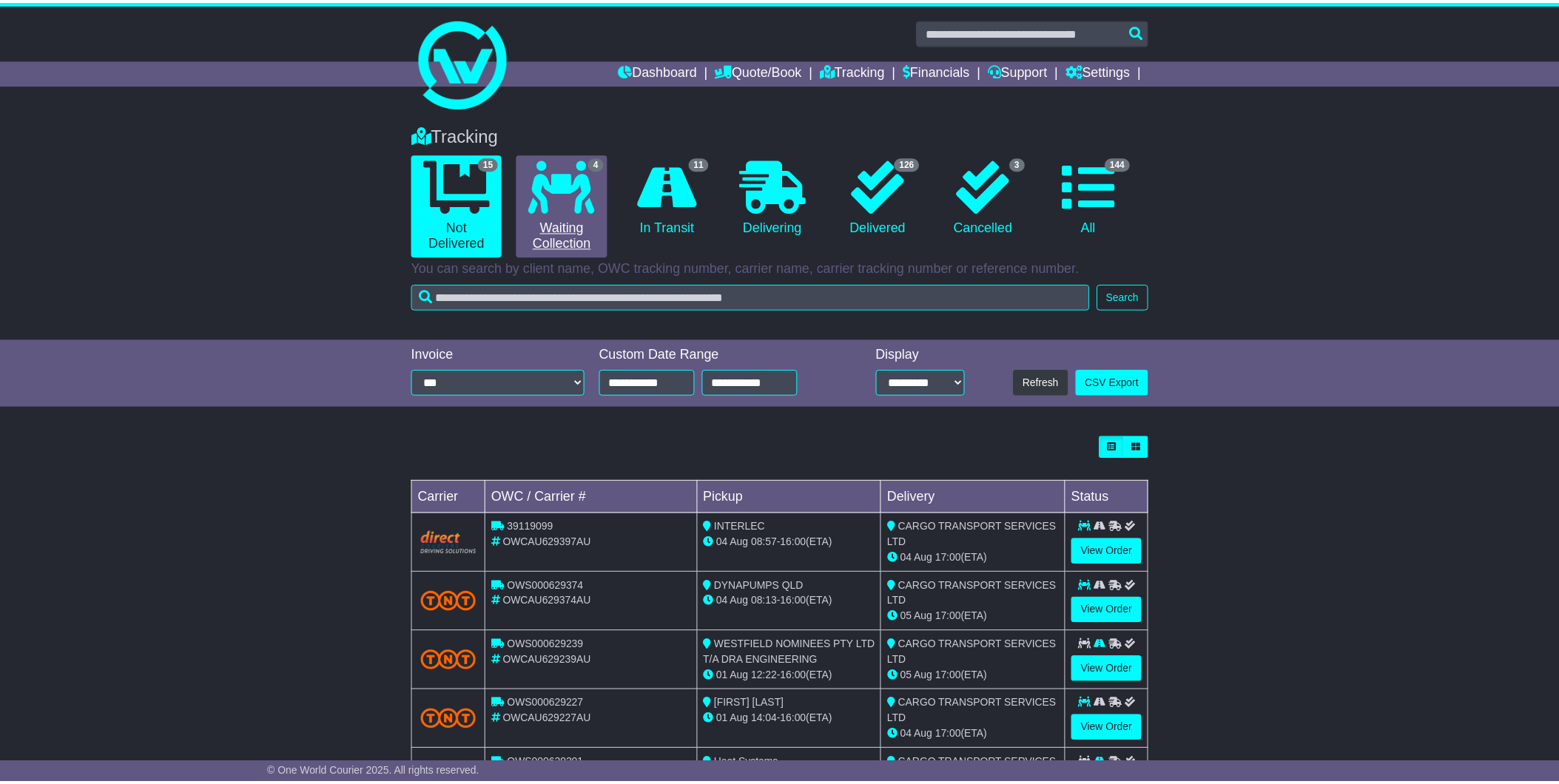 scroll, scrollTop: 0, scrollLeft: 0, axis: both 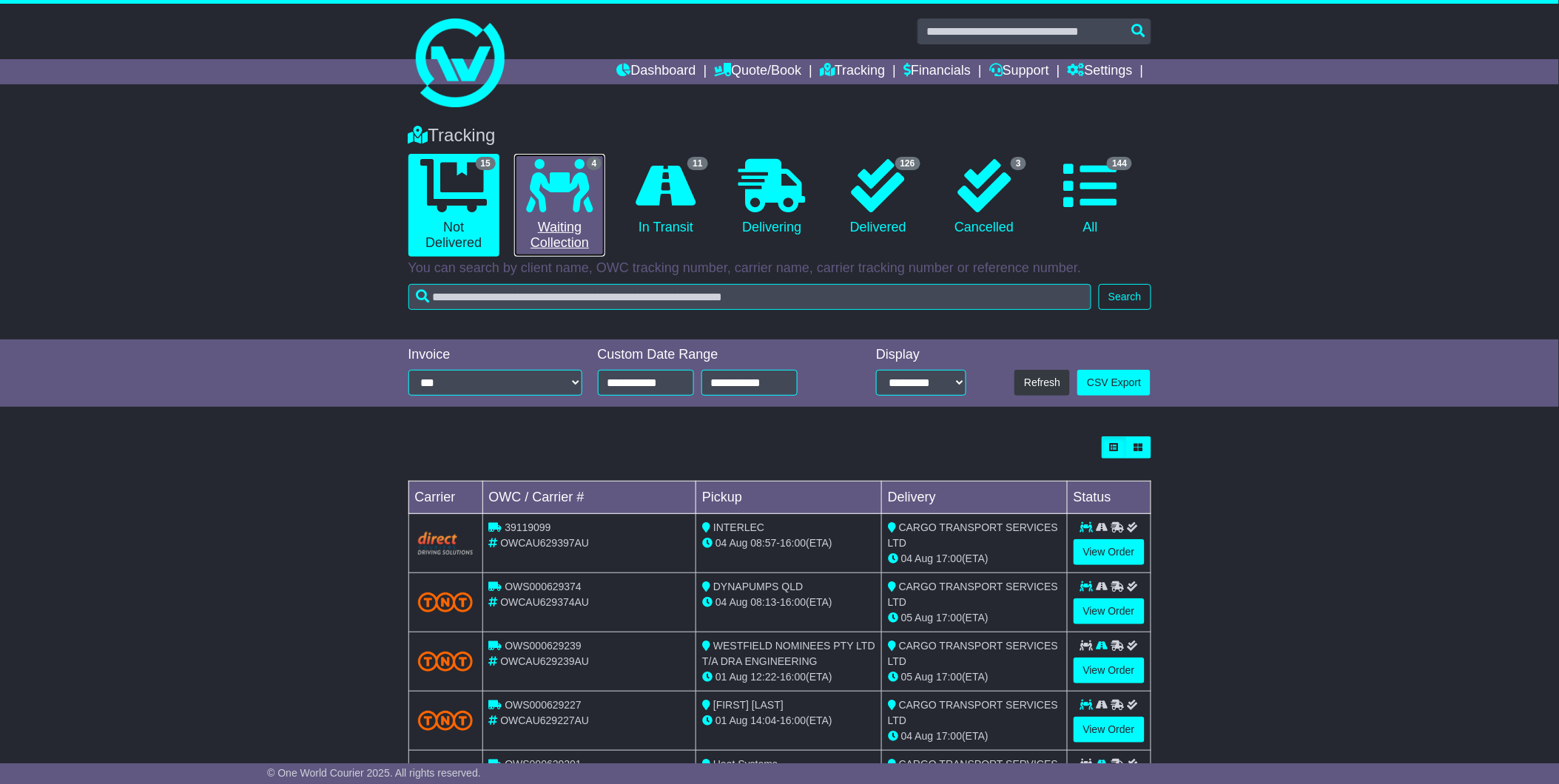 click at bounding box center [560, 186] 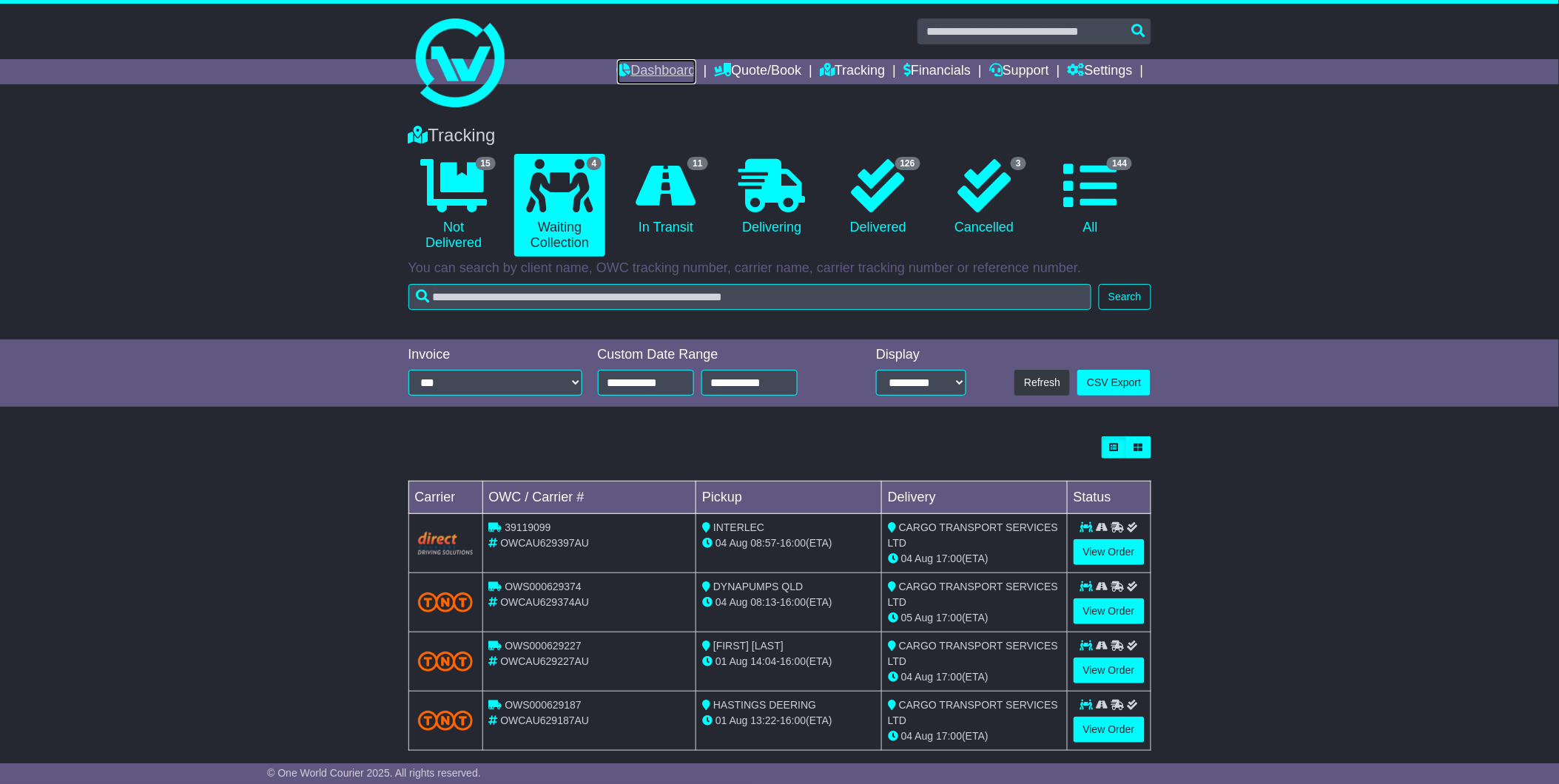 click on "Dashboard" at bounding box center (656, 72) 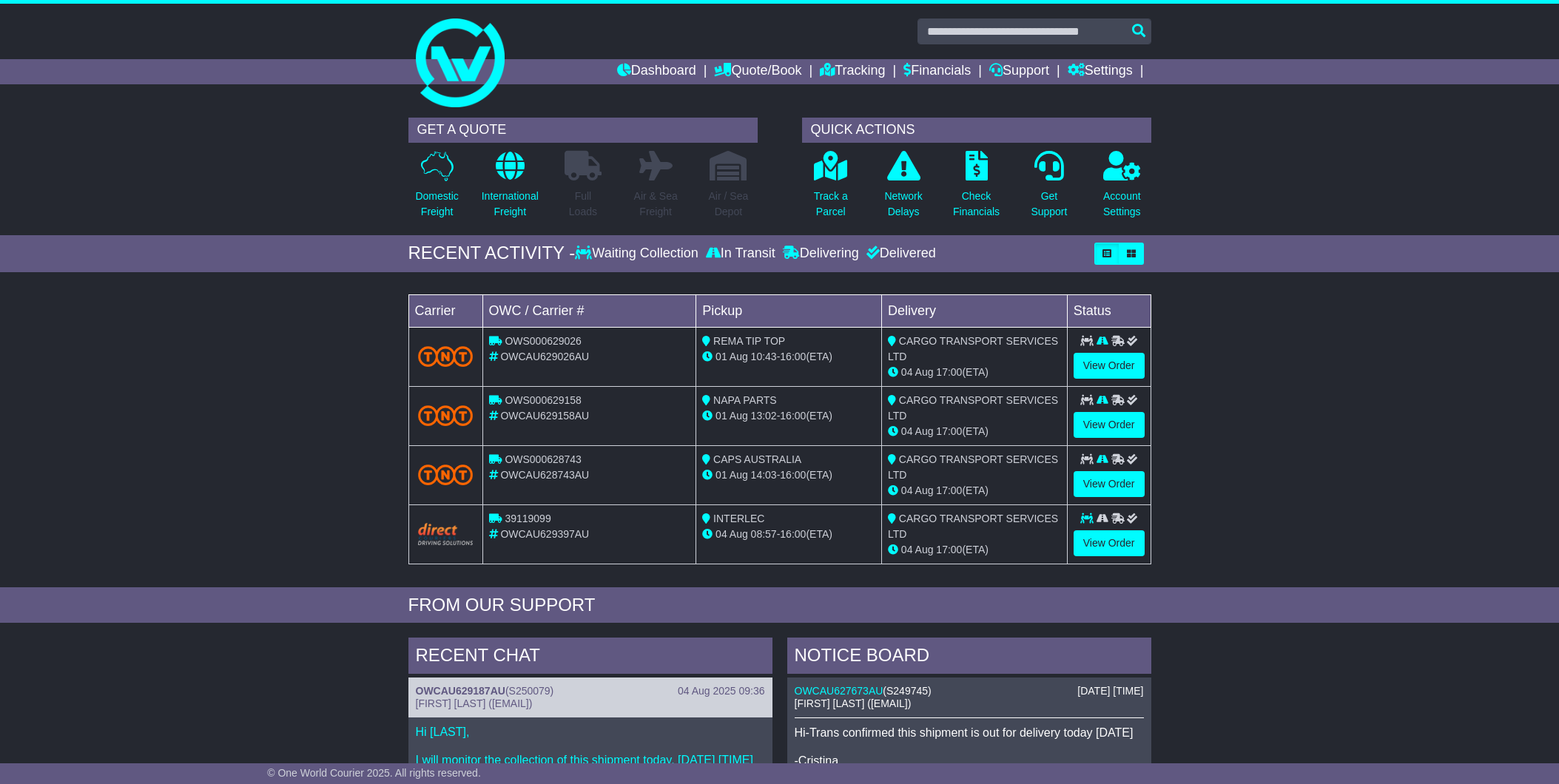 scroll, scrollTop: 0, scrollLeft: 0, axis: both 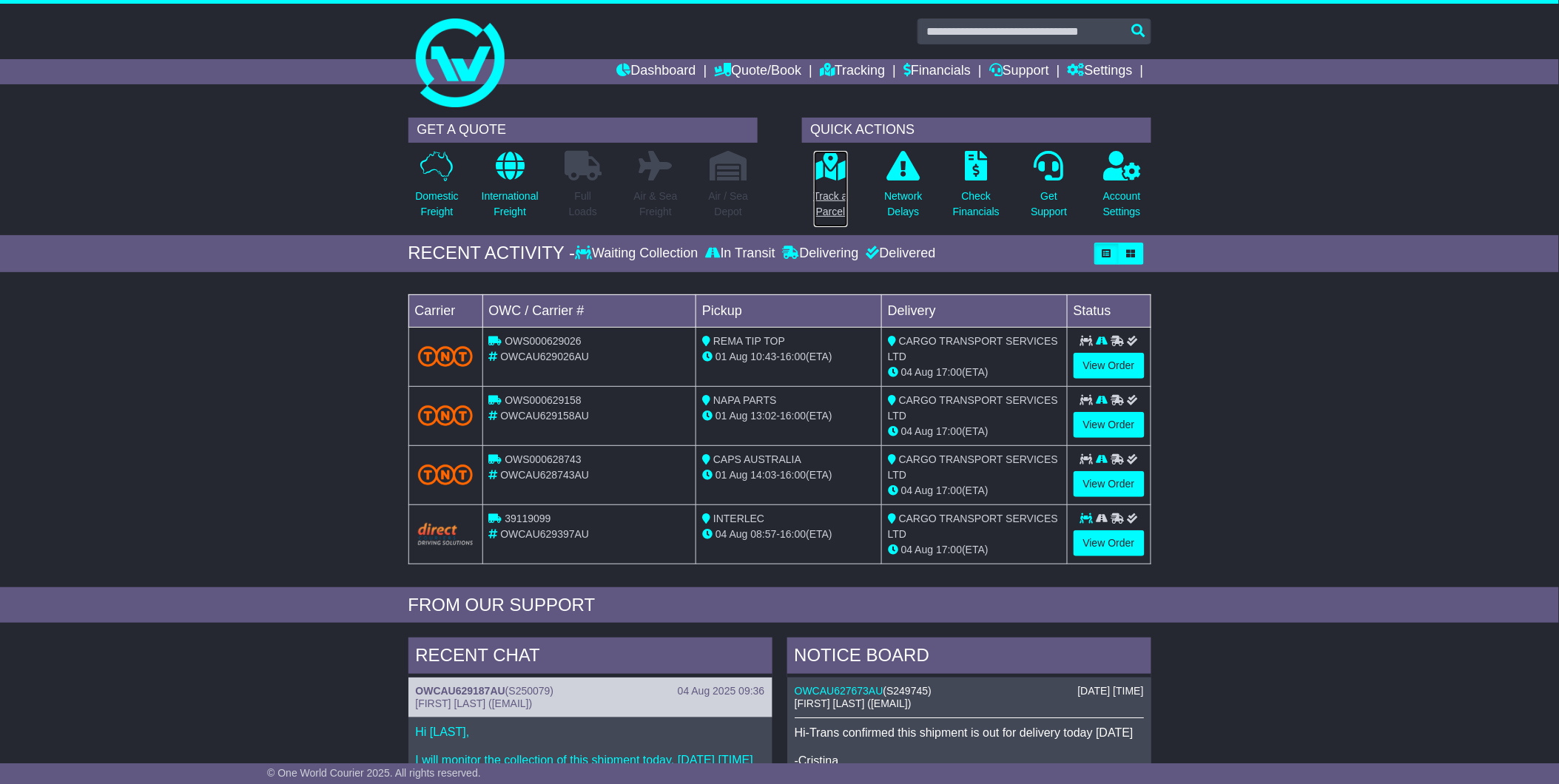 click on "Track a Parcel" at bounding box center [831, 189] 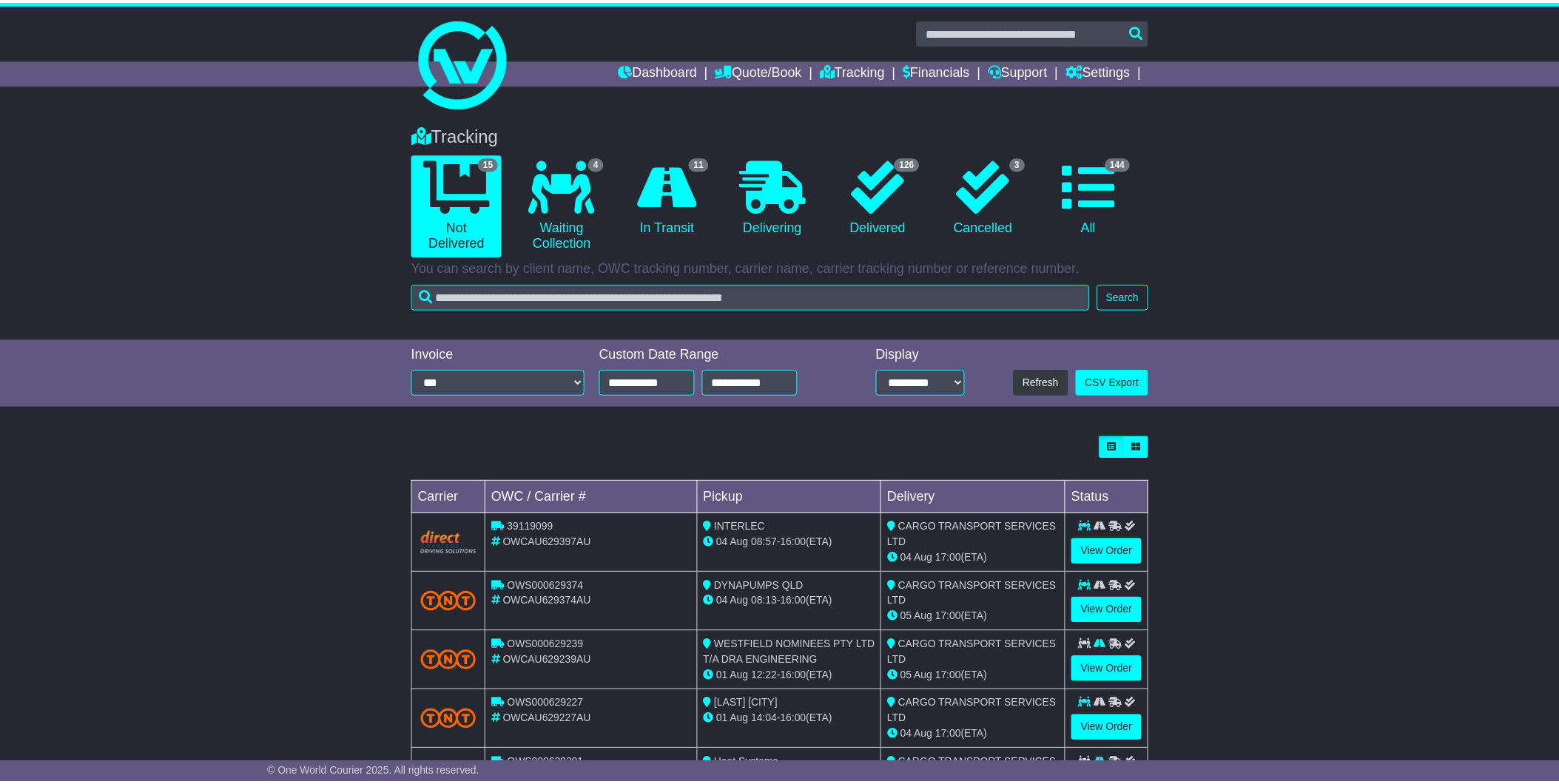 scroll, scrollTop: 0, scrollLeft: 0, axis: both 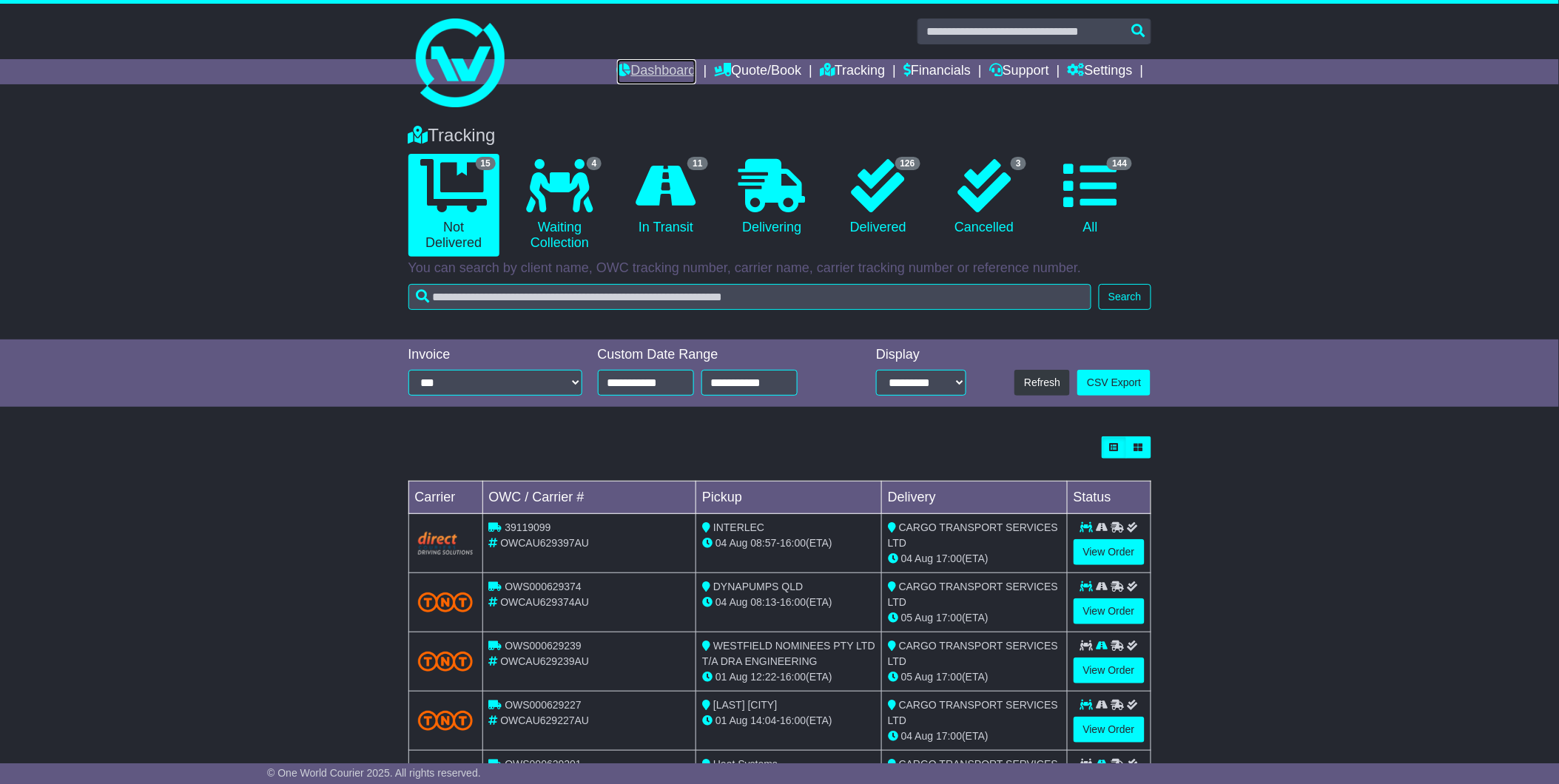 click on "Dashboard" at bounding box center [656, 72] 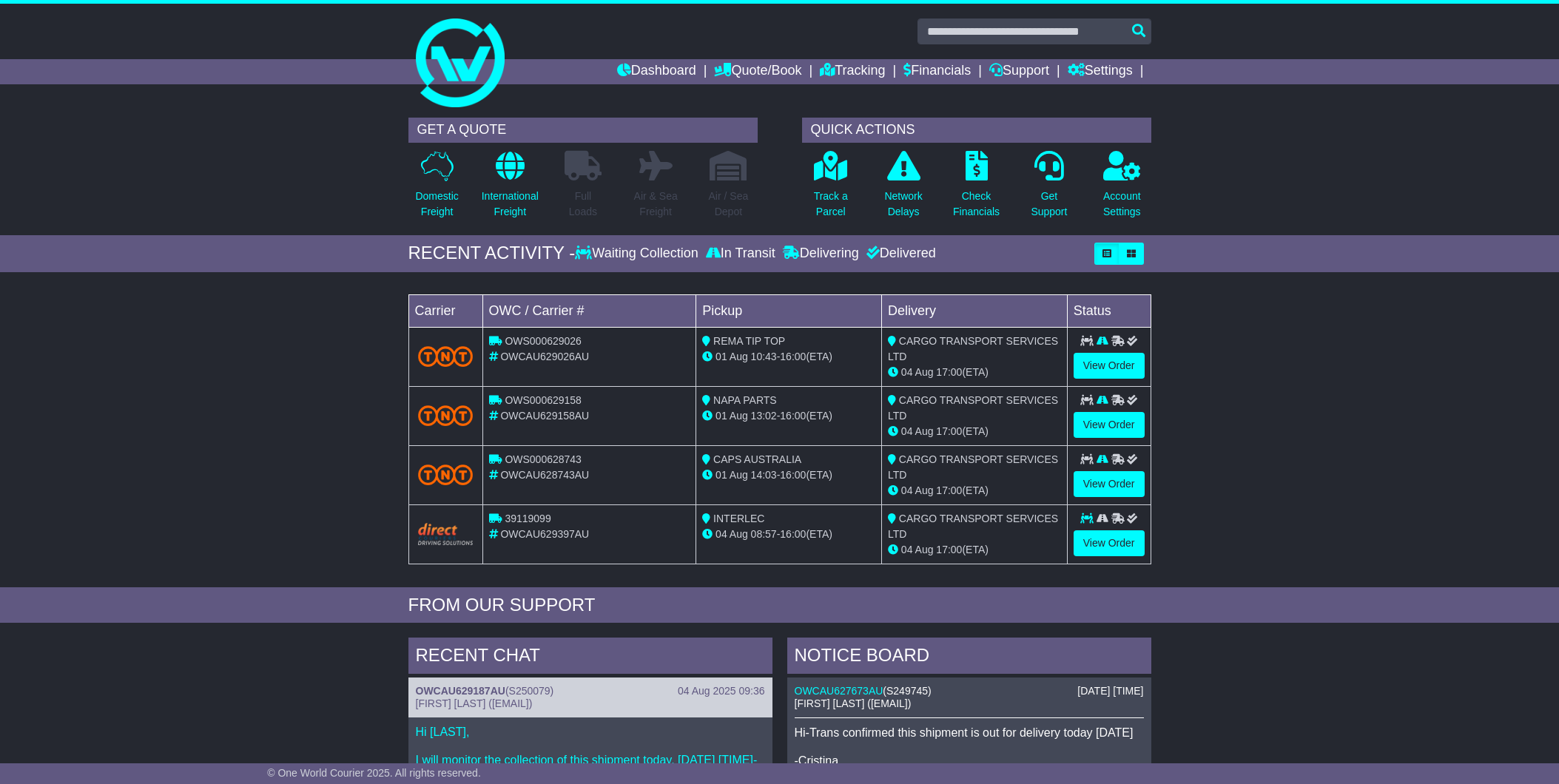 scroll, scrollTop: 0, scrollLeft: 0, axis: both 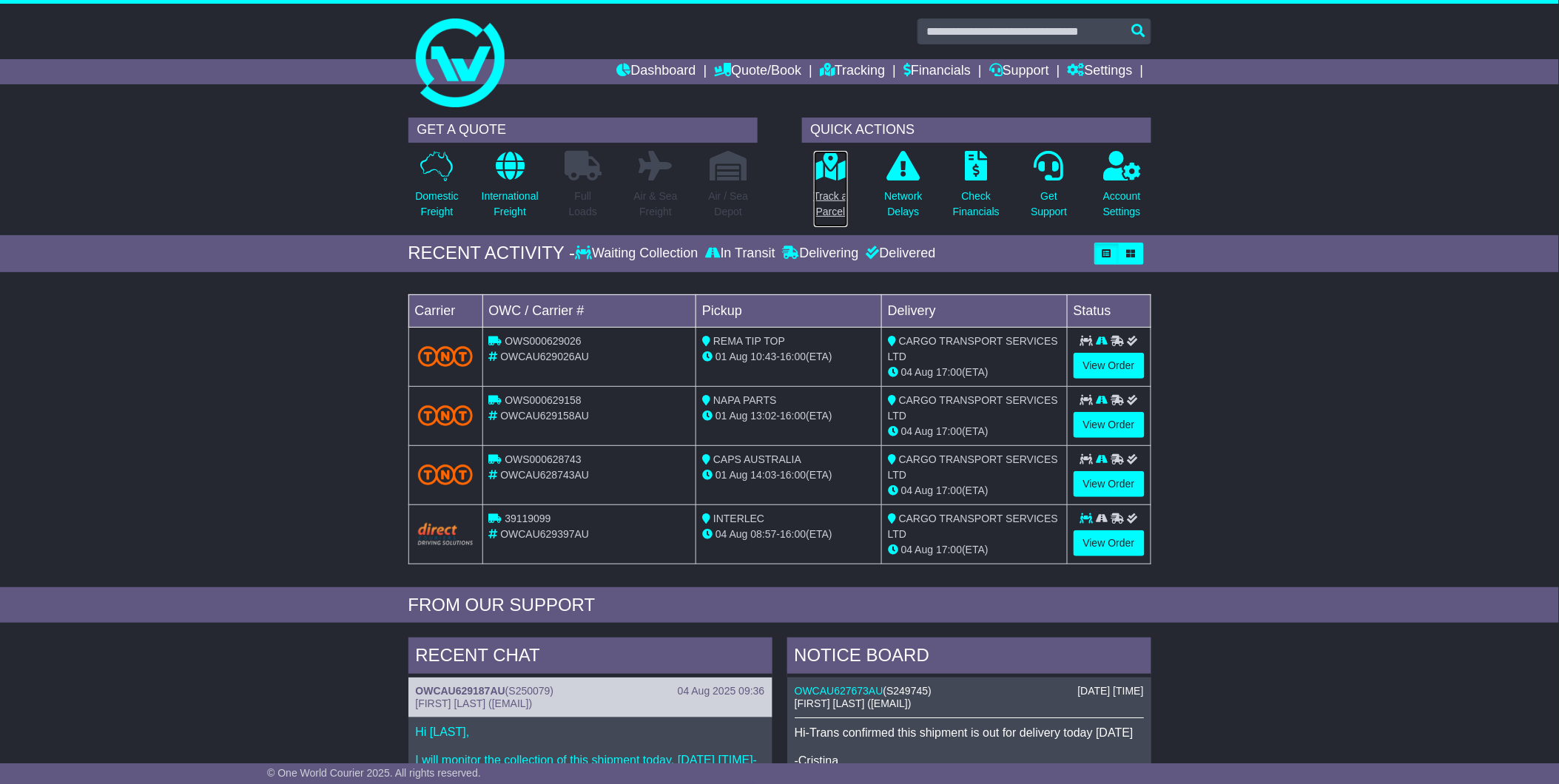 click on "Track a Parcel" at bounding box center (831, 204) 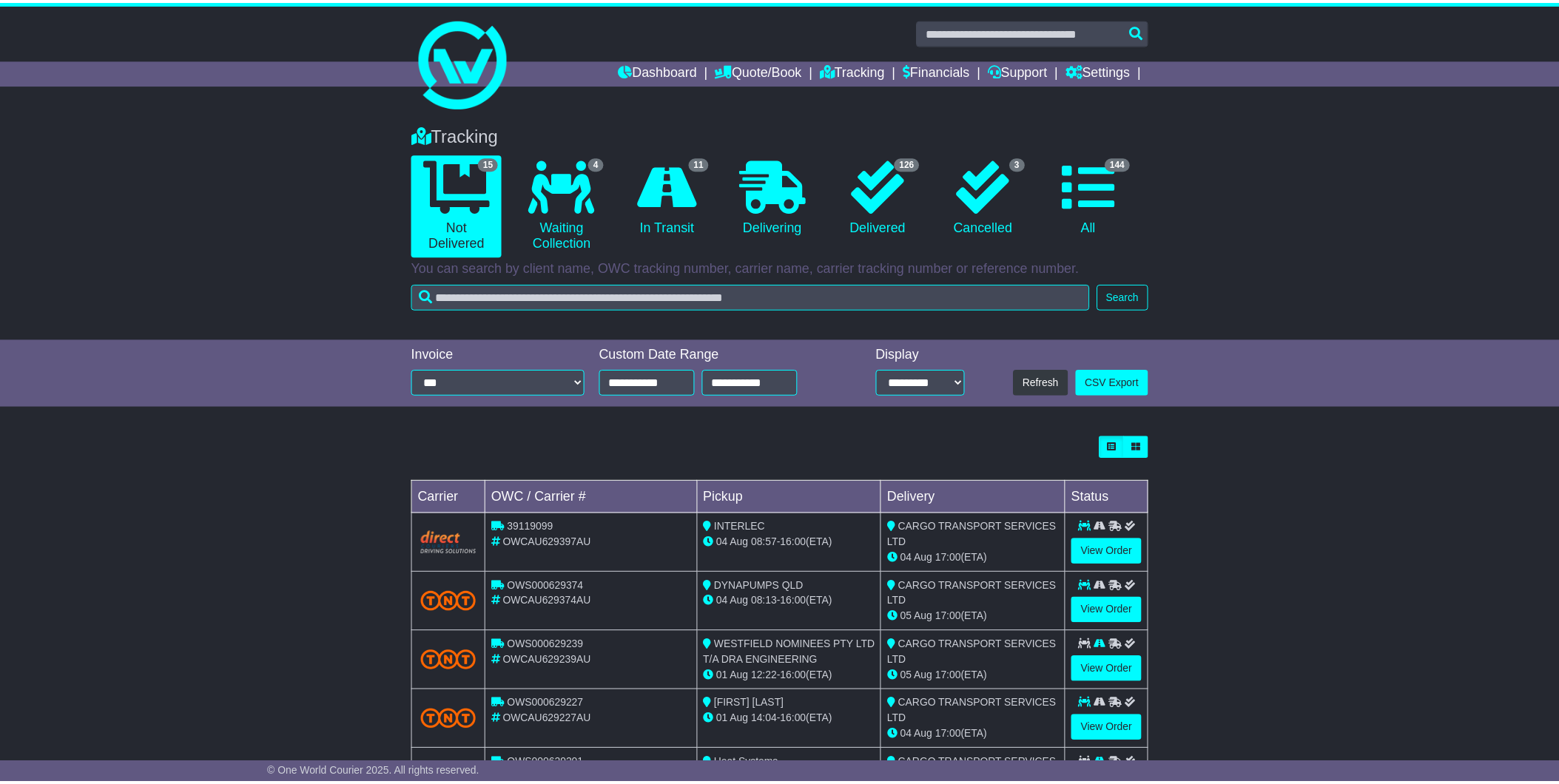 scroll, scrollTop: 0, scrollLeft: 0, axis: both 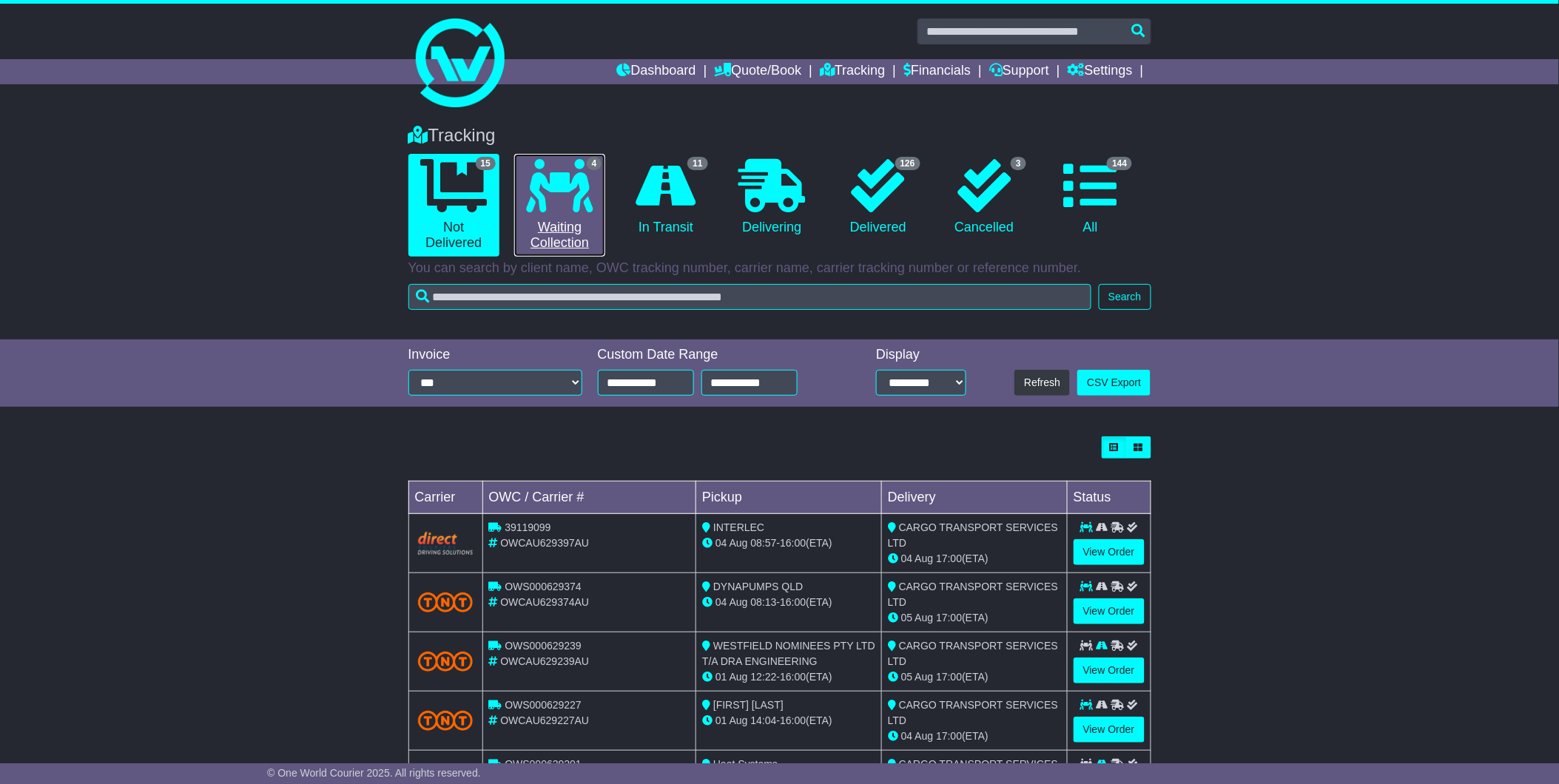click at bounding box center (560, 186) 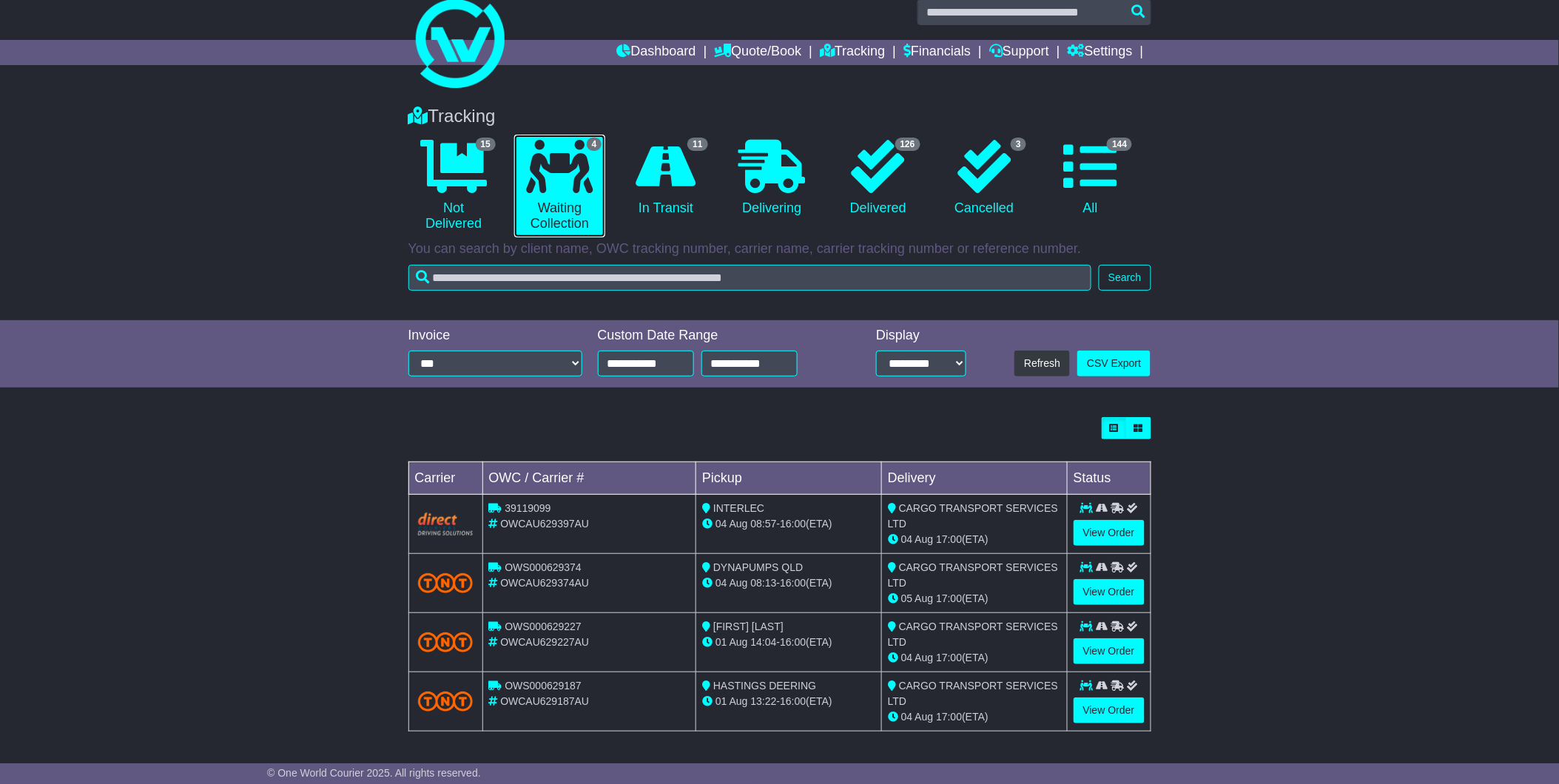 scroll, scrollTop: 0, scrollLeft: 0, axis: both 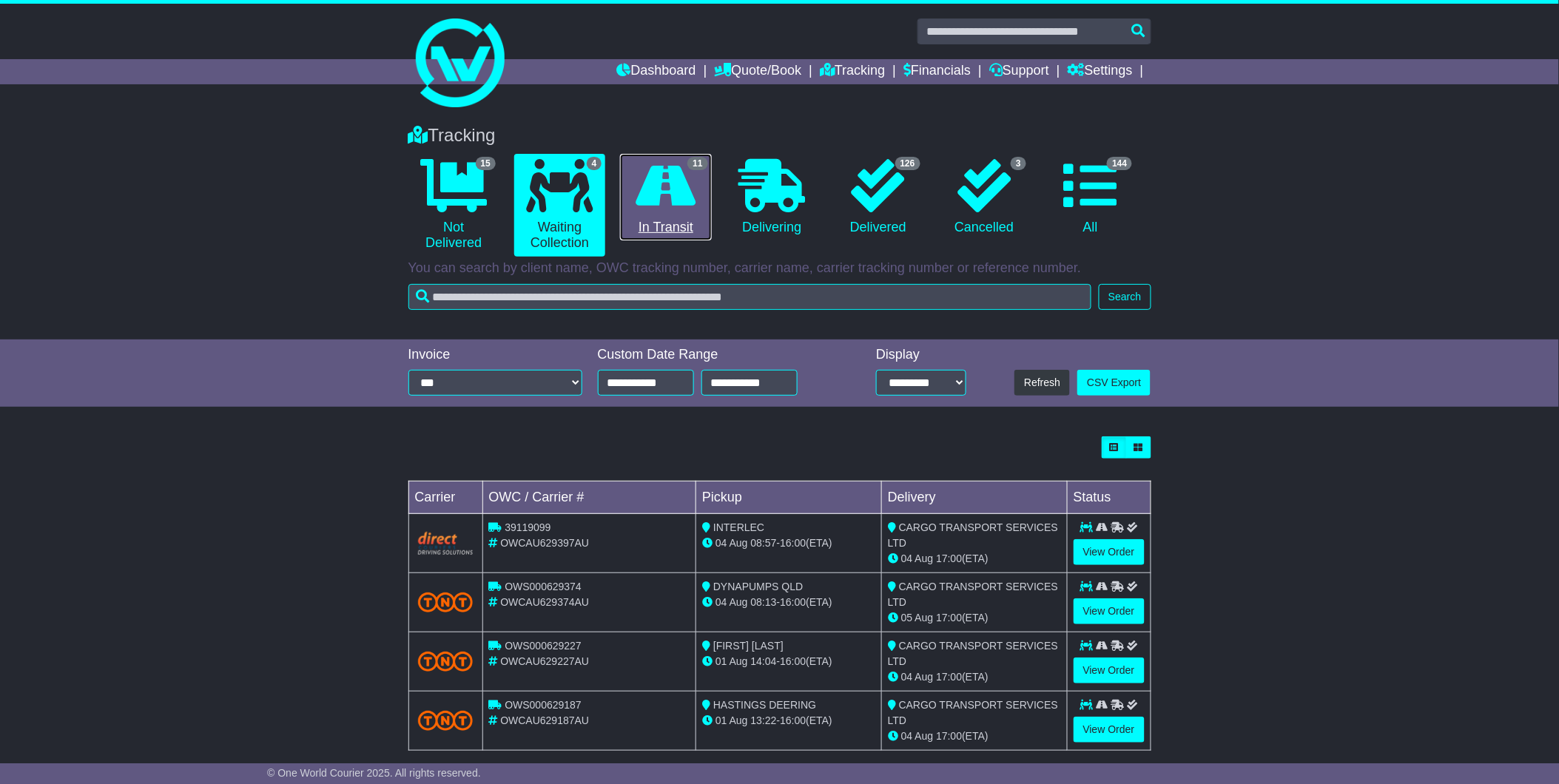 click on "11
In Transit" at bounding box center [665, 197] 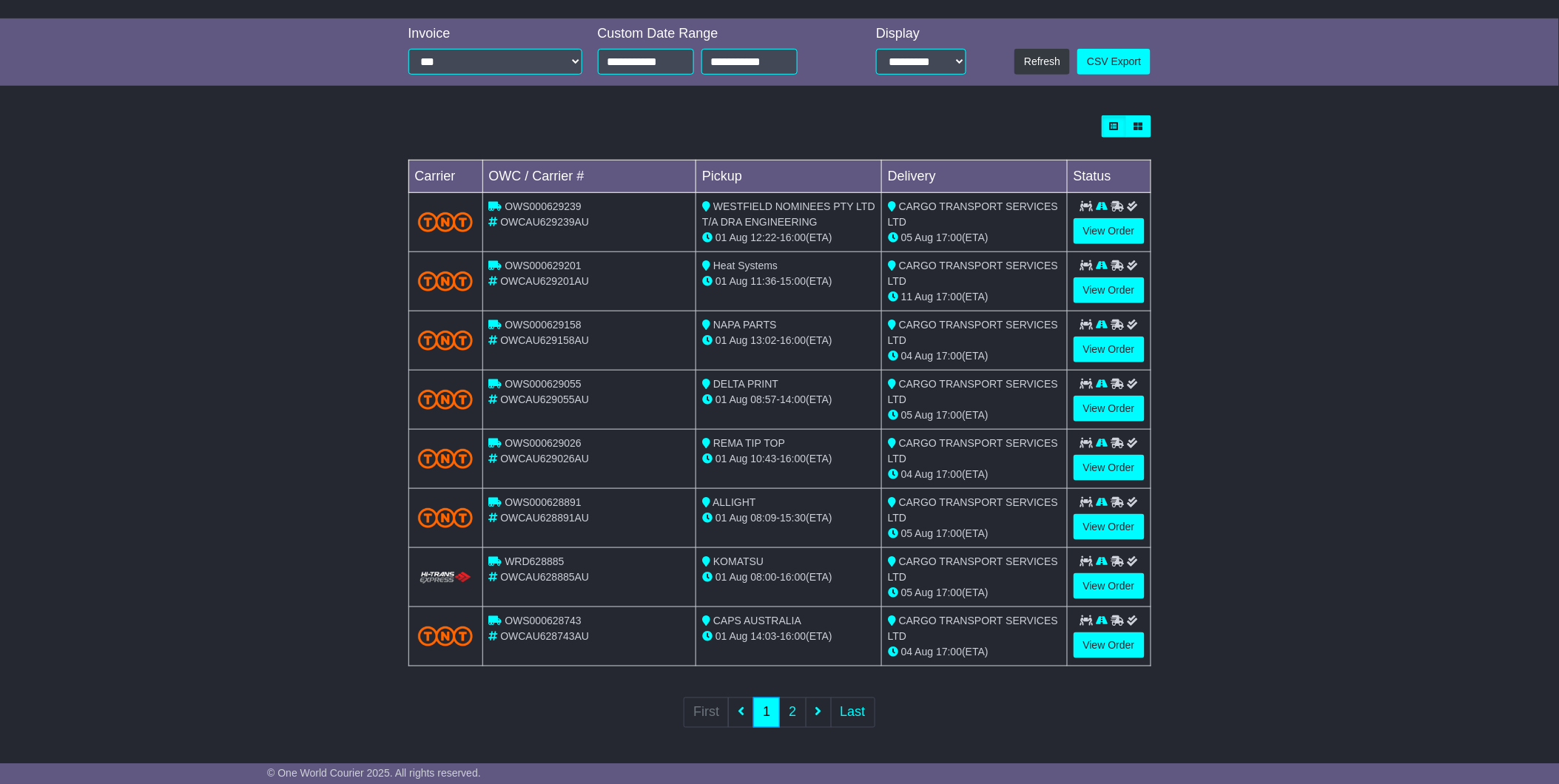 scroll, scrollTop: 0, scrollLeft: 0, axis: both 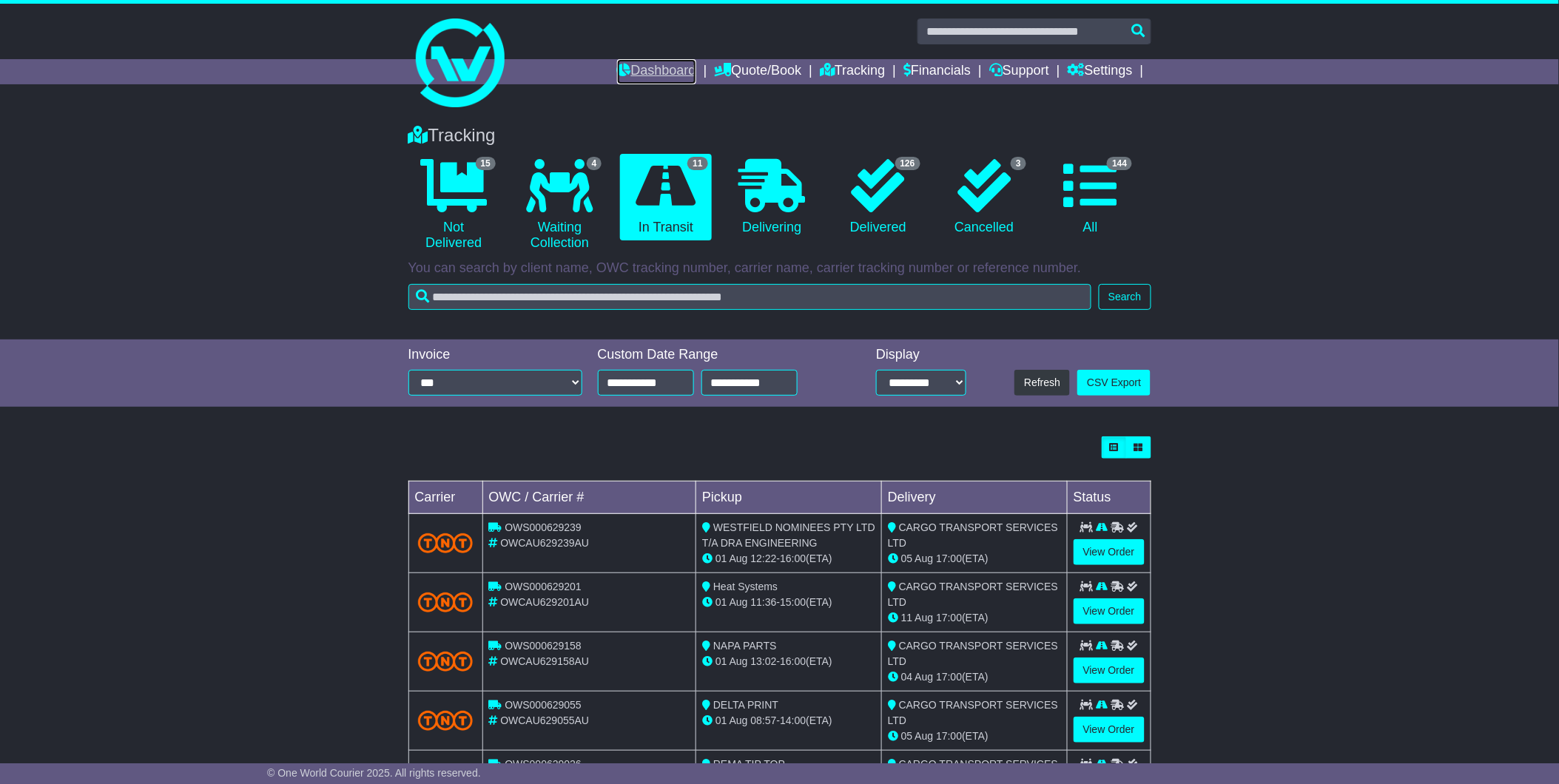 click on "Dashboard" at bounding box center (656, 72) 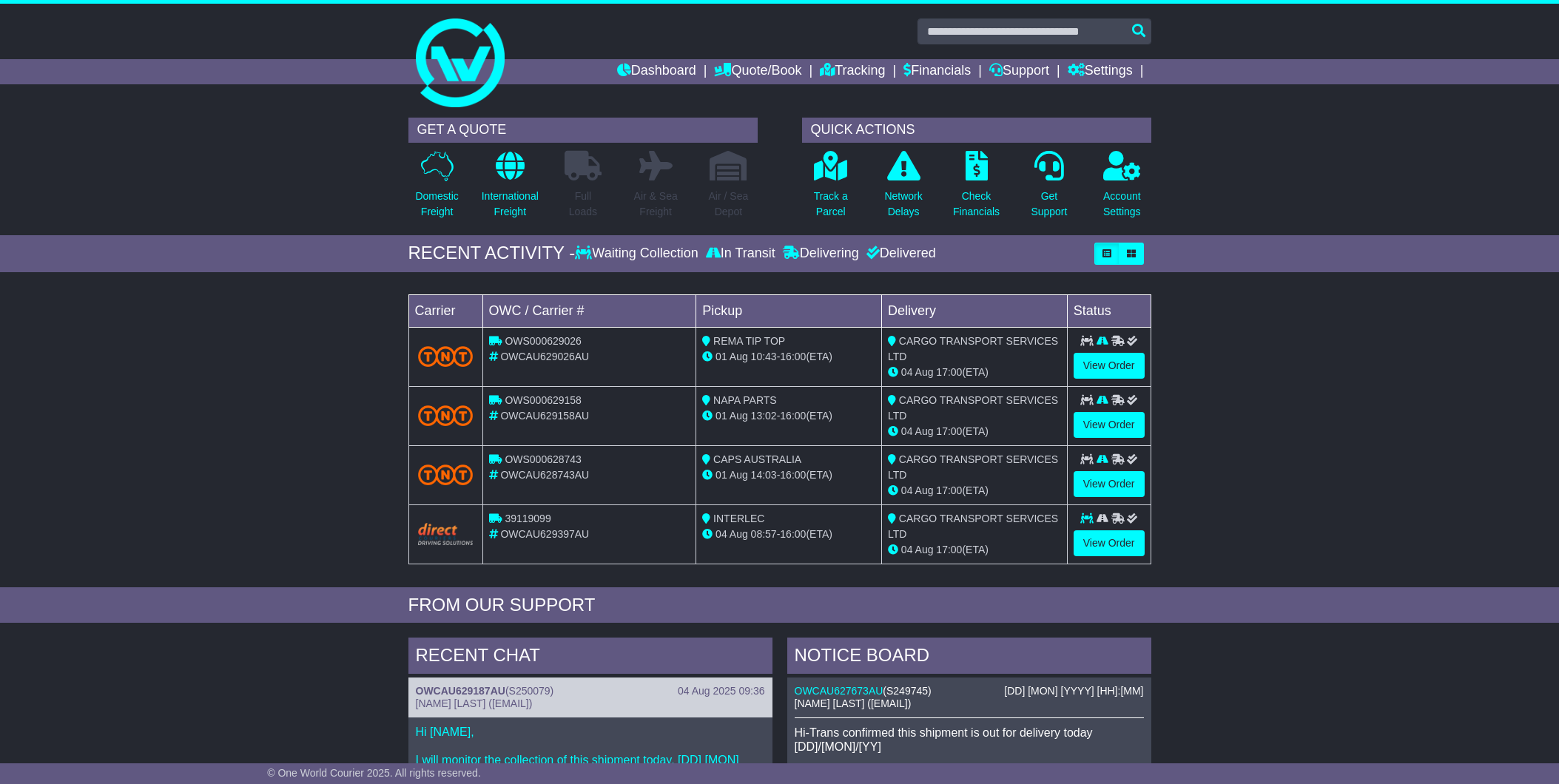 scroll, scrollTop: 0, scrollLeft: 0, axis: both 